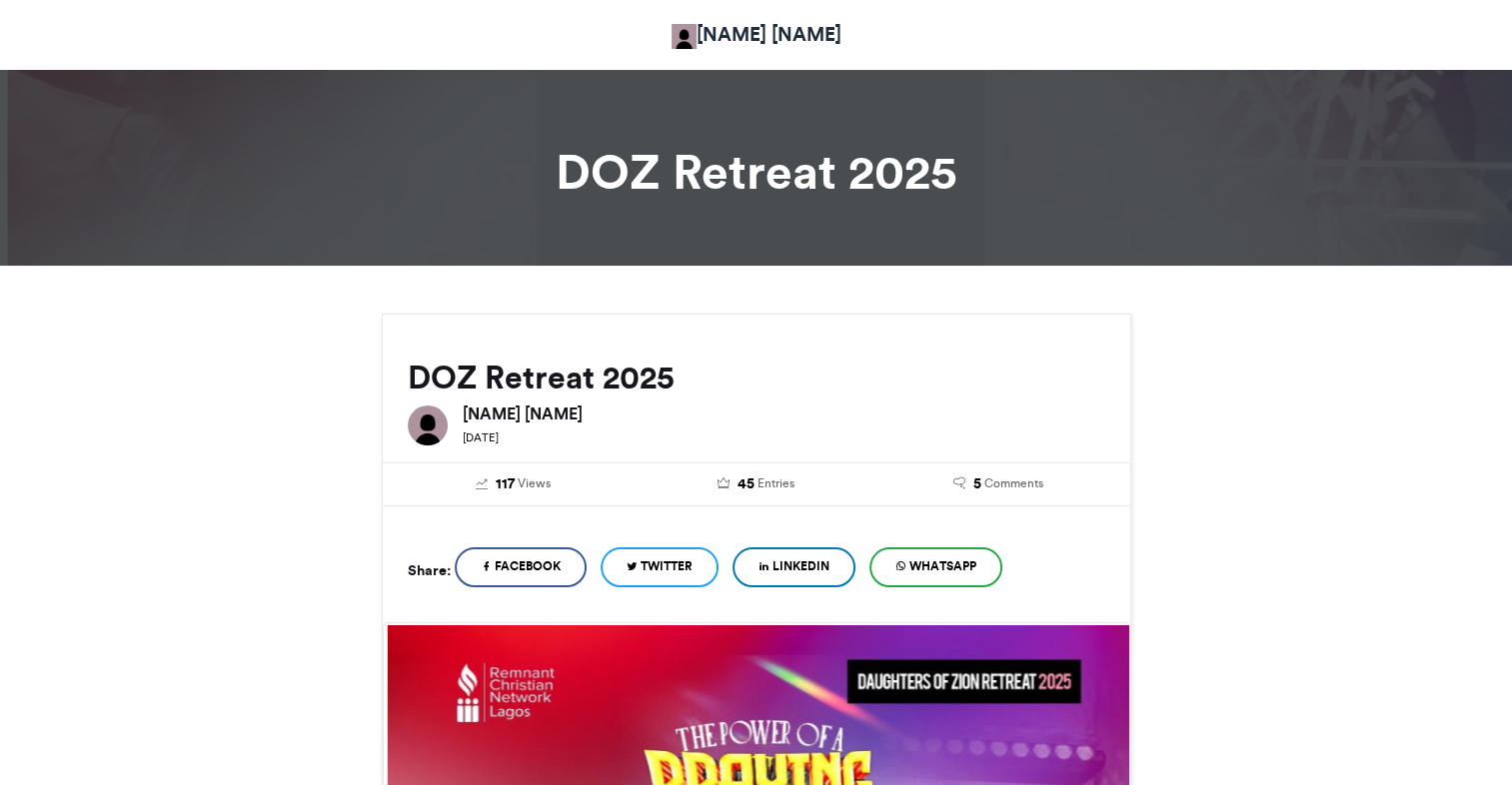 scroll, scrollTop: 3, scrollLeft: 0, axis: vertical 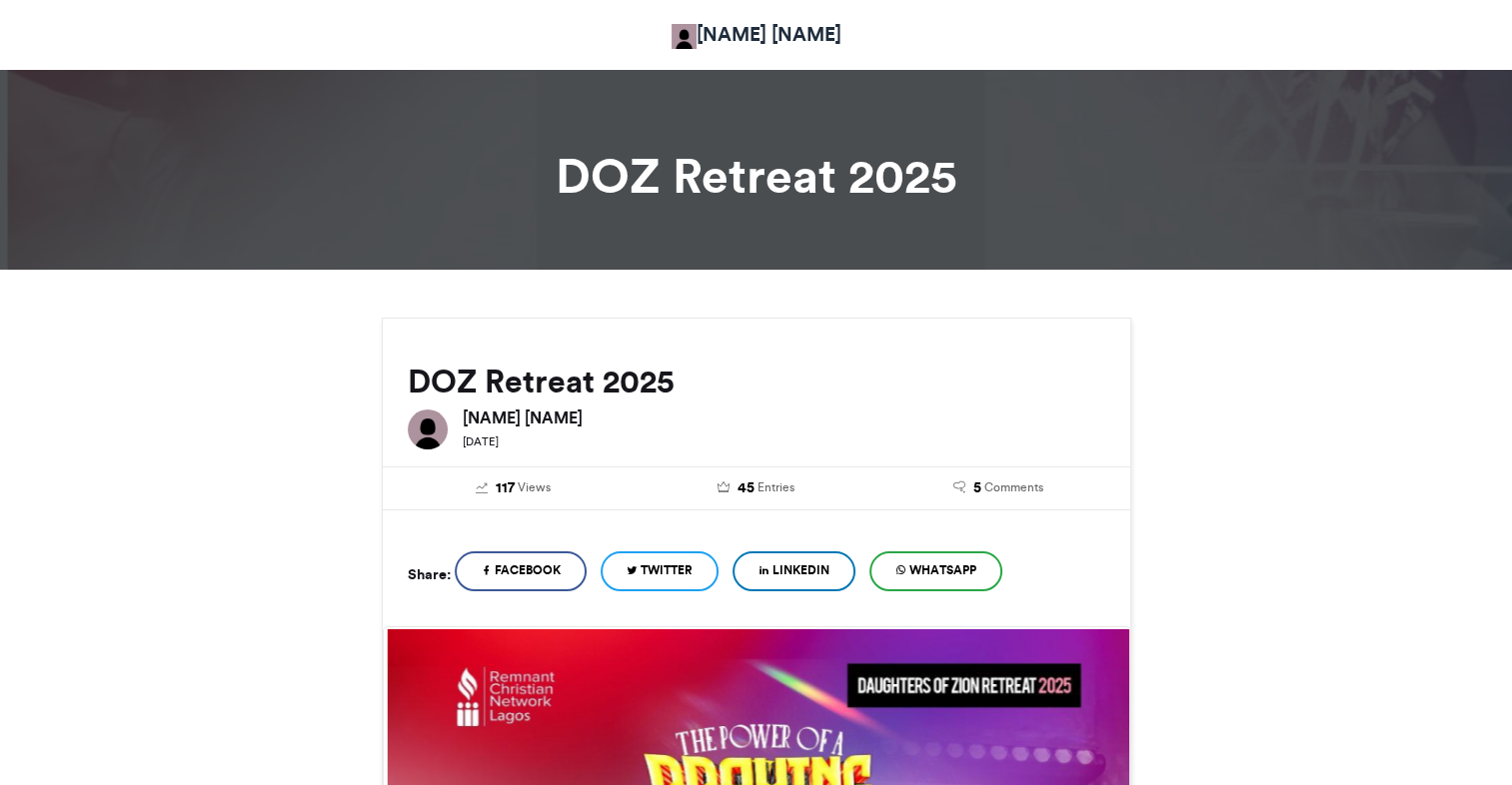 click on "Ekwem Emmanuel" at bounding box center [756, 34] 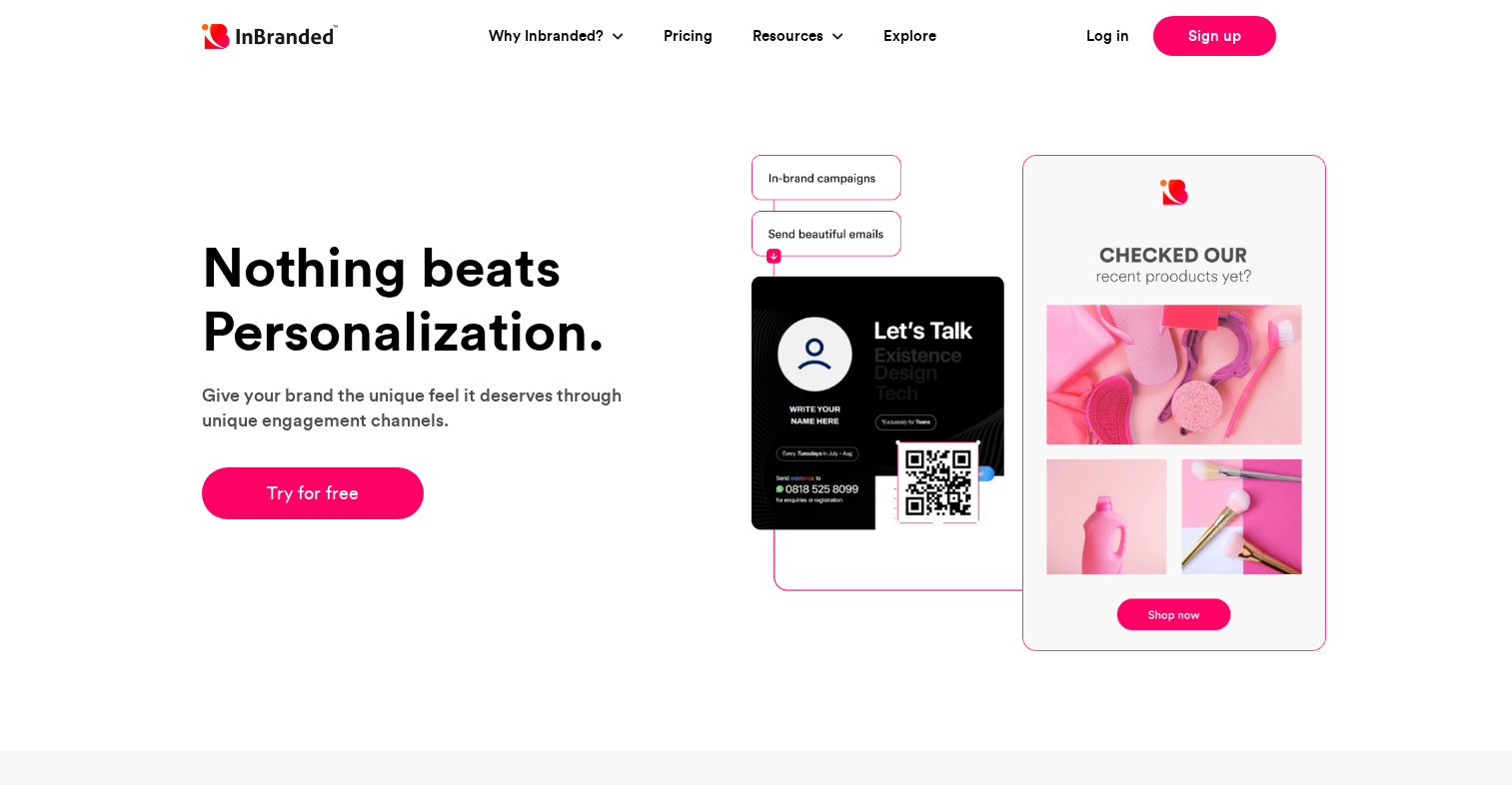 scroll, scrollTop: 0, scrollLeft: 0, axis: both 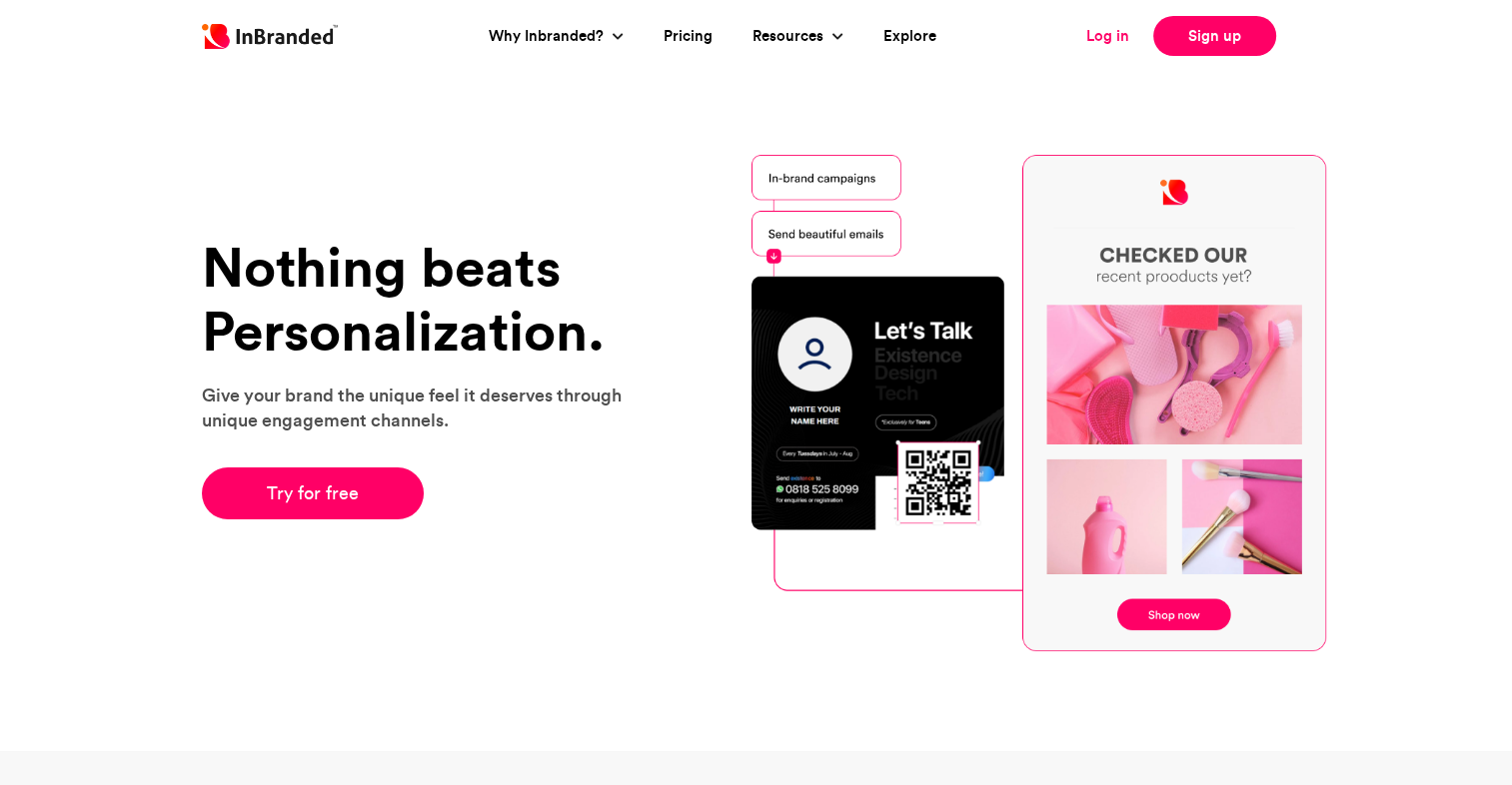 click on "Log in" at bounding box center (1107, 36) 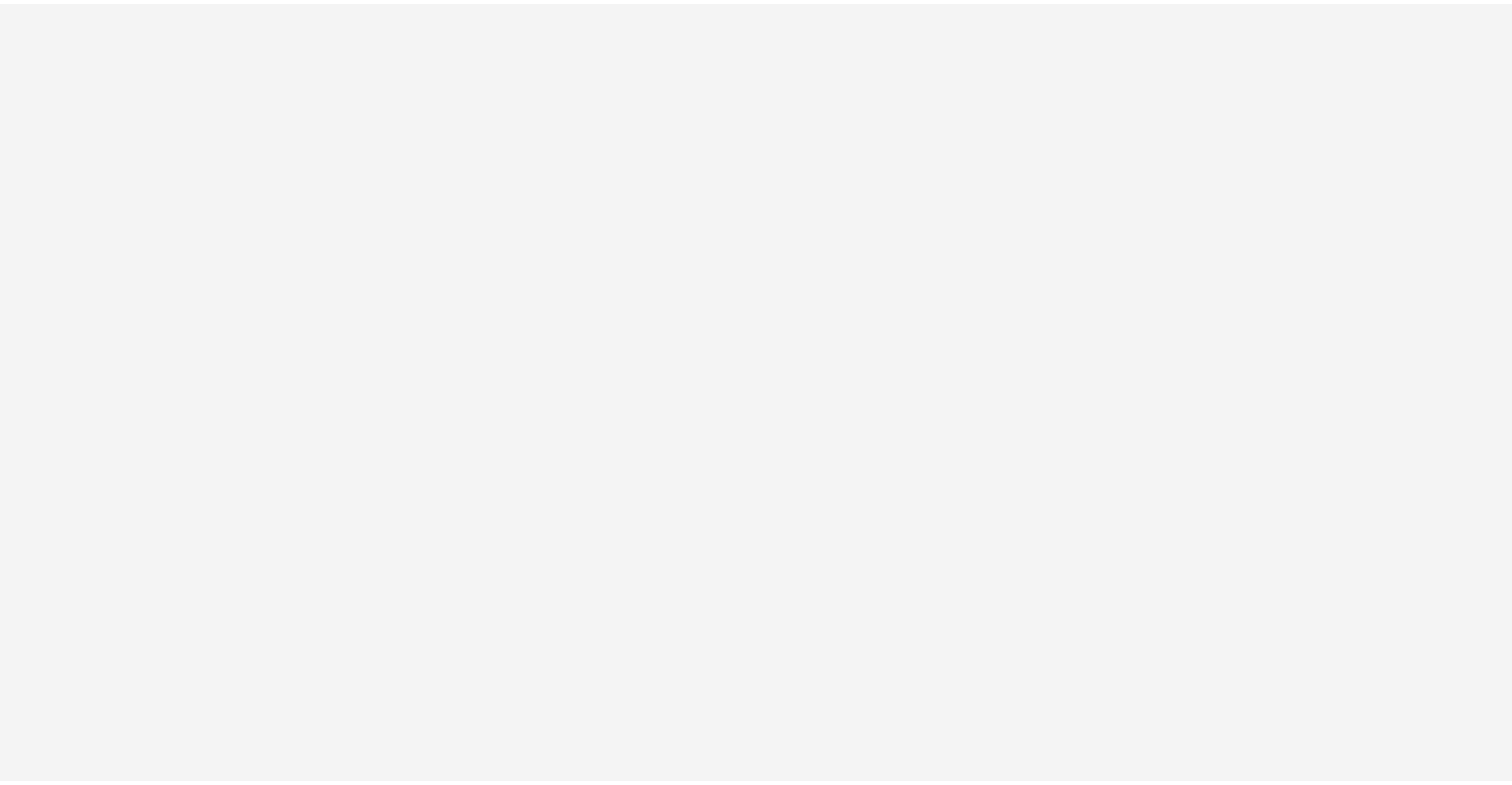 scroll, scrollTop: 0, scrollLeft: 0, axis: both 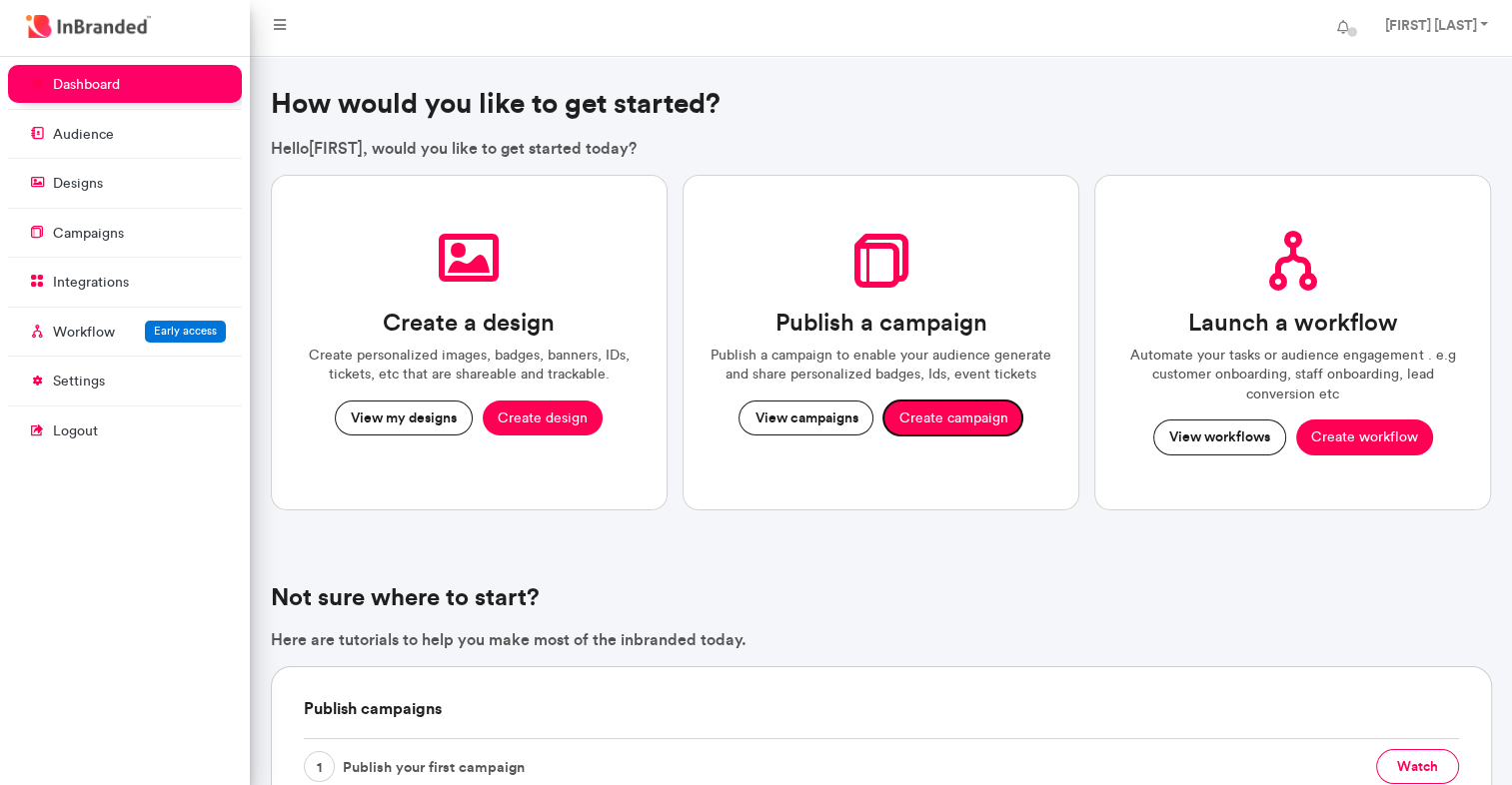 click on "Create campaign" at bounding box center [952, 418] 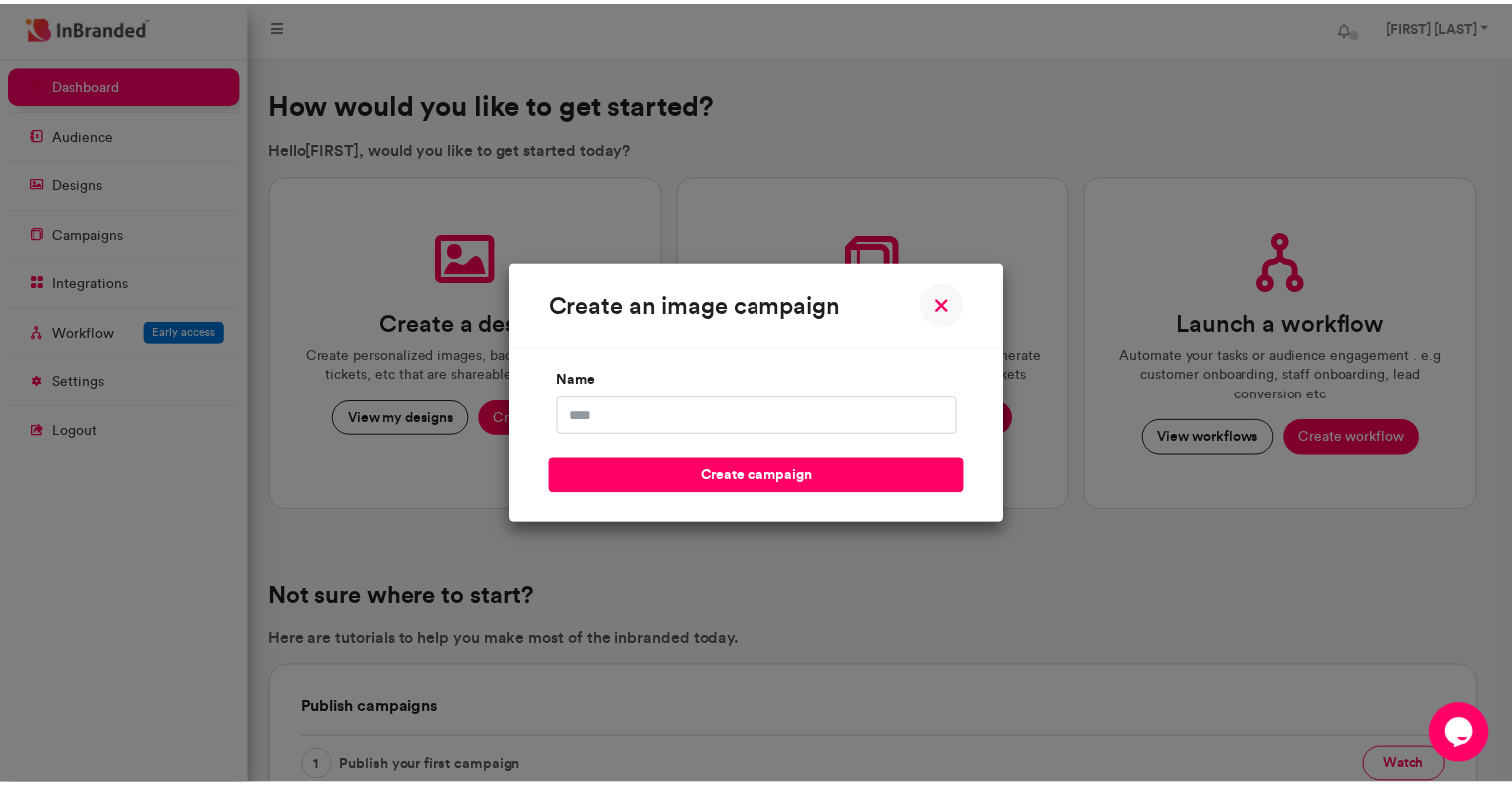 scroll, scrollTop: 0, scrollLeft: 0, axis: both 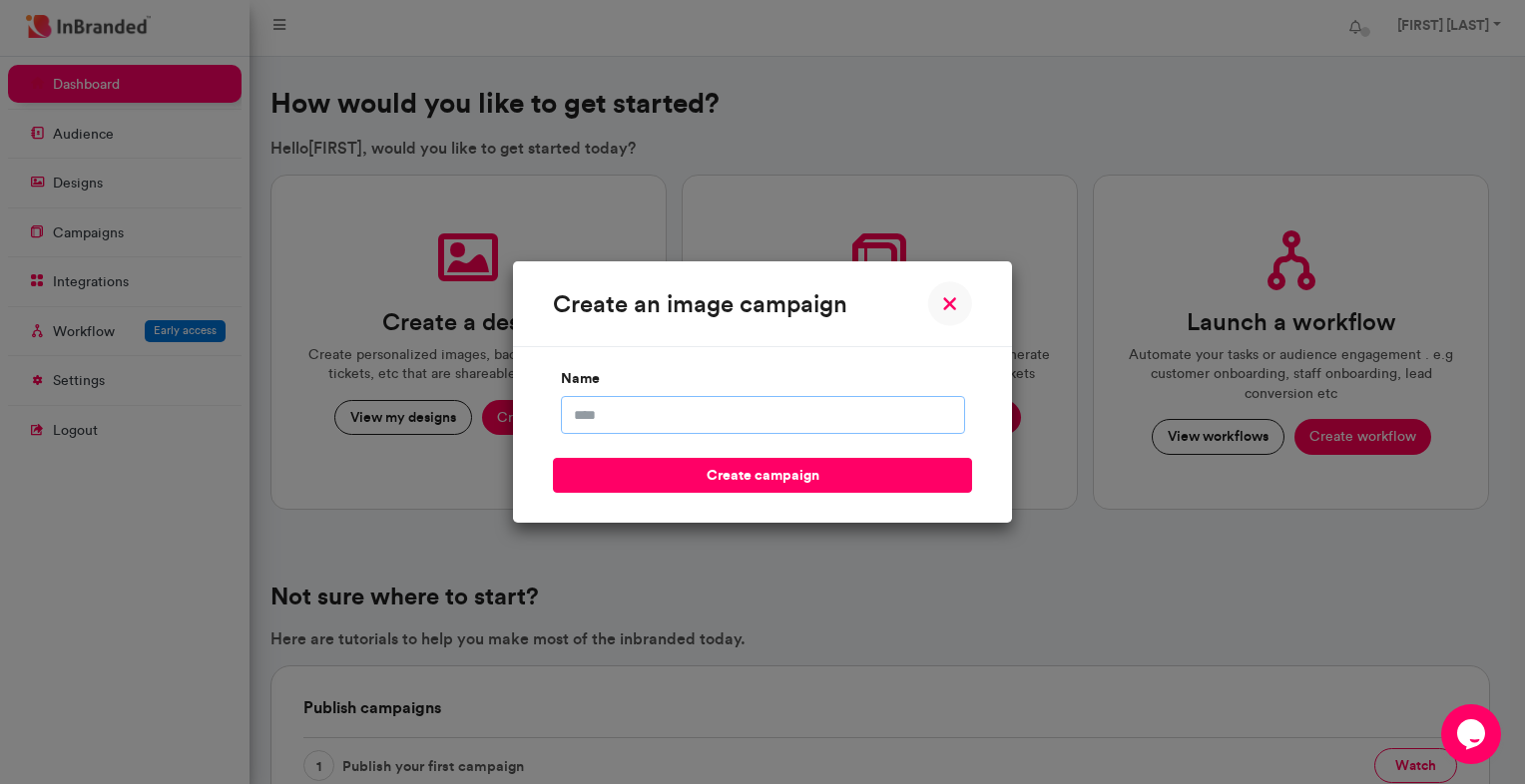 click on "name" at bounding box center [762, 415] 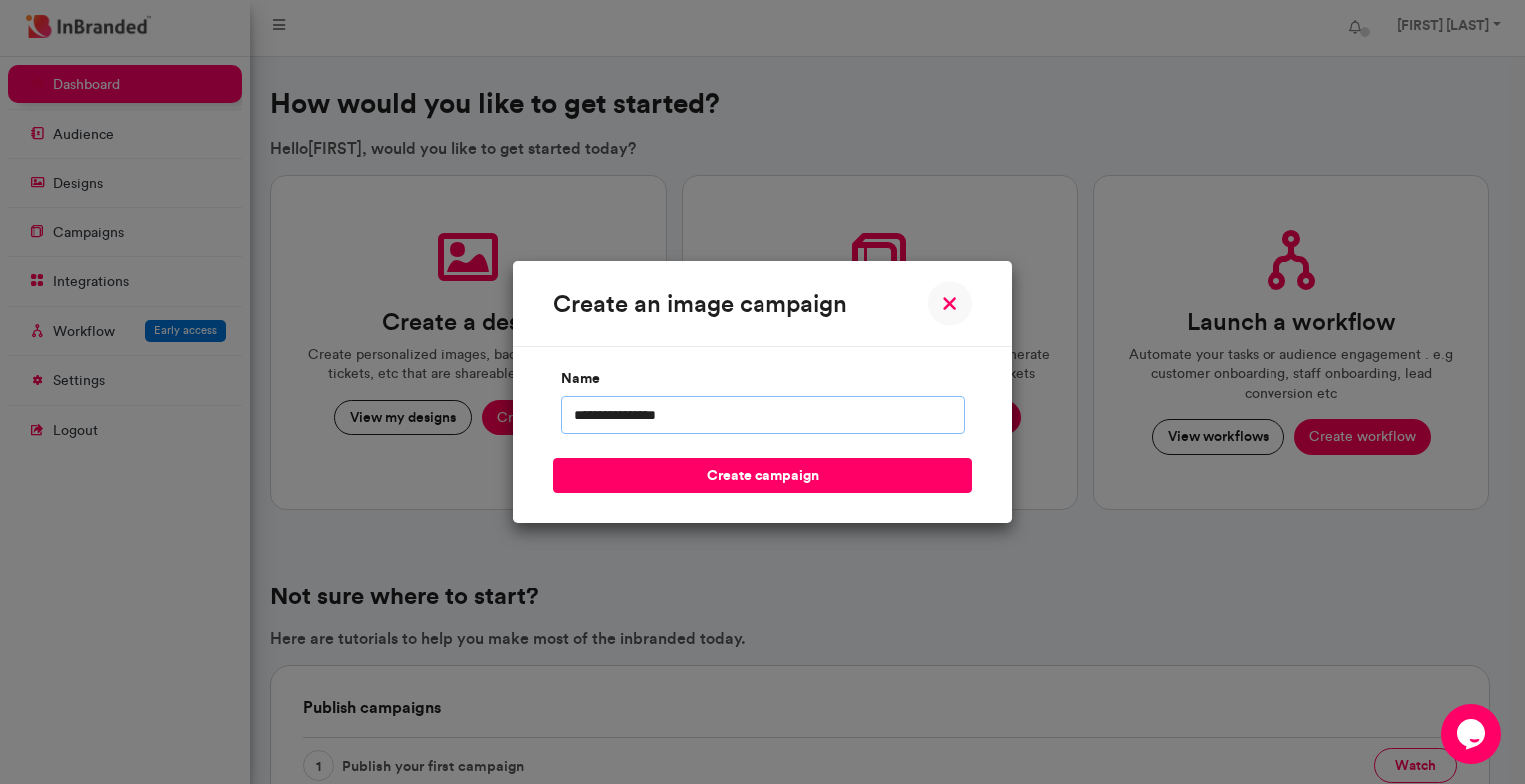 click on "**********" at bounding box center [762, 415] 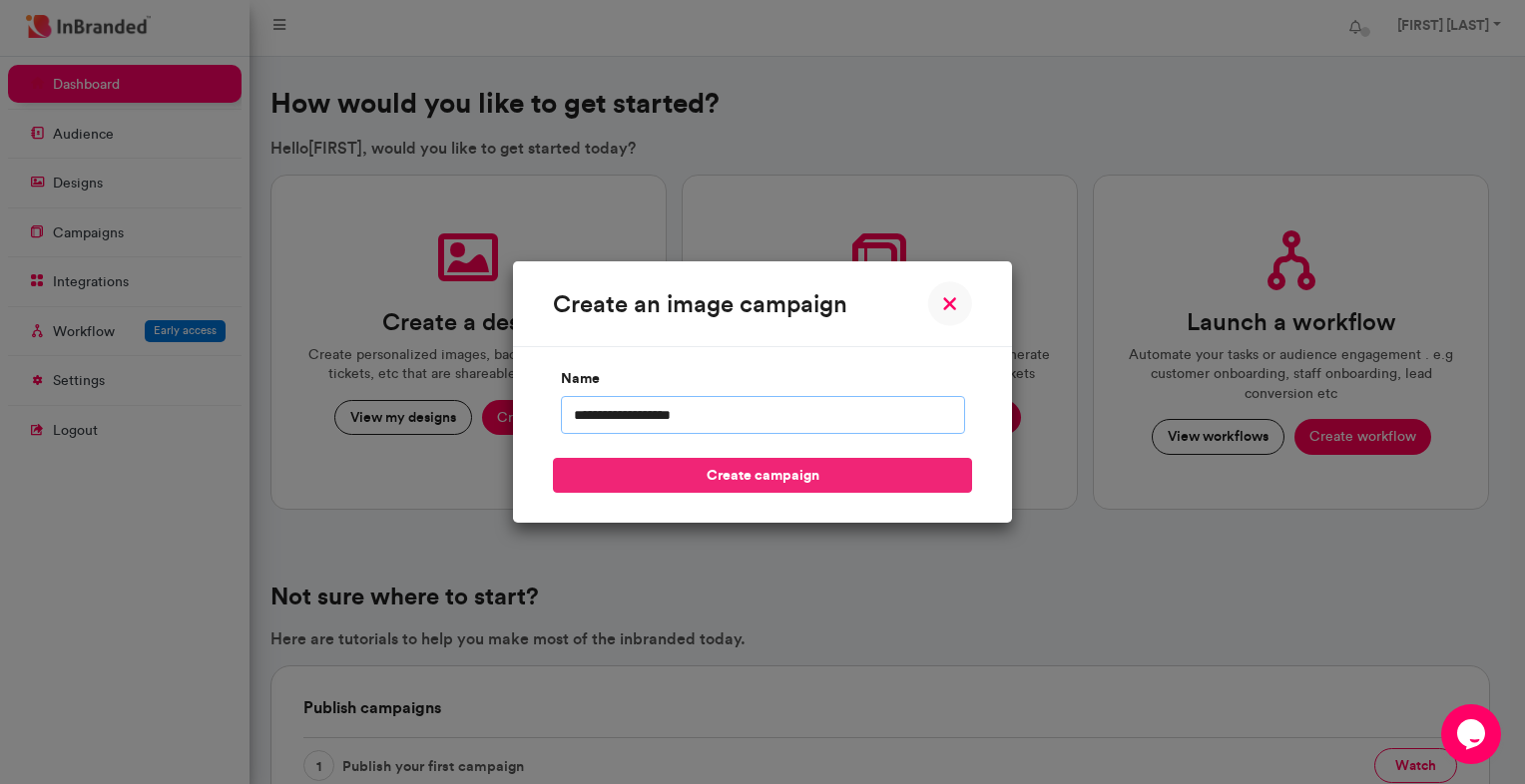 type on "**********" 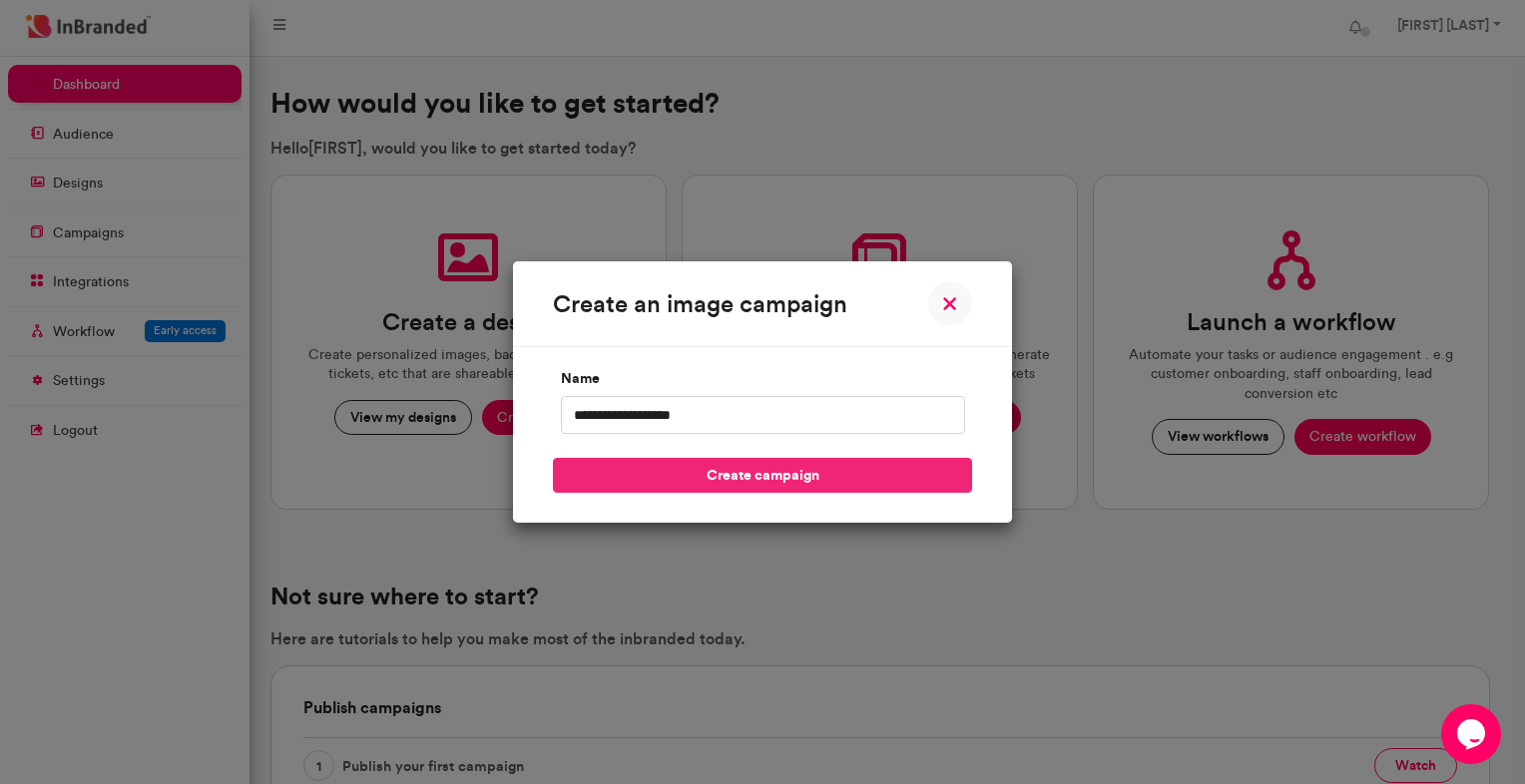 click on "create campaign" at bounding box center (762, 475) 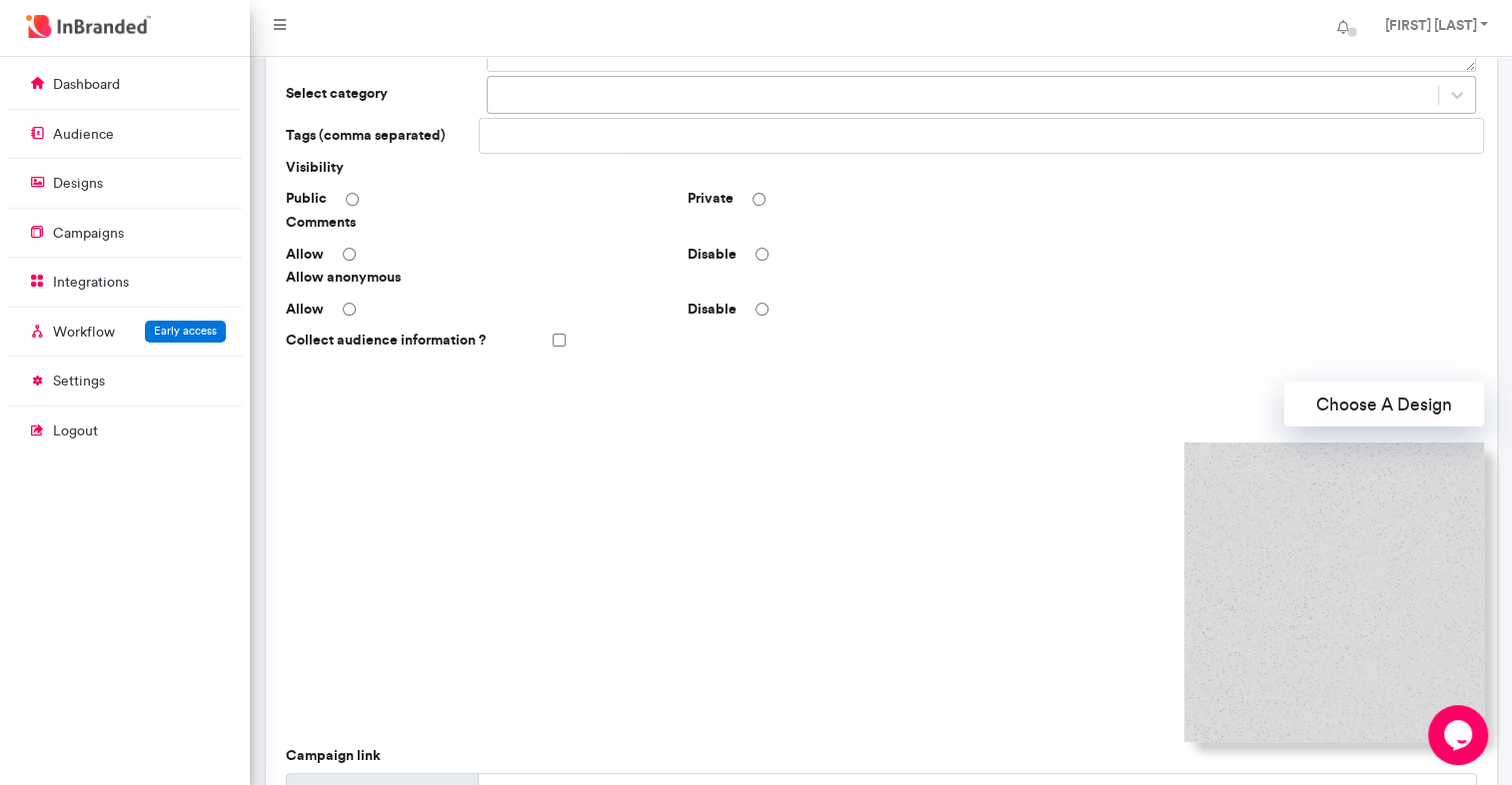 scroll, scrollTop: 280, scrollLeft: 0, axis: vertical 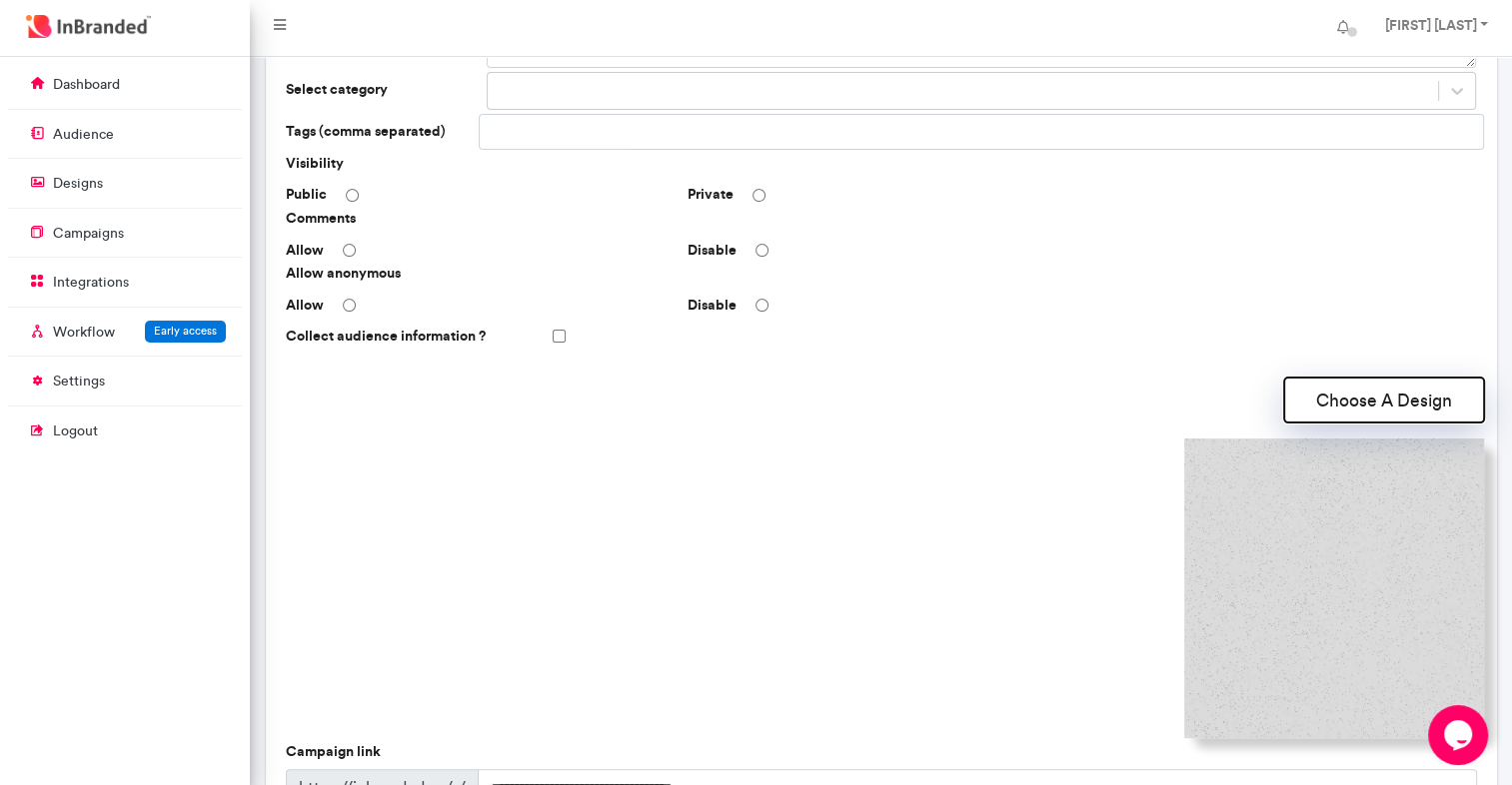 click on "Choose A Design" at bounding box center [1384, 399] 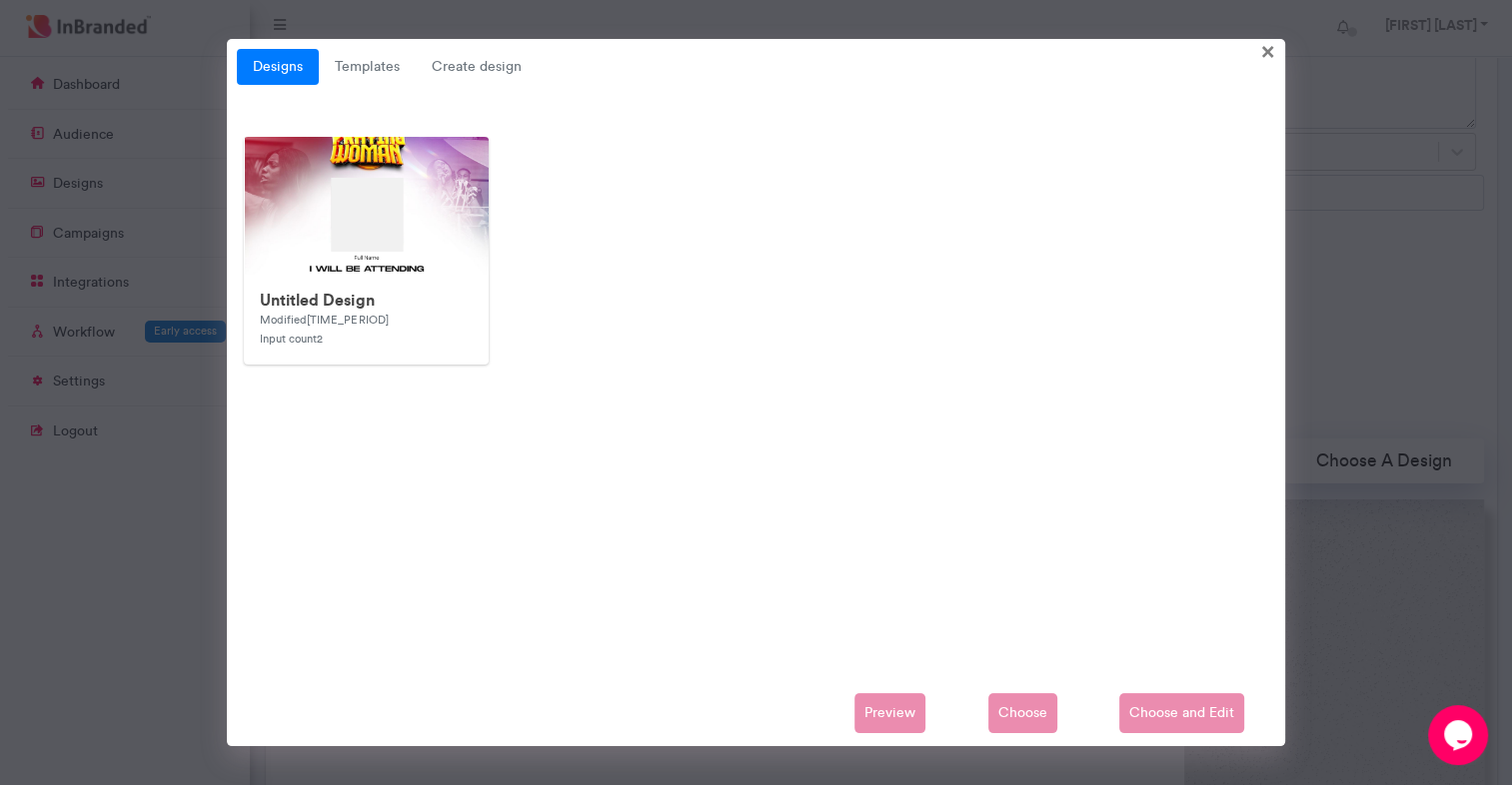 scroll, scrollTop: 340, scrollLeft: 0, axis: vertical 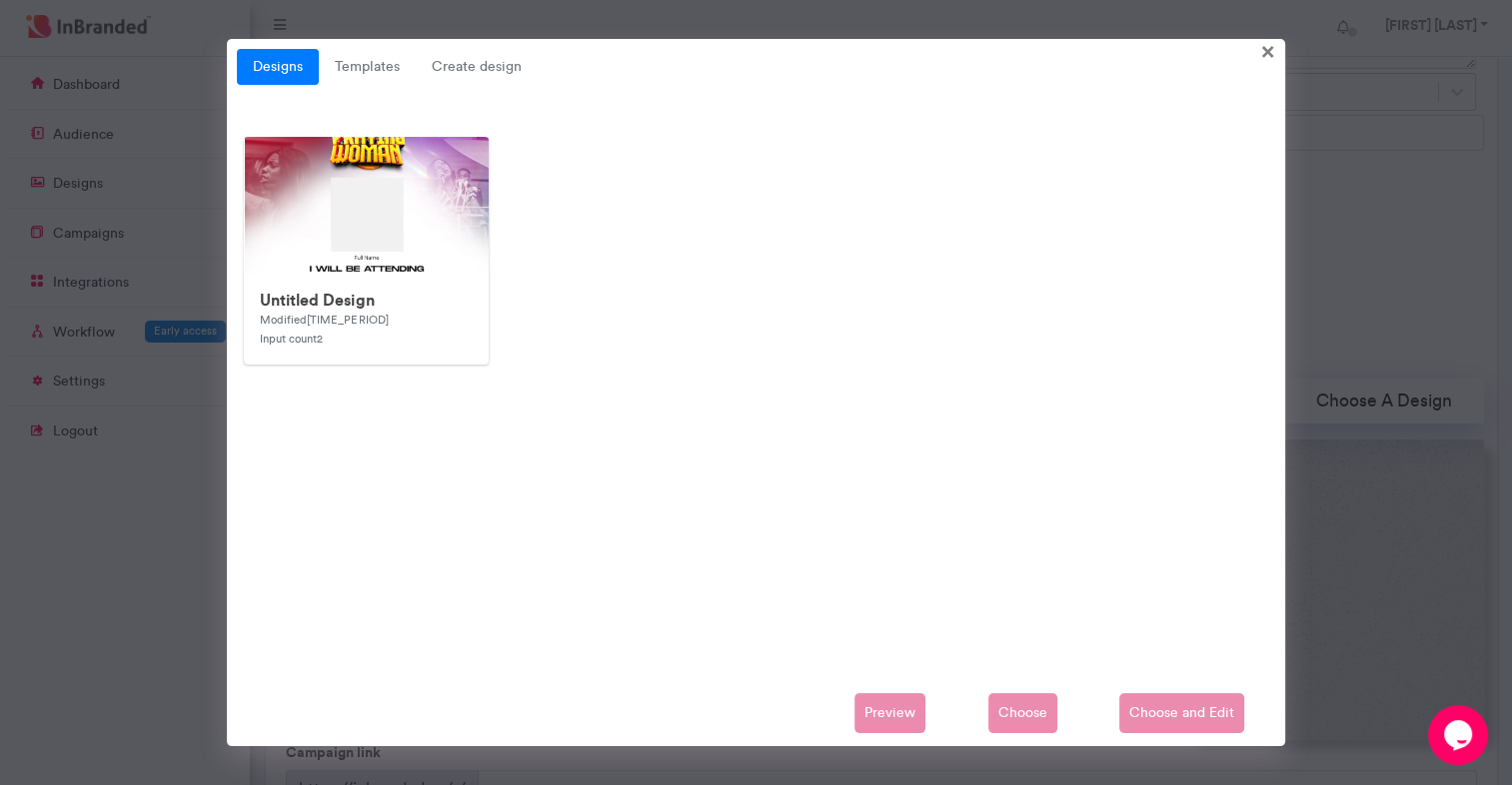 click on "Preview Choose Choose and Edit" at bounding box center (756, 713) 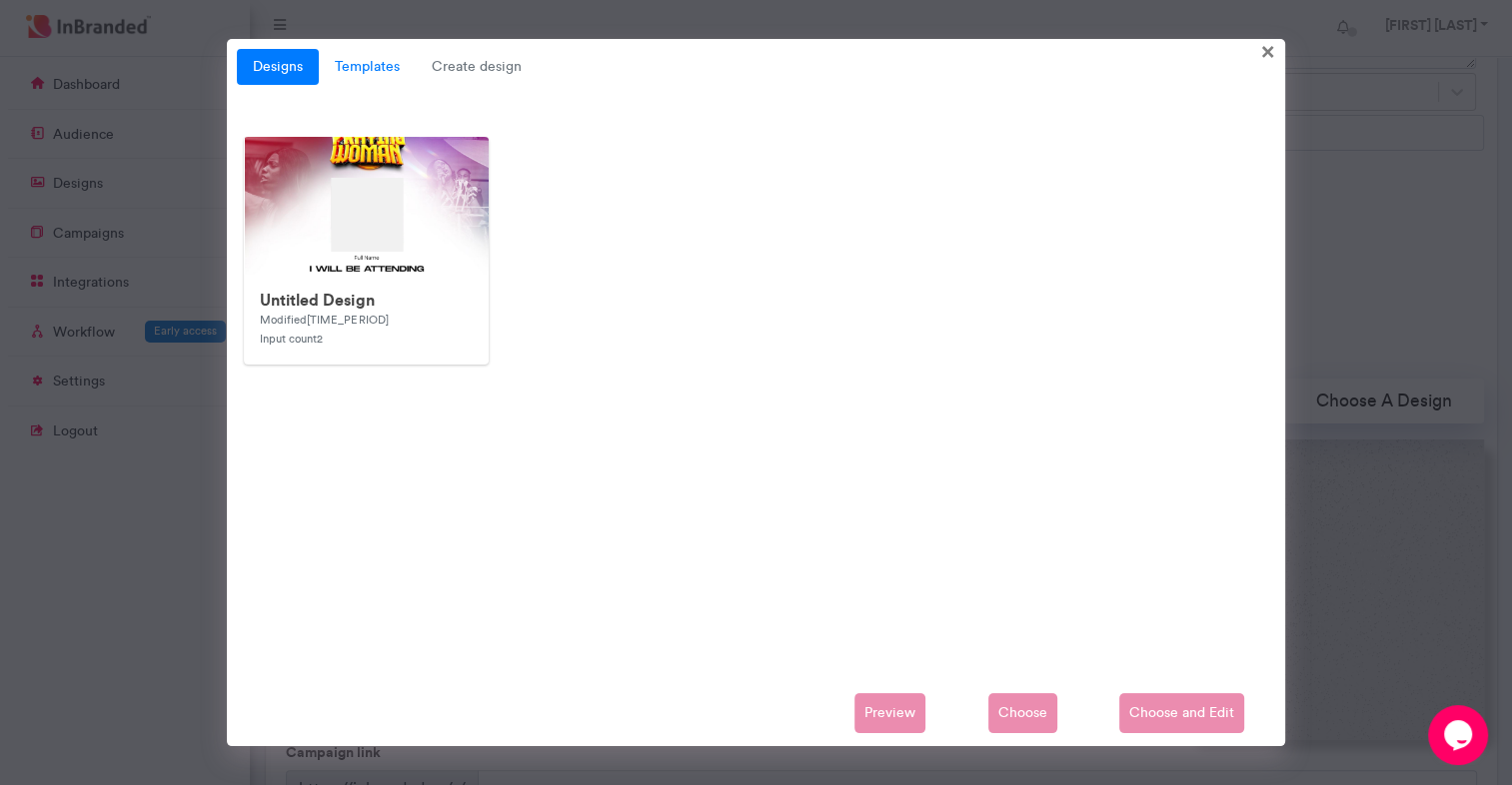 click on "Templates" at bounding box center [367, 67] 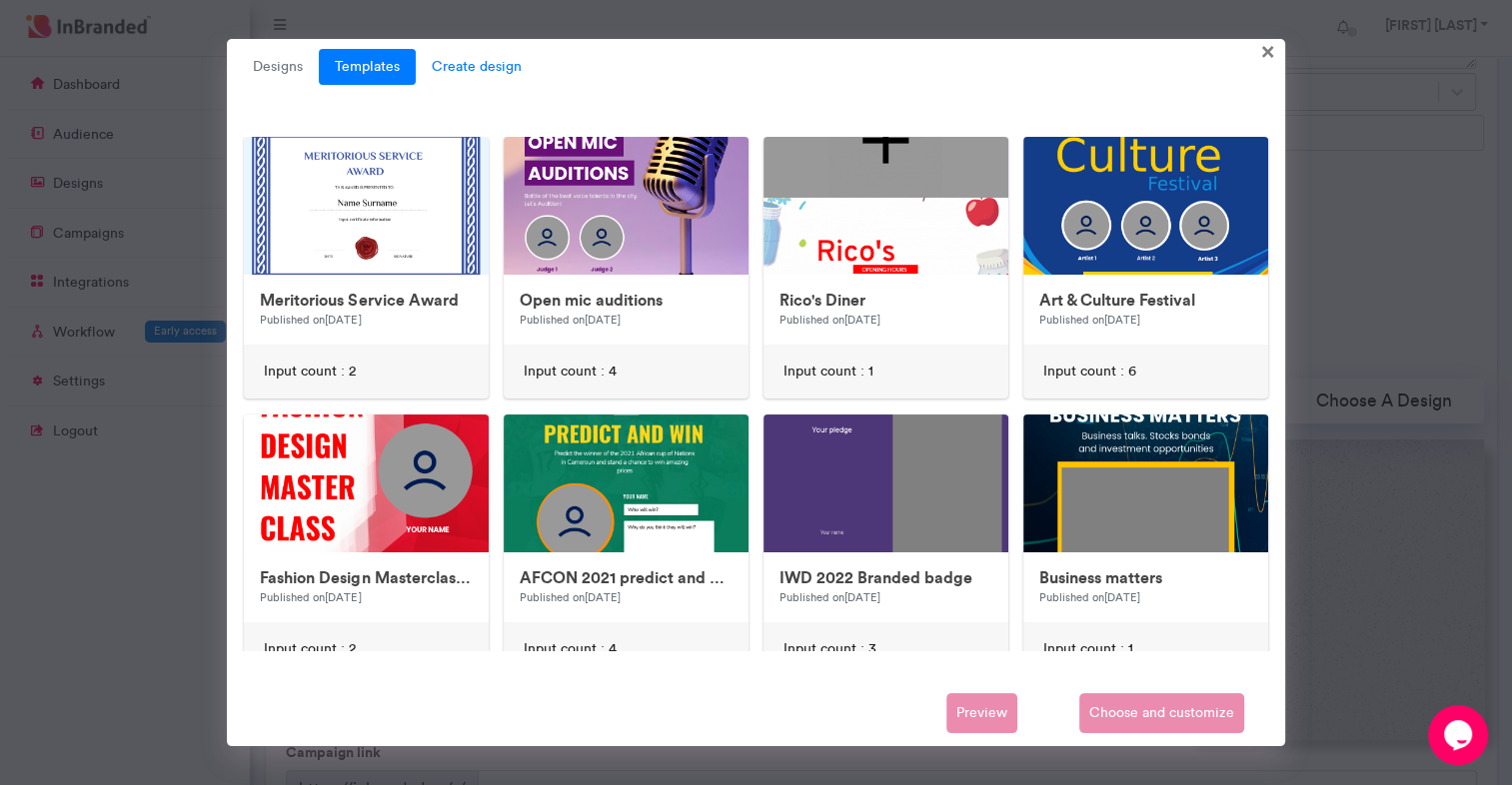 click on "Create design" at bounding box center (477, 67) 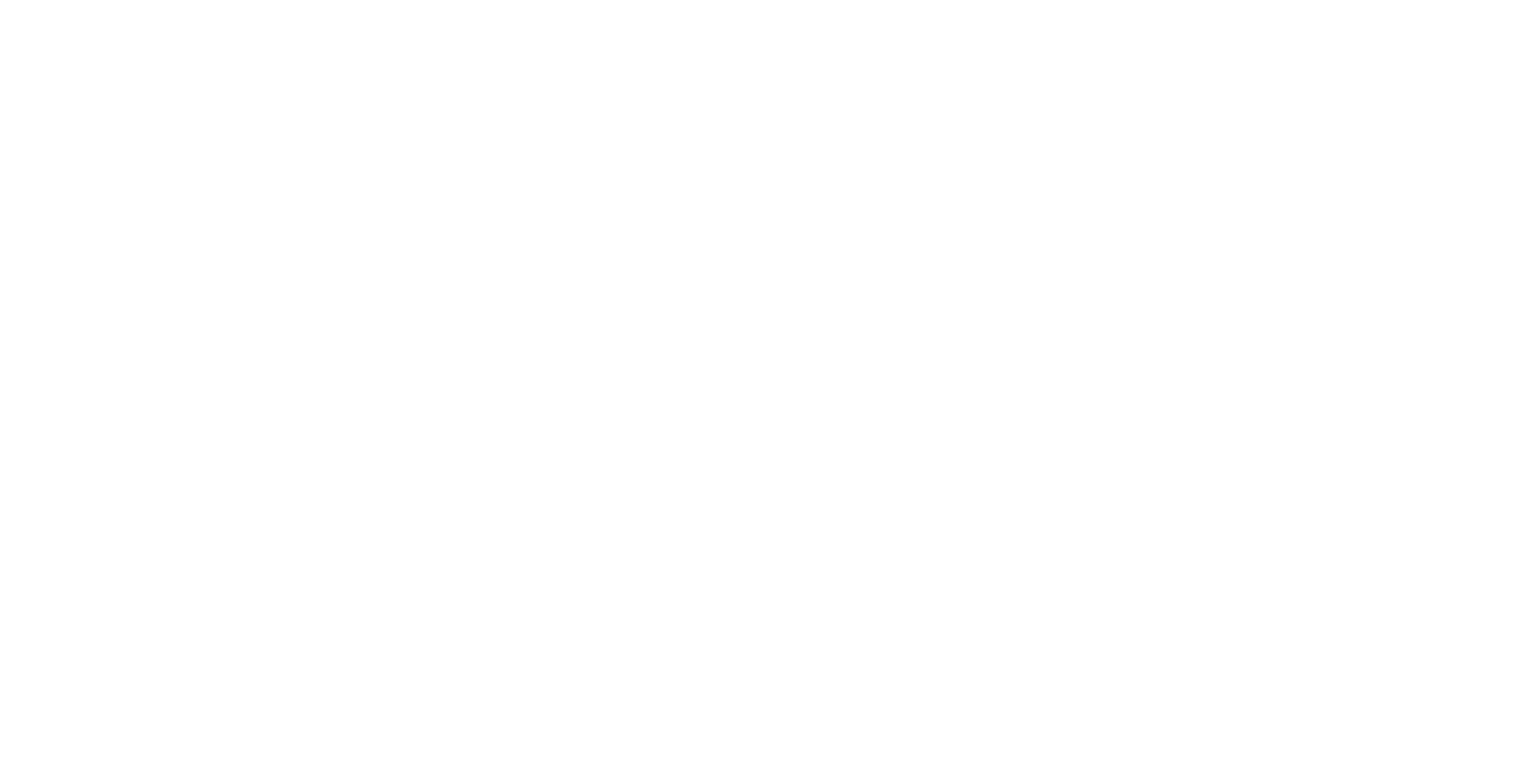 scroll, scrollTop: 0, scrollLeft: 0, axis: both 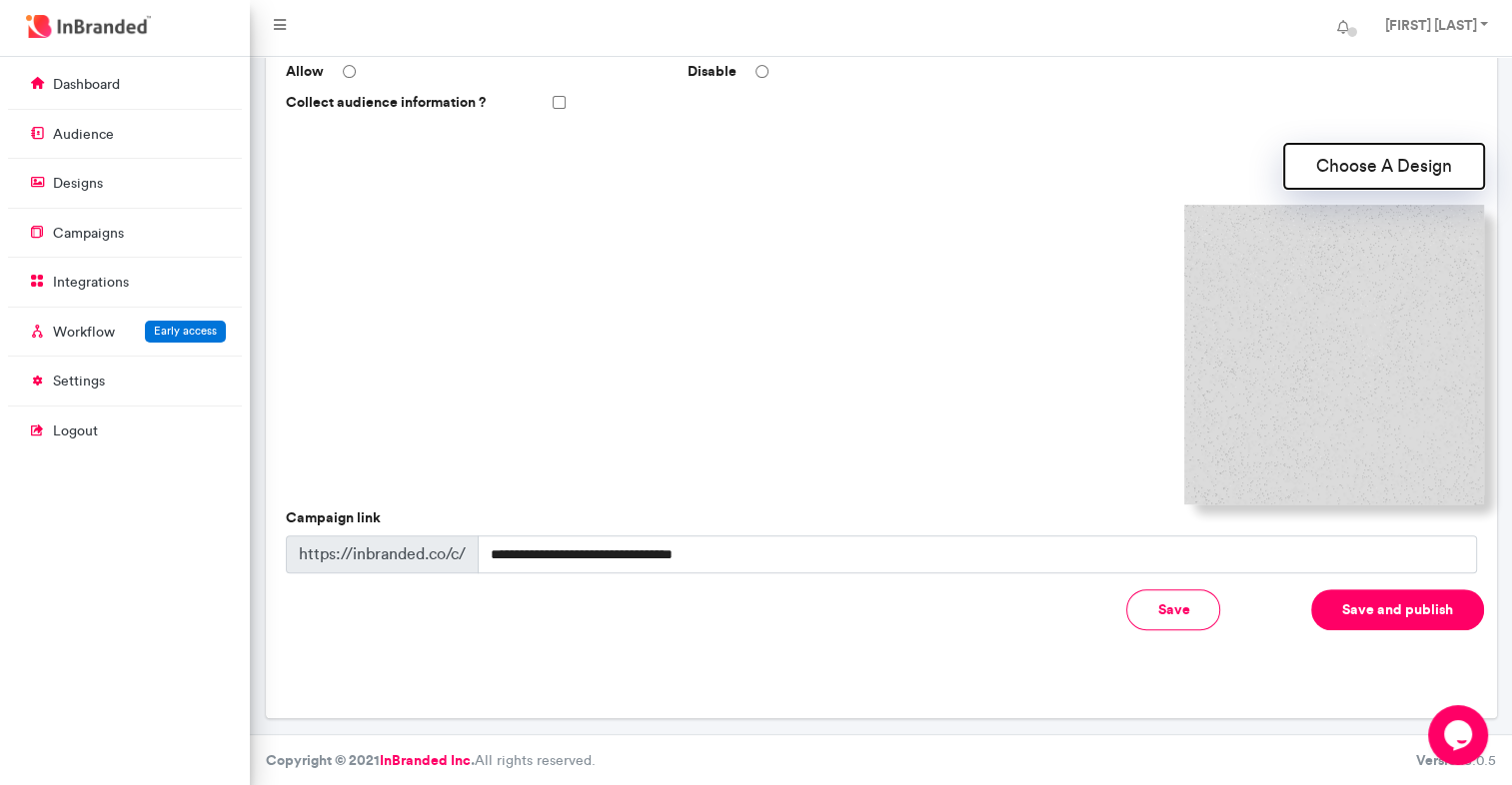 click on "Choose A Design" at bounding box center [1384, 166] 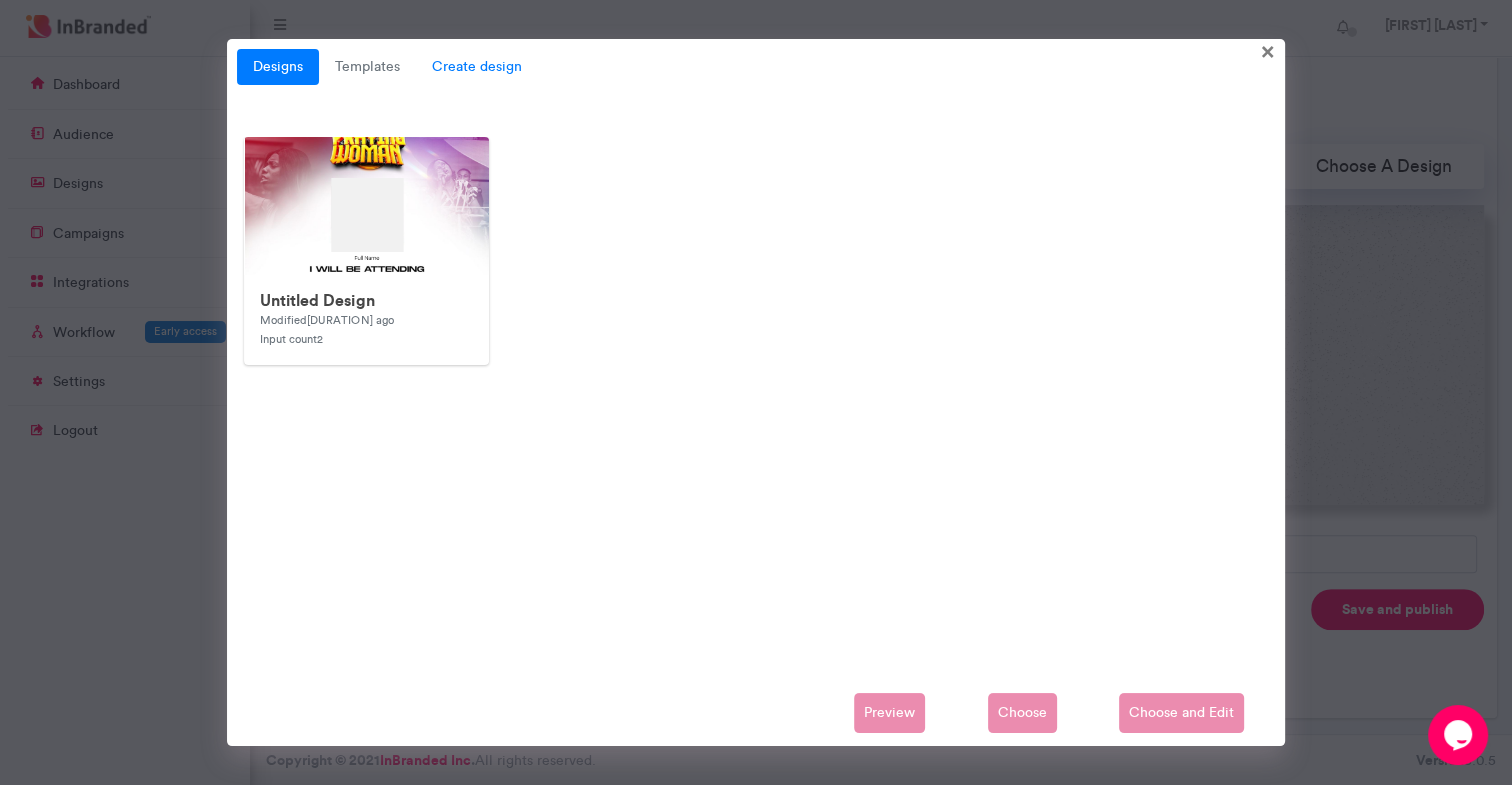 click on "Create design" at bounding box center [477, 67] 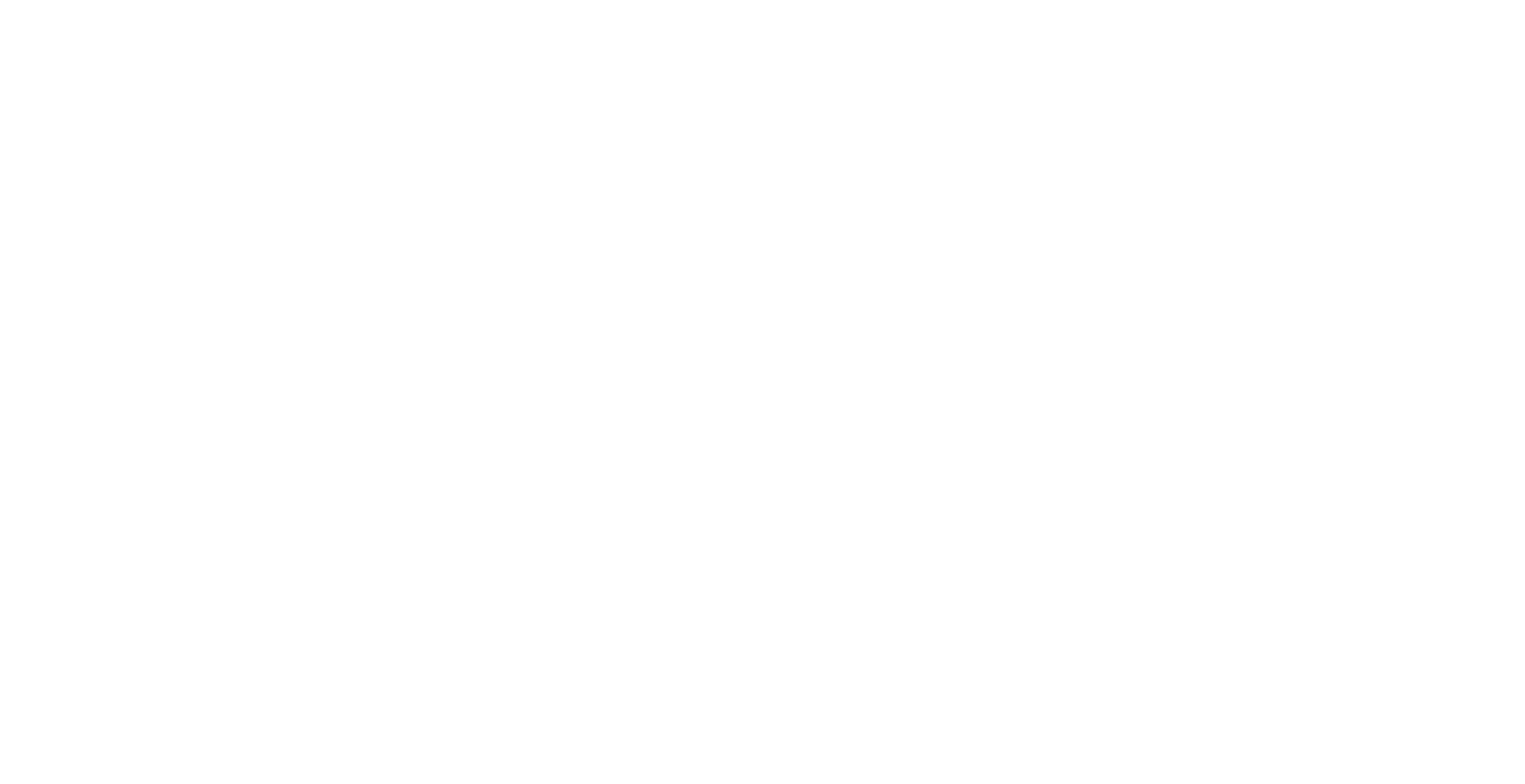 scroll, scrollTop: 0, scrollLeft: 0, axis: both 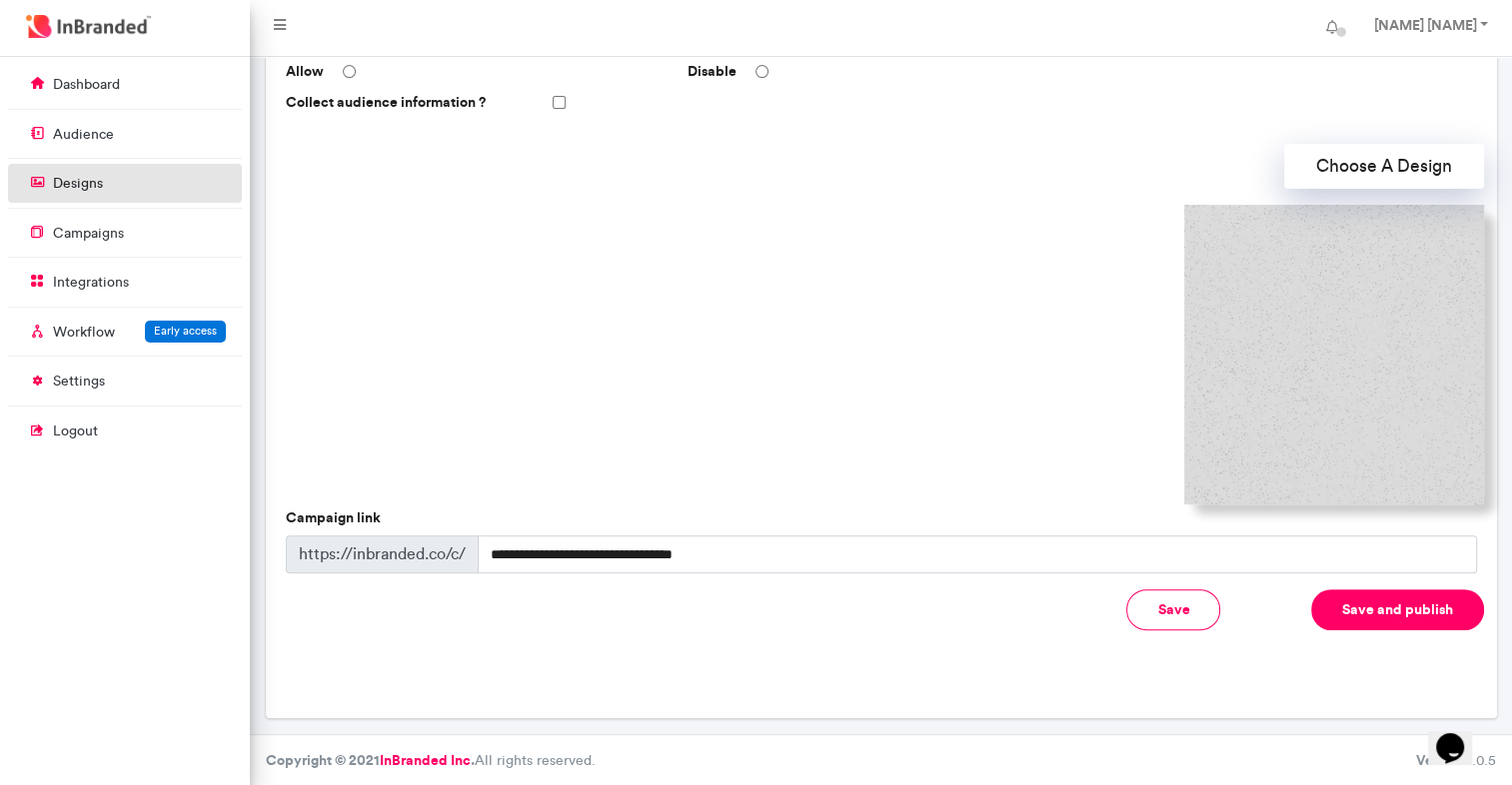 click on "designs" at bounding box center [125, 183] 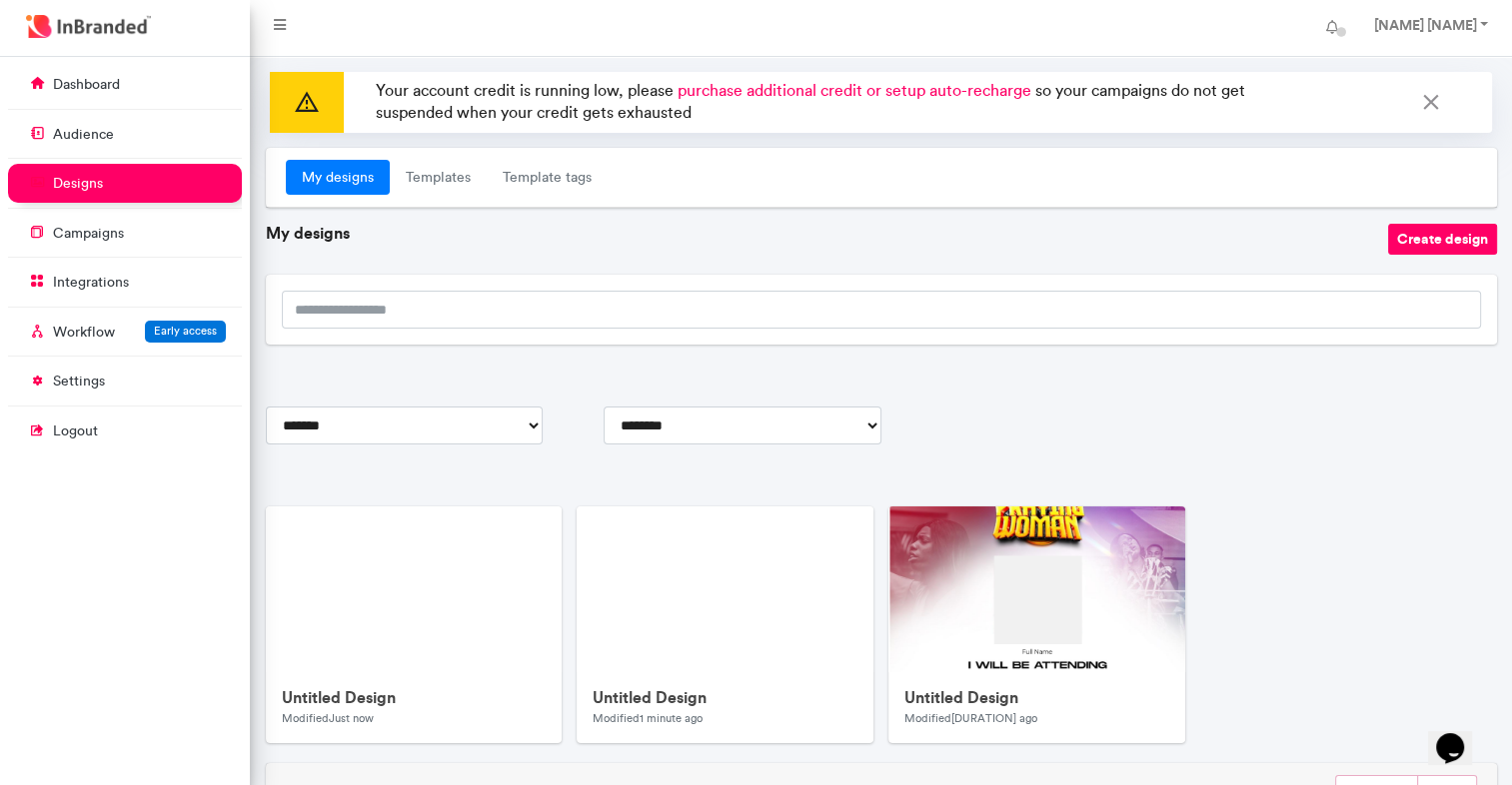 scroll, scrollTop: 100, scrollLeft: 0, axis: vertical 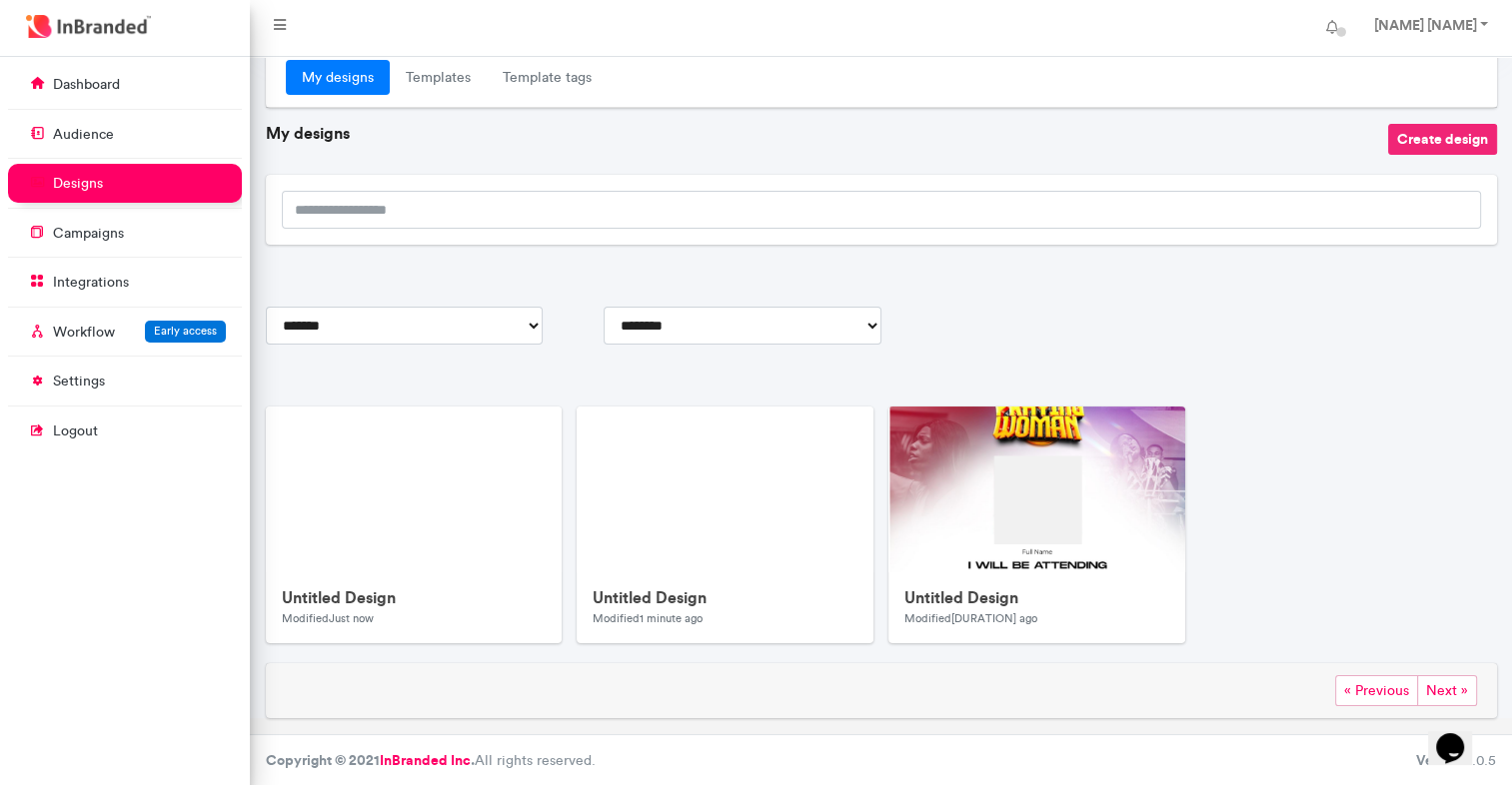 click on "Create design" at bounding box center [1442, 139] 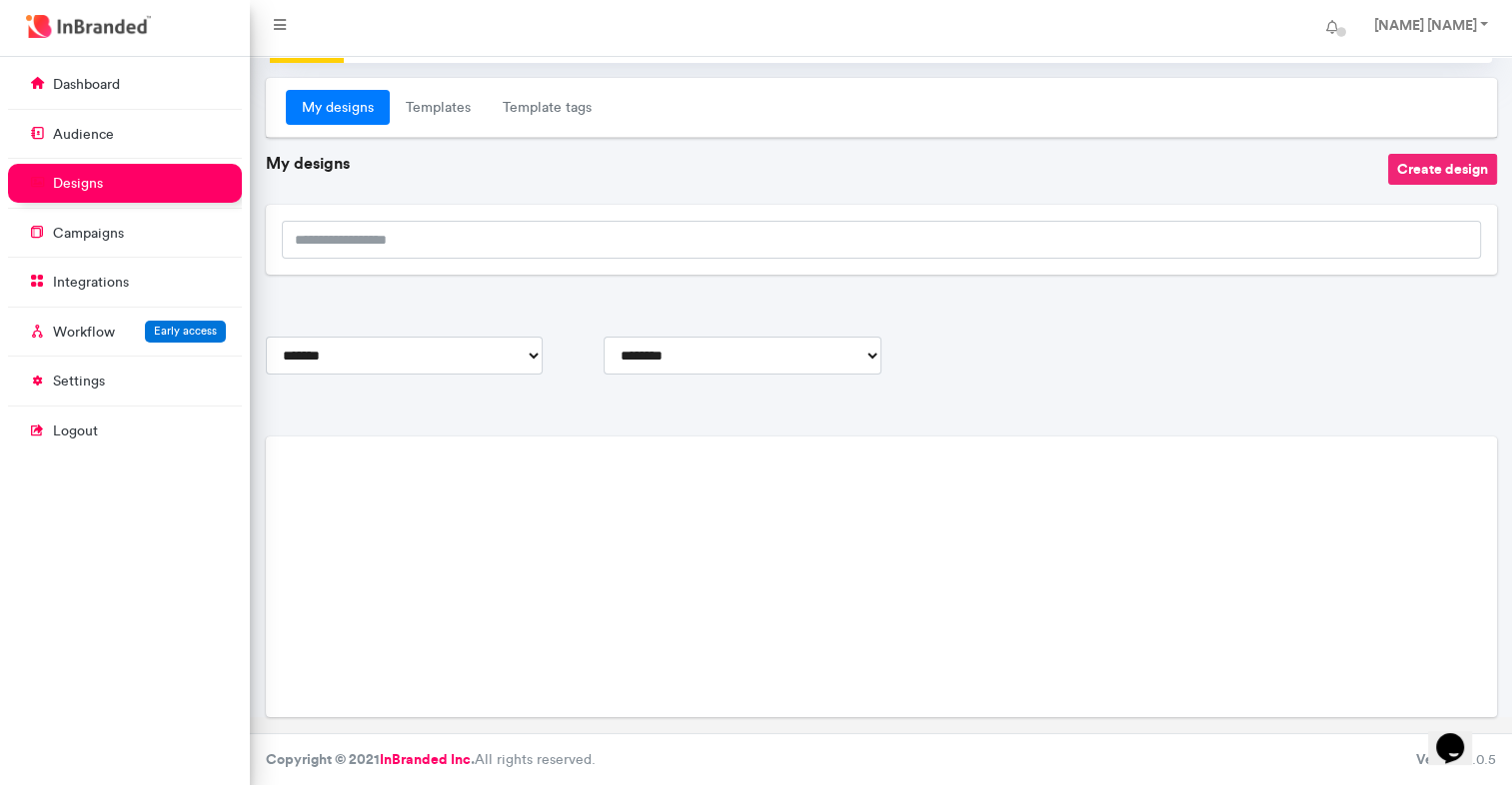 scroll, scrollTop: 100, scrollLeft: 0, axis: vertical 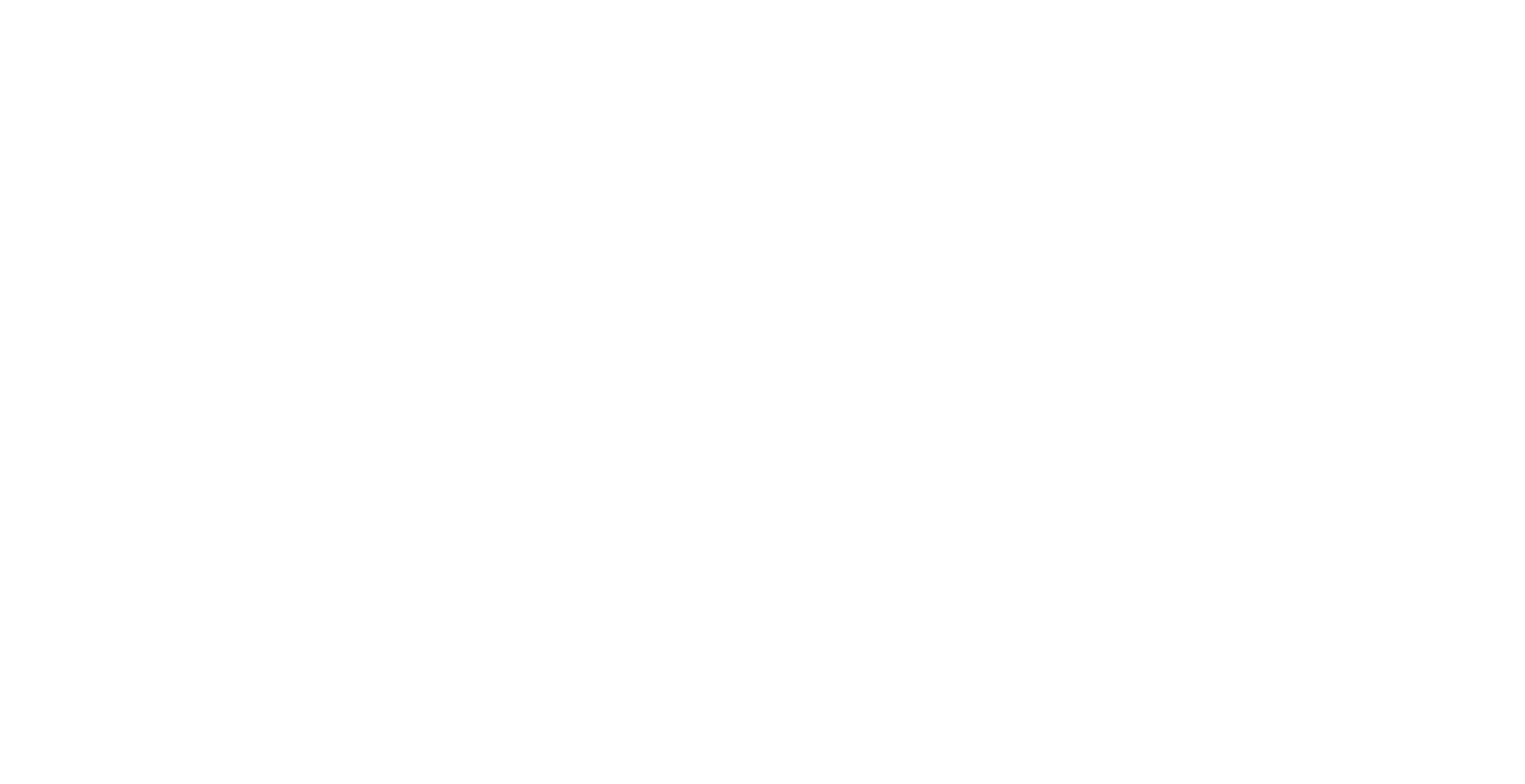 click at bounding box center (762, 0) 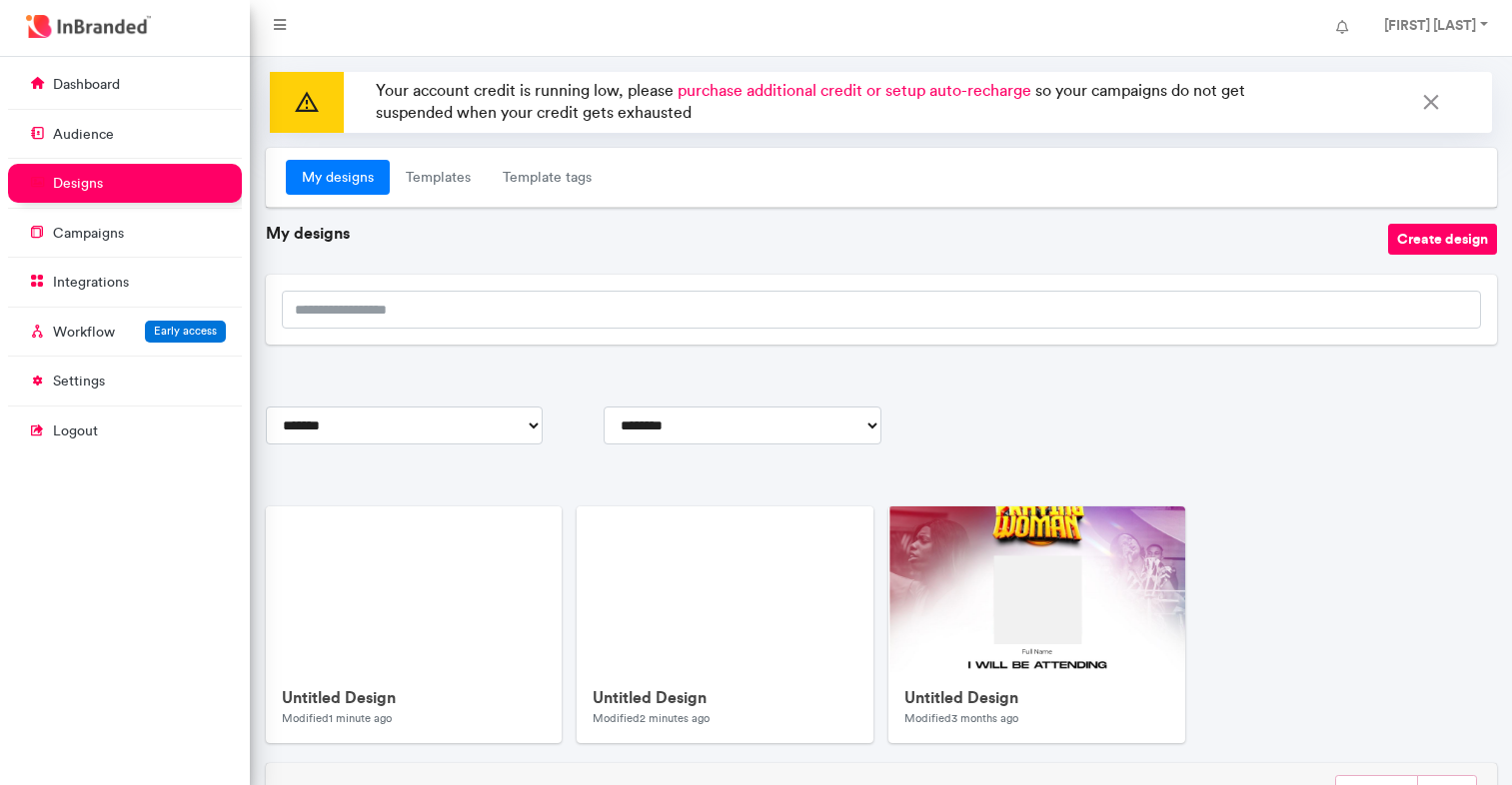scroll, scrollTop: 100, scrollLeft: 0, axis: vertical 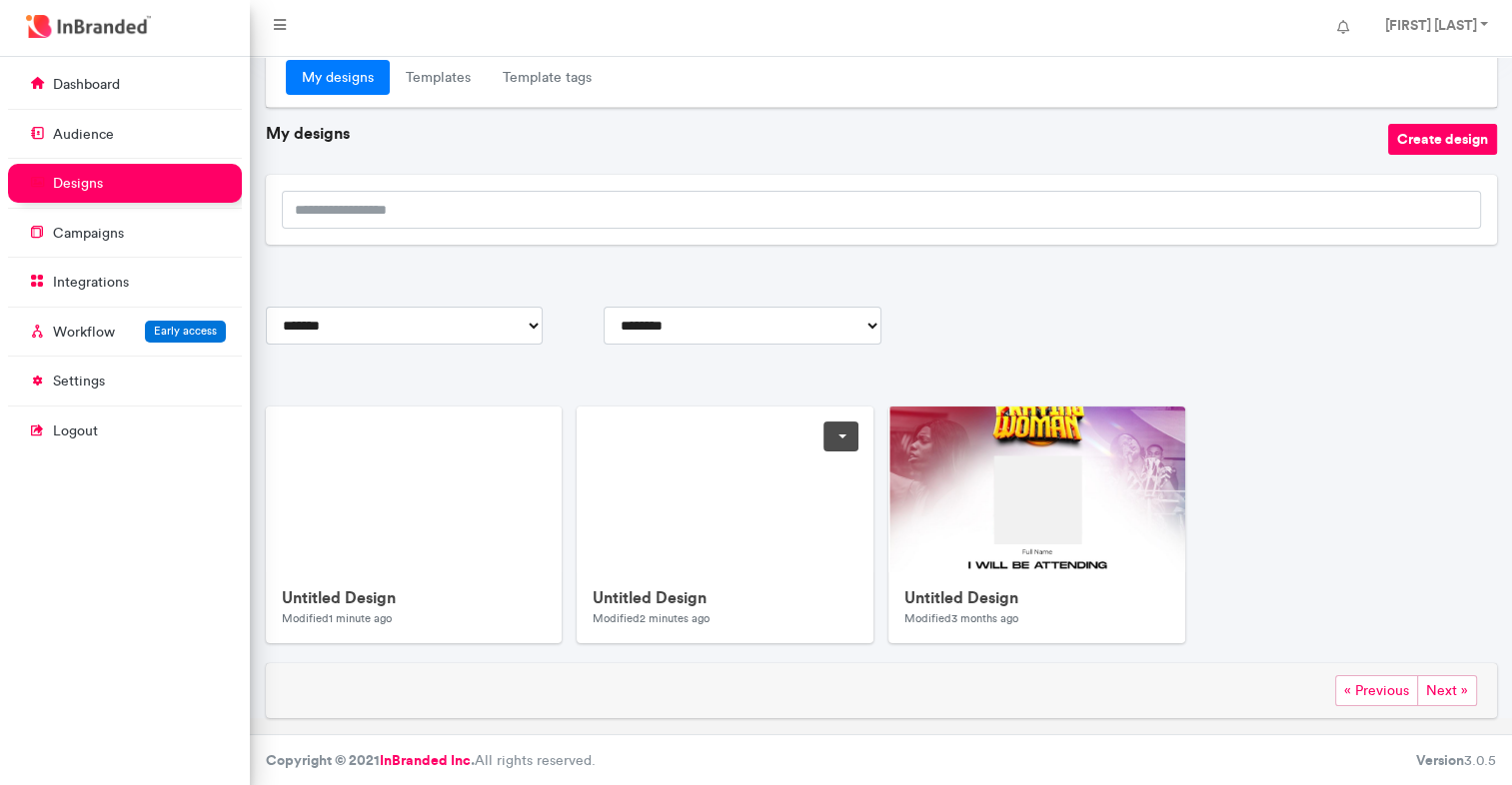 click at bounding box center (725, 489) 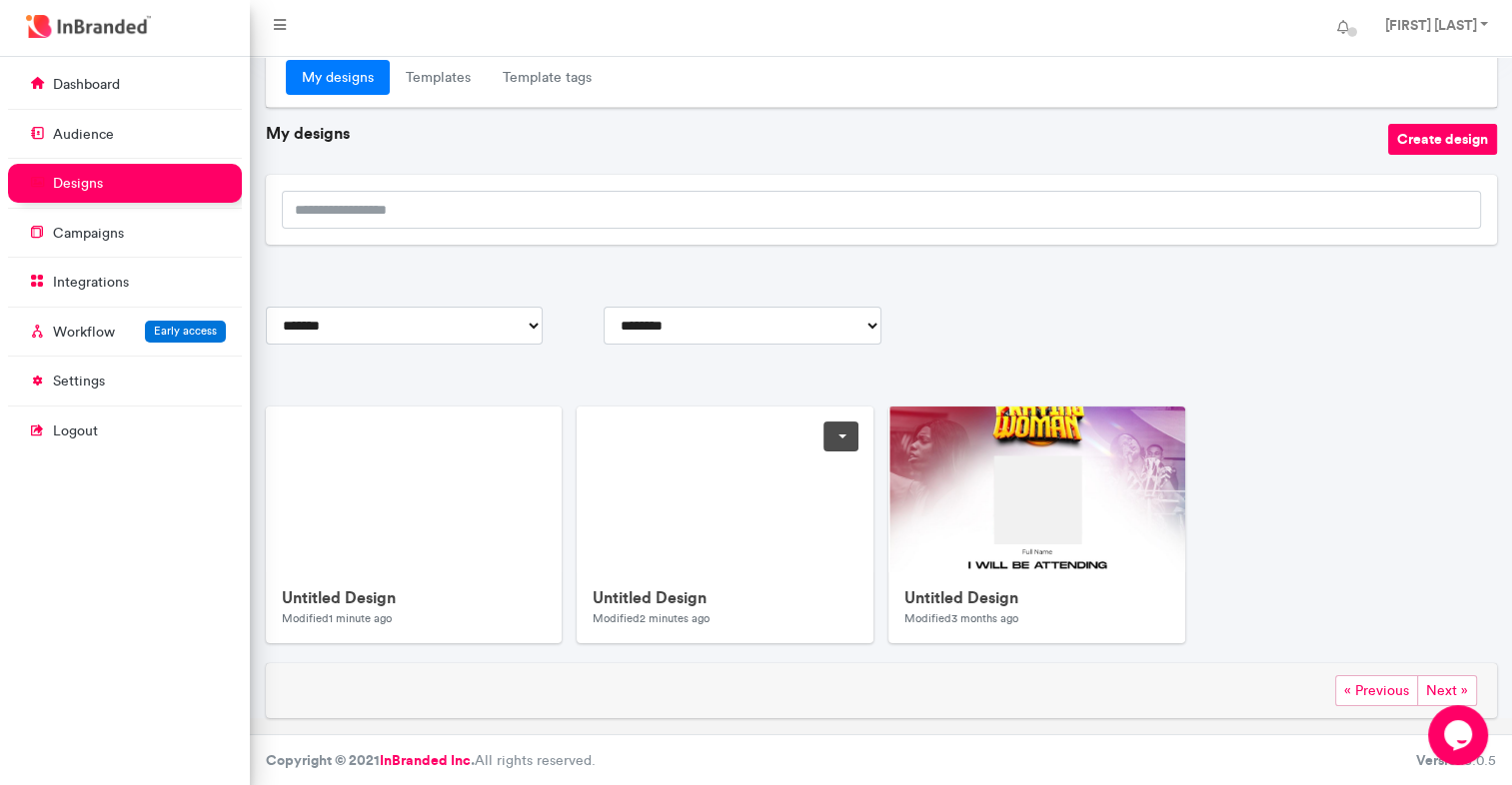 scroll, scrollTop: 0, scrollLeft: 0, axis: both 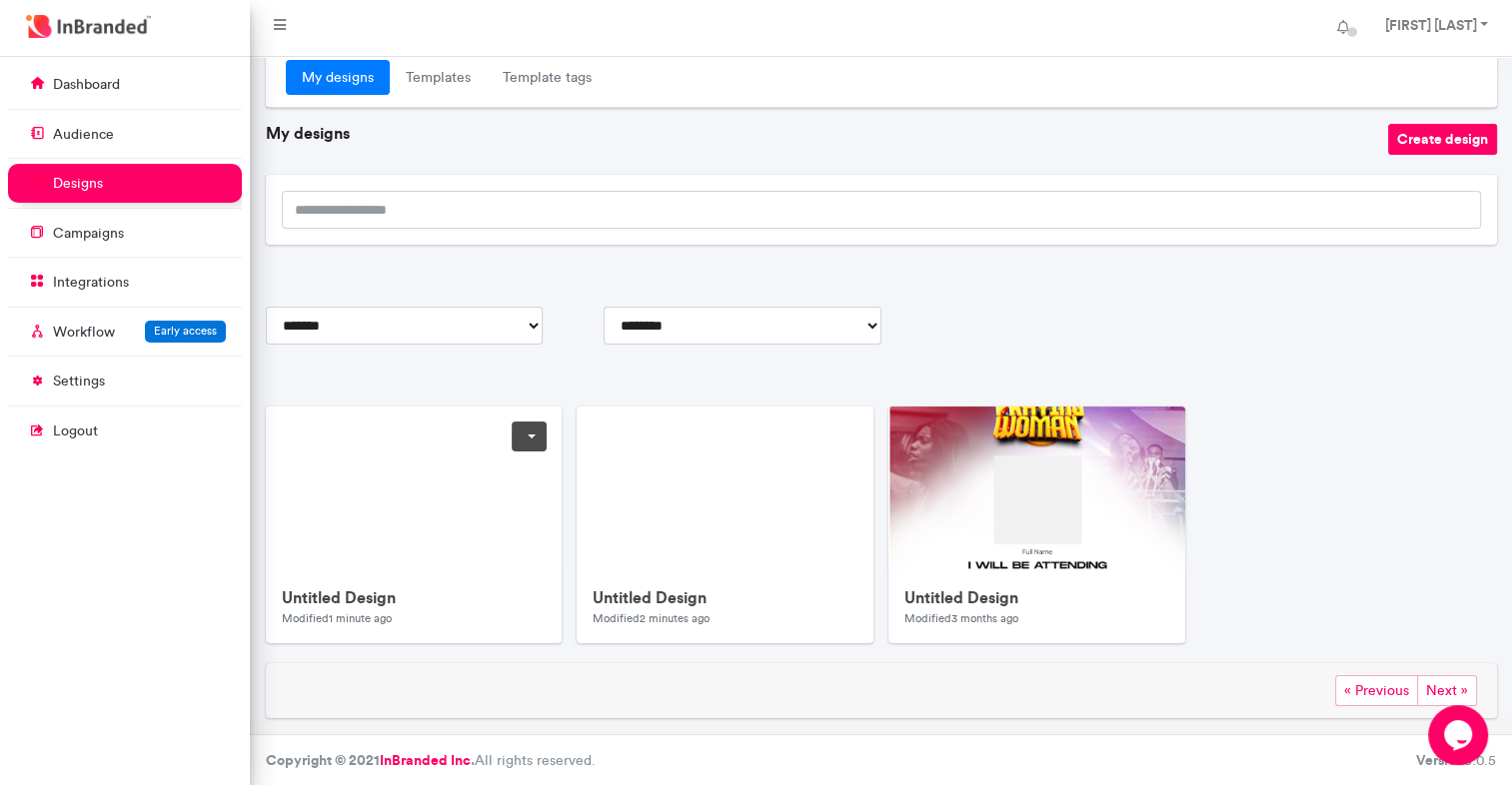 click at bounding box center (529, 436) 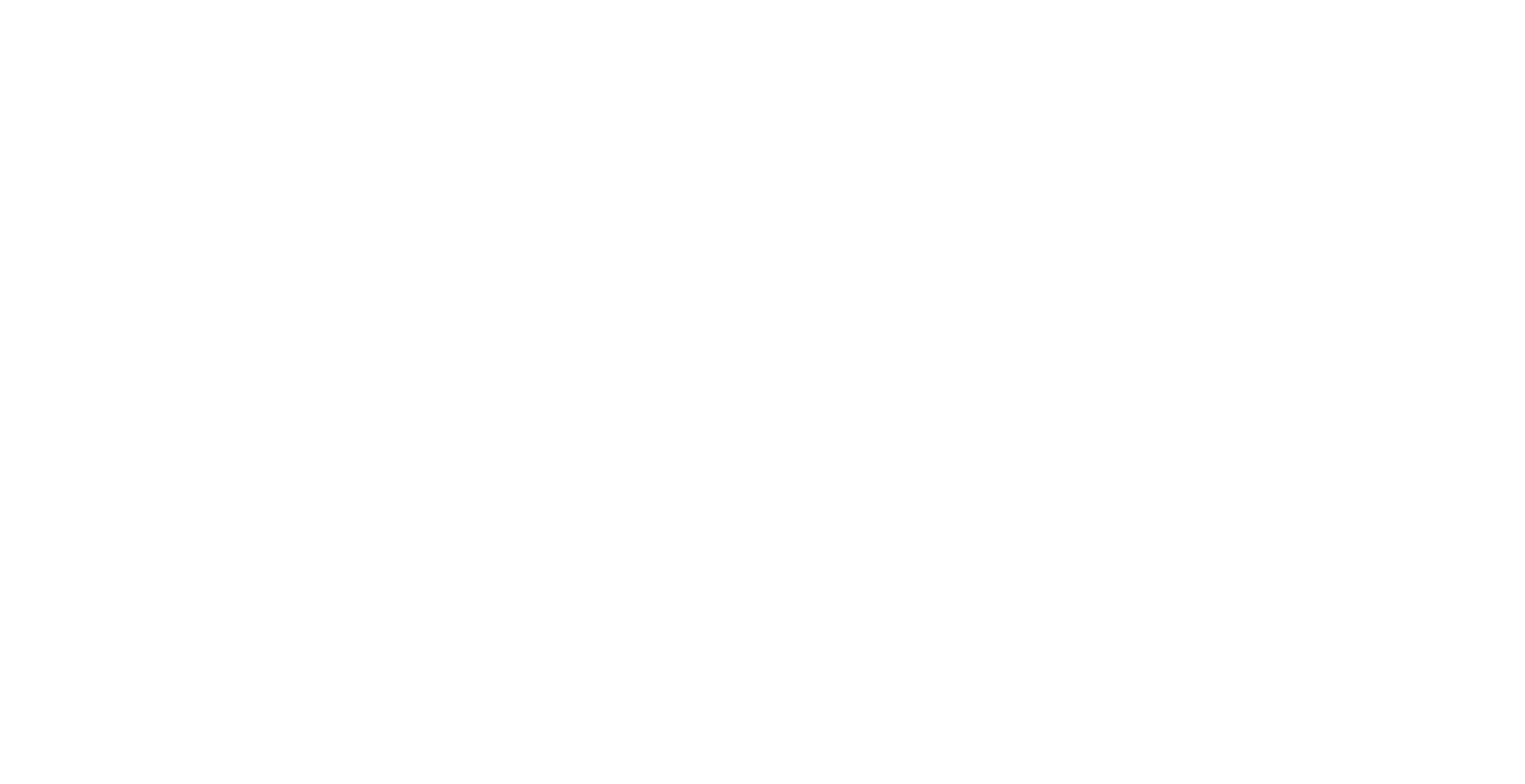 scroll, scrollTop: 0, scrollLeft: 0, axis: both 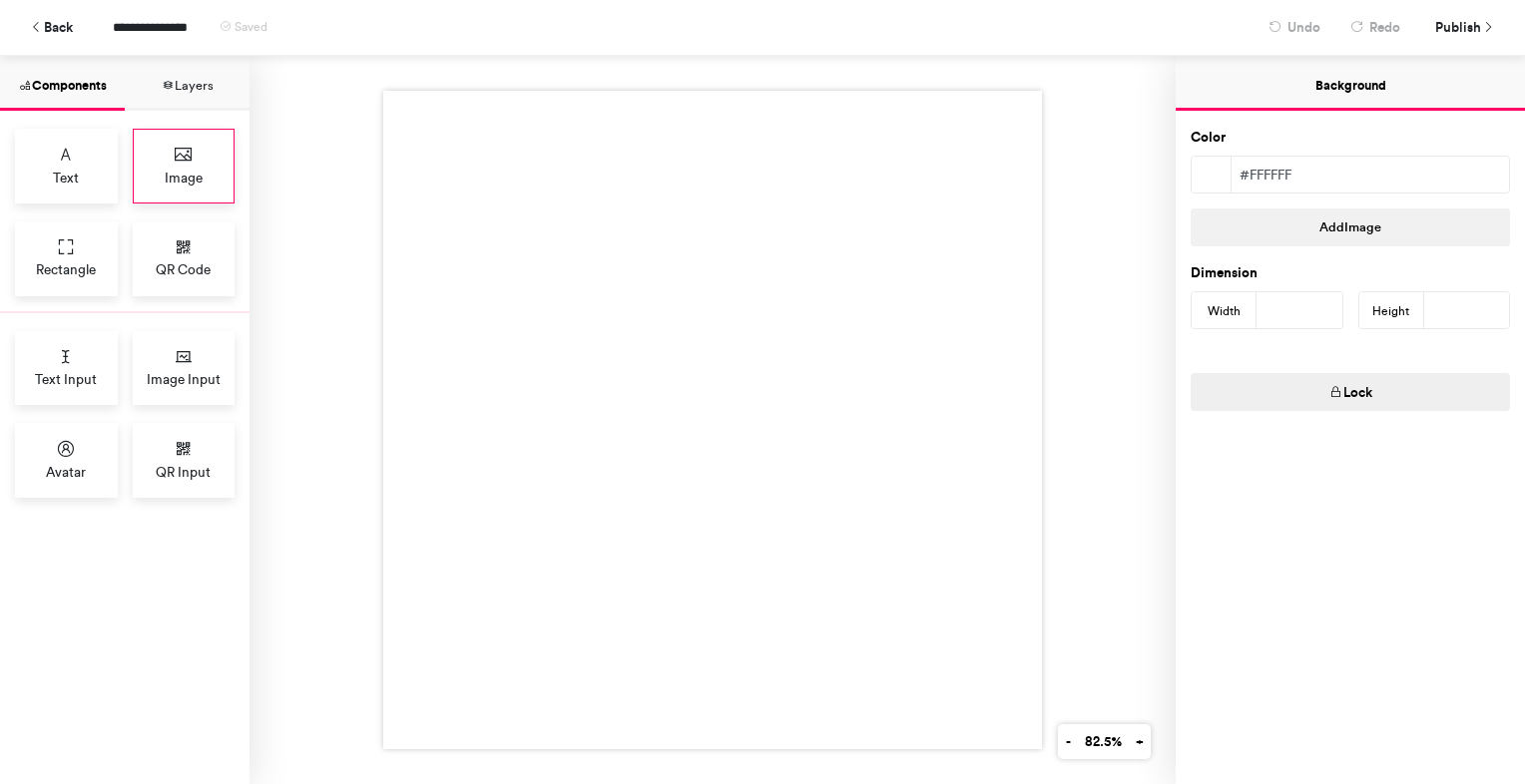 click at bounding box center [184, 155] 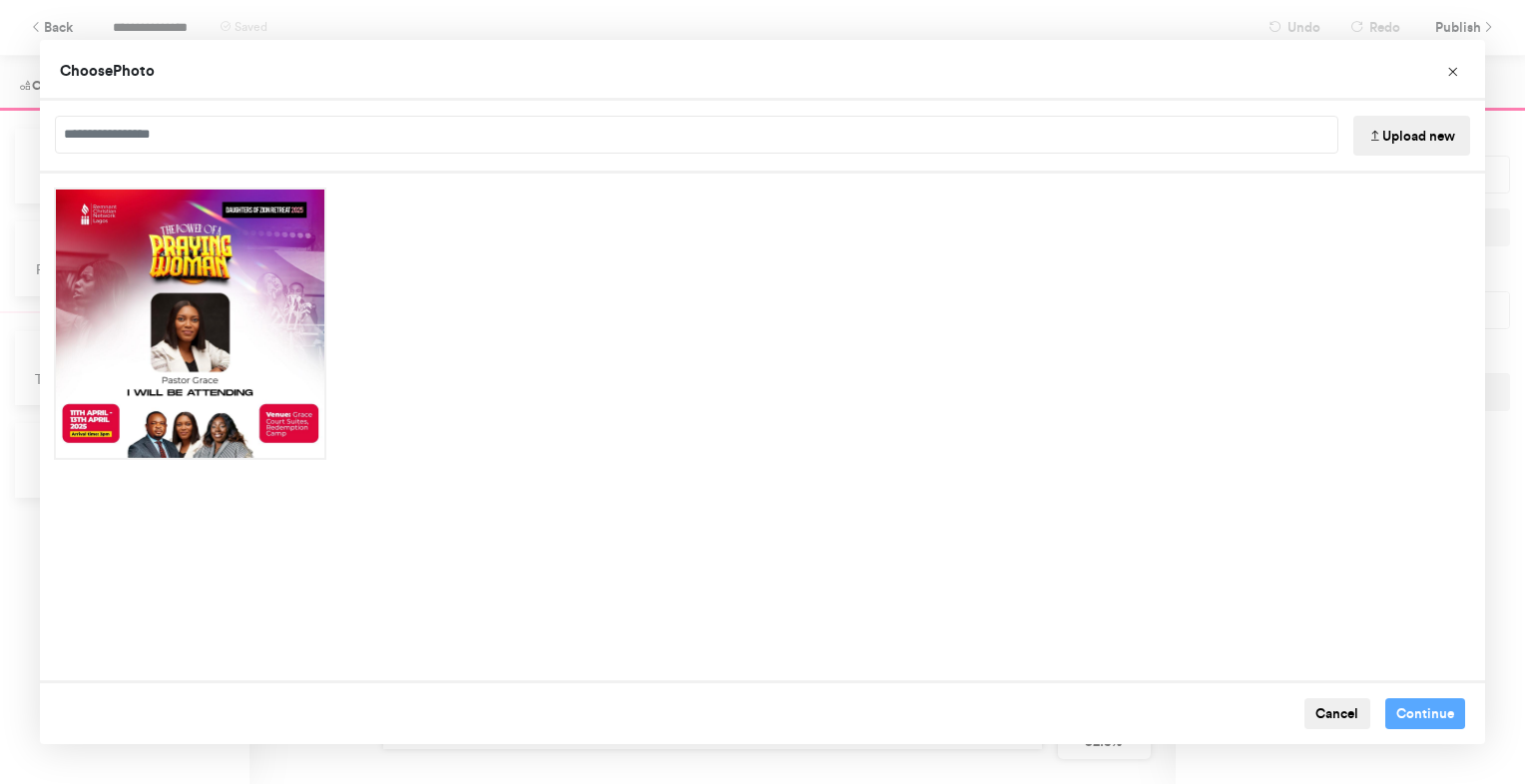 click on "Upload new" at bounding box center (1411, 136) 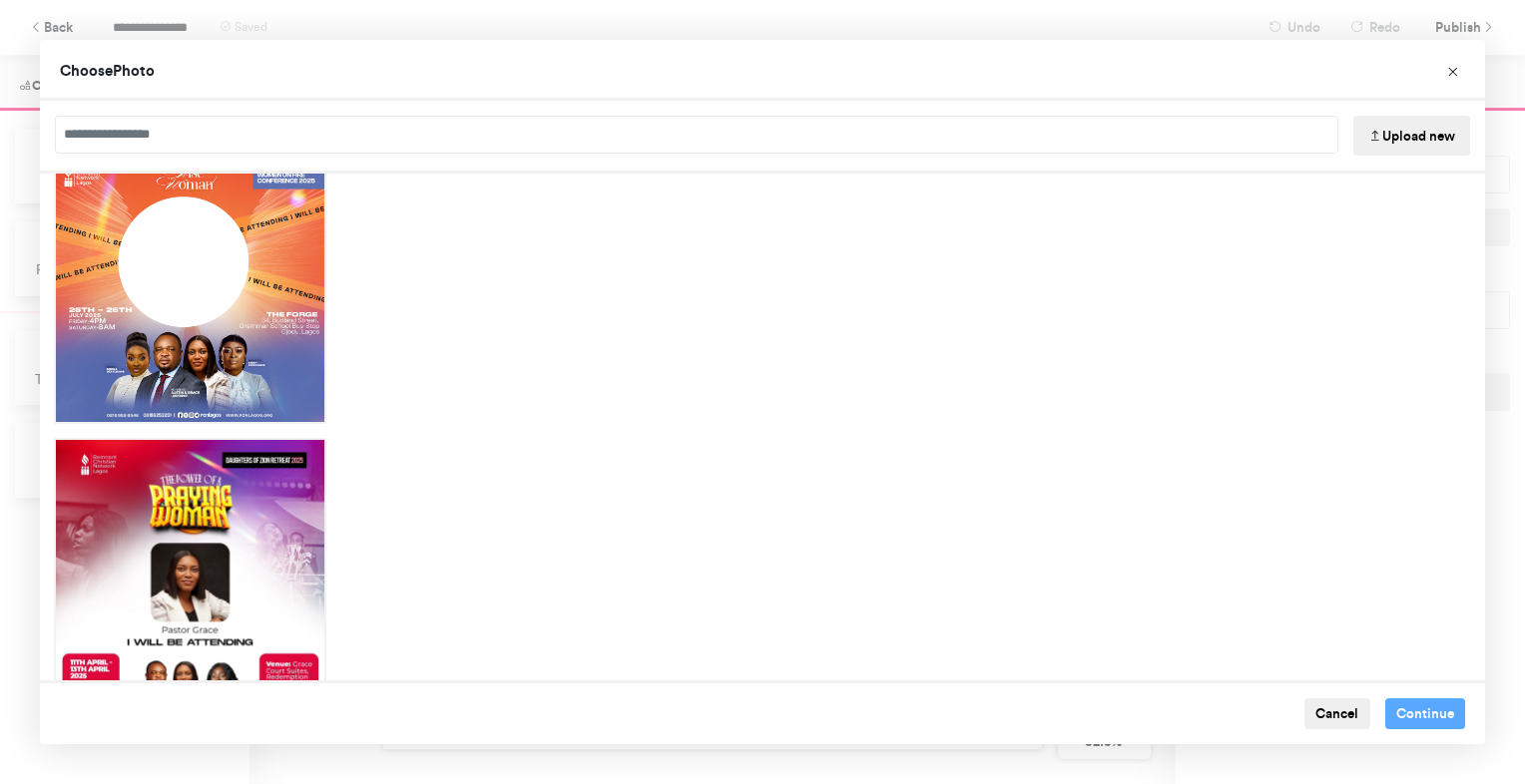 scroll, scrollTop: 0, scrollLeft: 0, axis: both 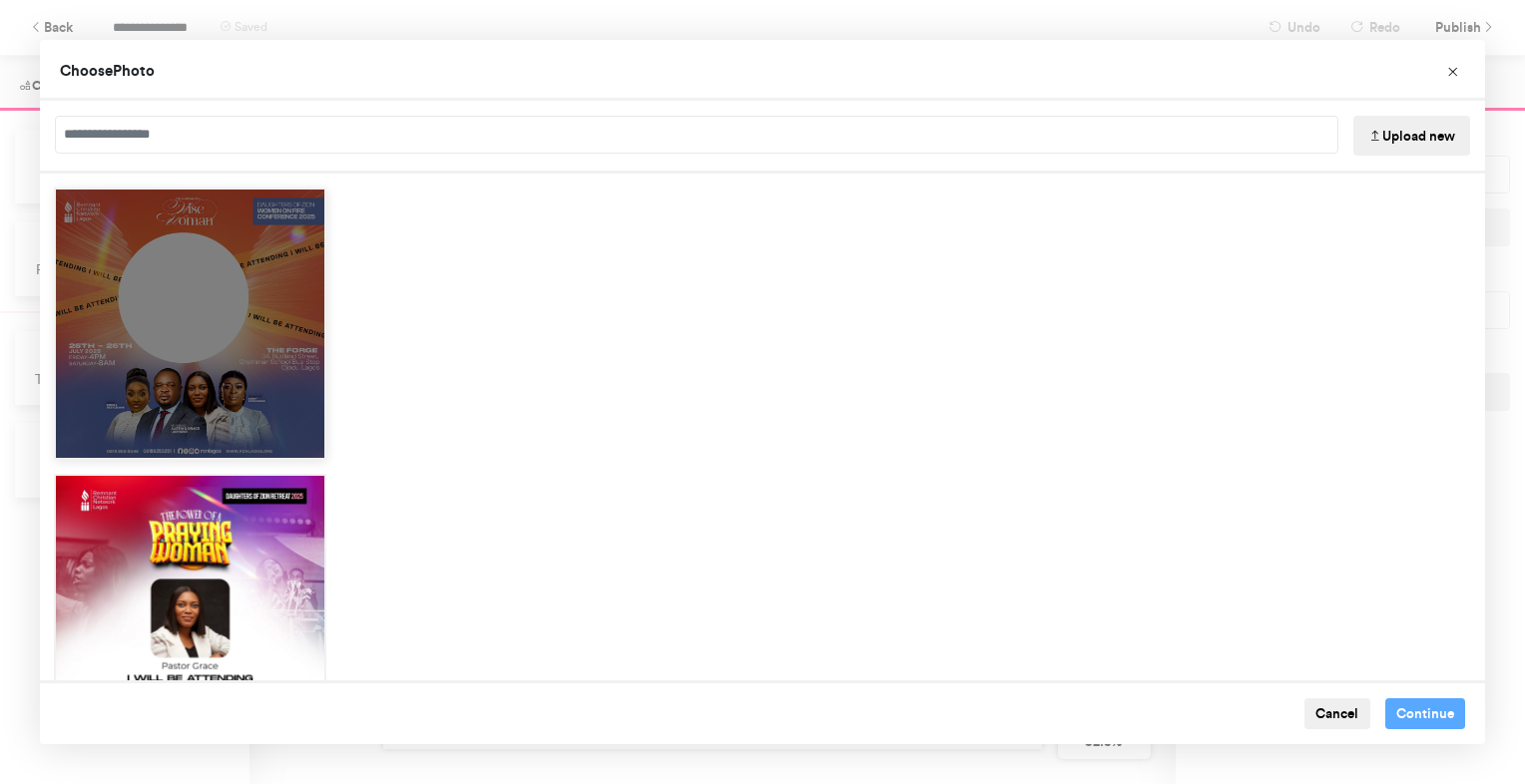 click at bounding box center [190, 323] 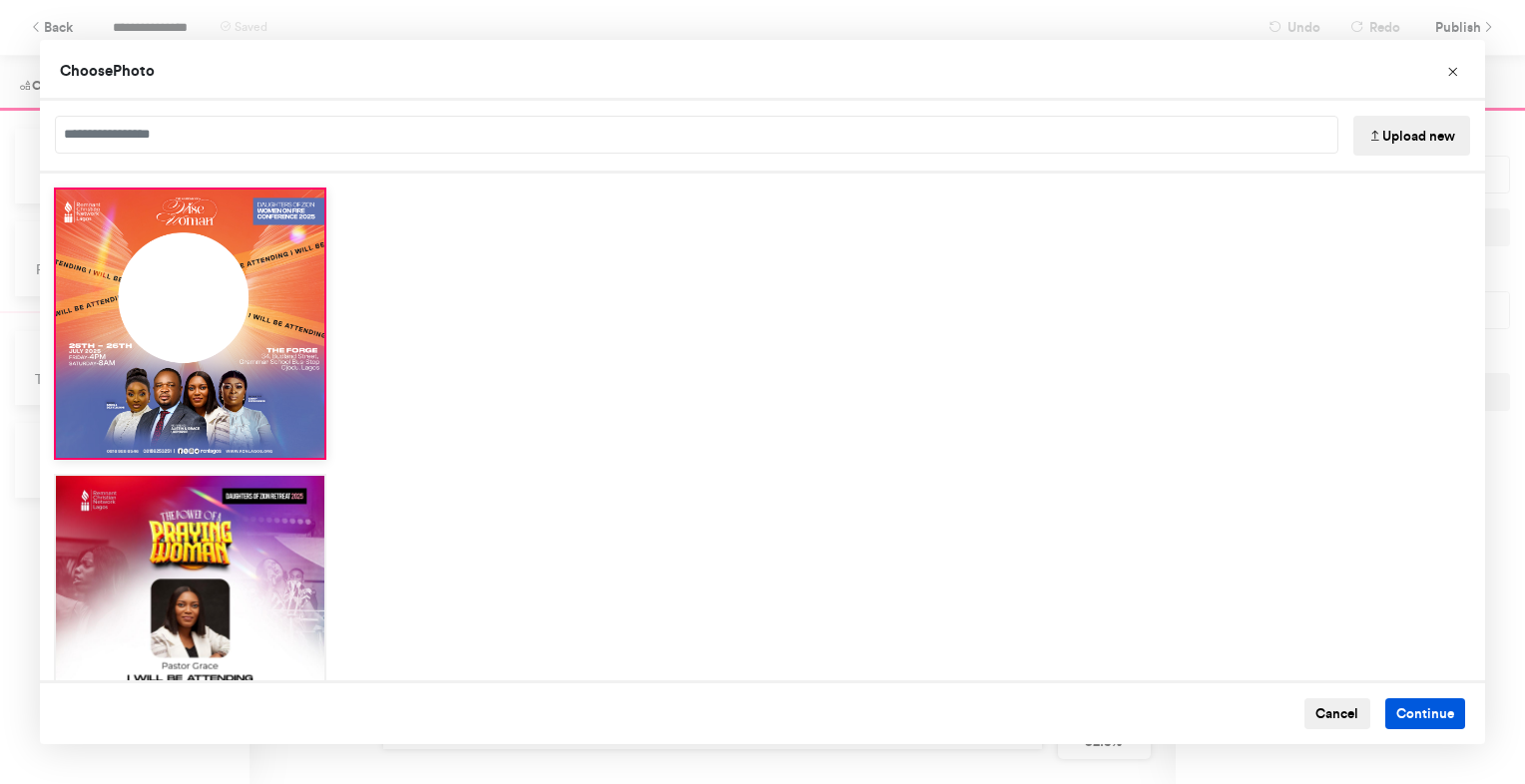 click on "Continue" at bounding box center (1425, 714) 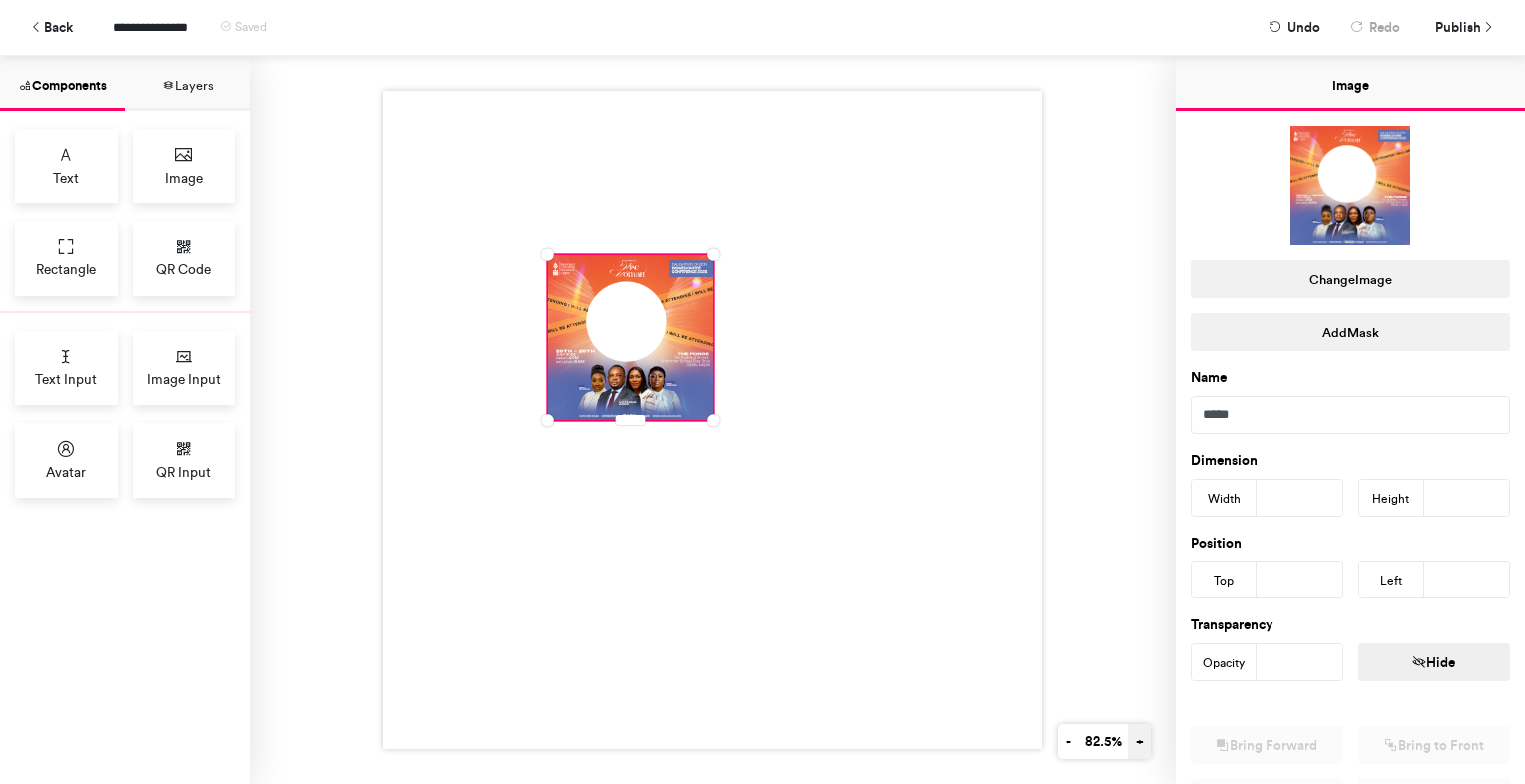 click on "+" at bounding box center (1139, 741) 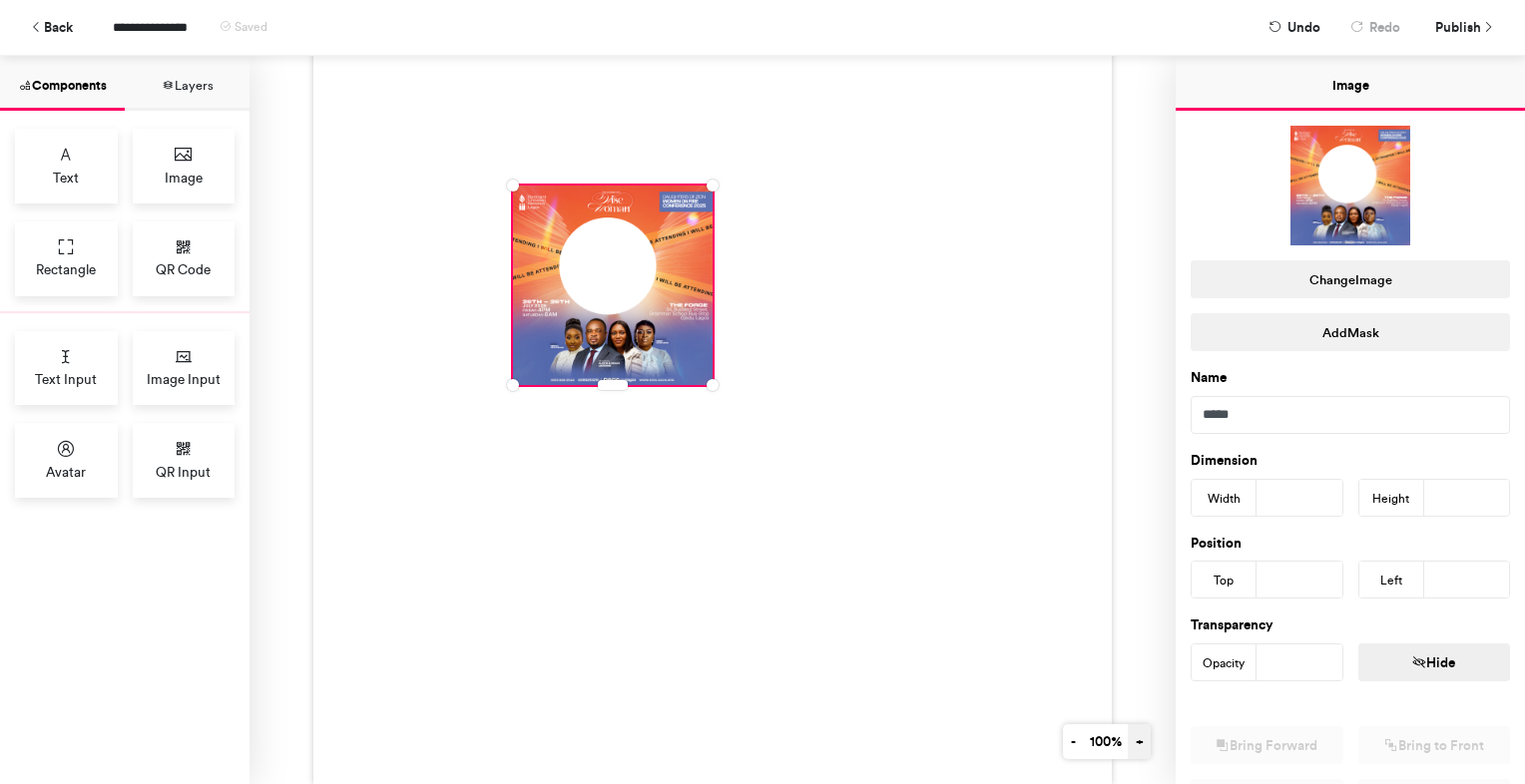 click on "+" at bounding box center (1139, 741) 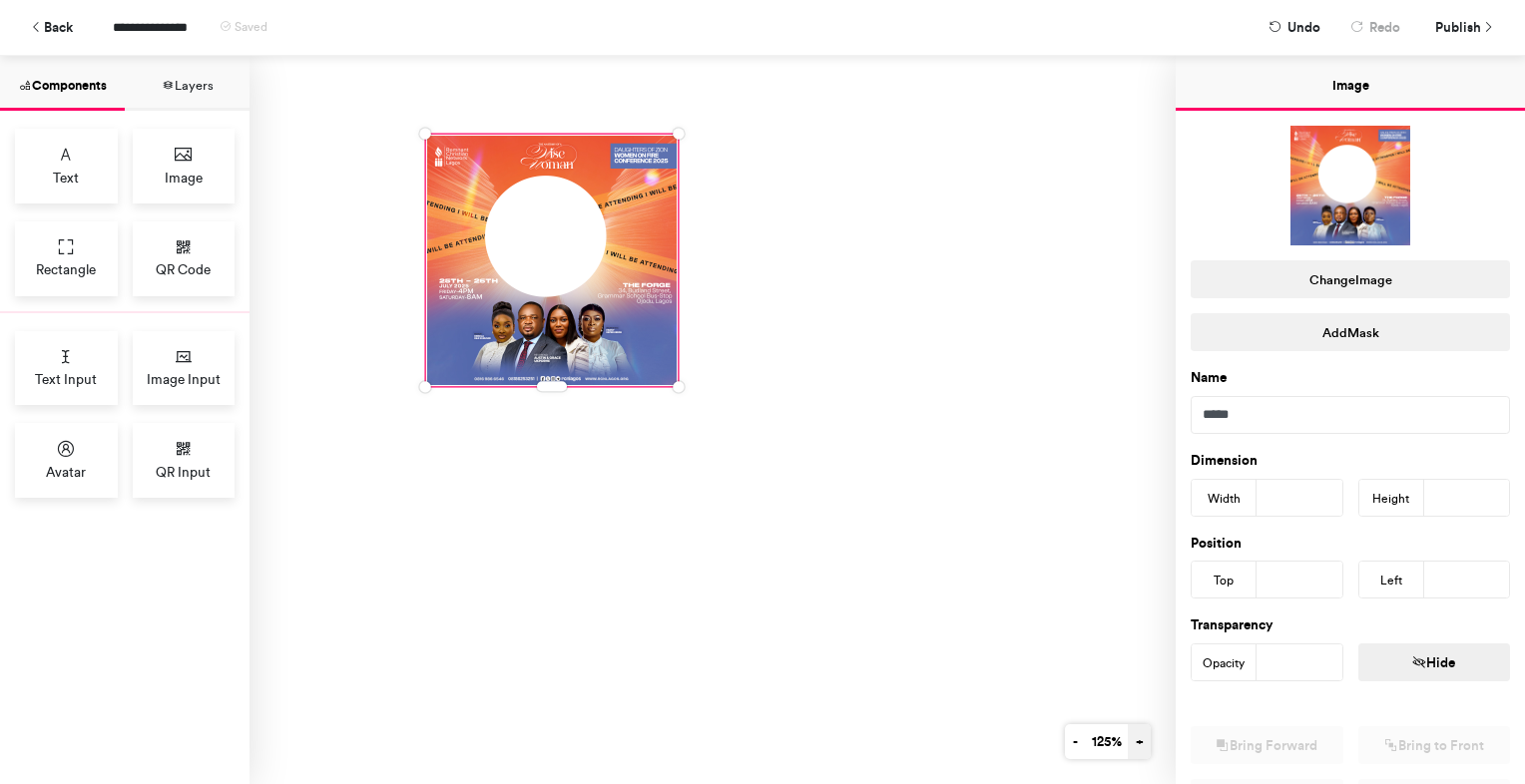 click on "+" at bounding box center [1139, 741] 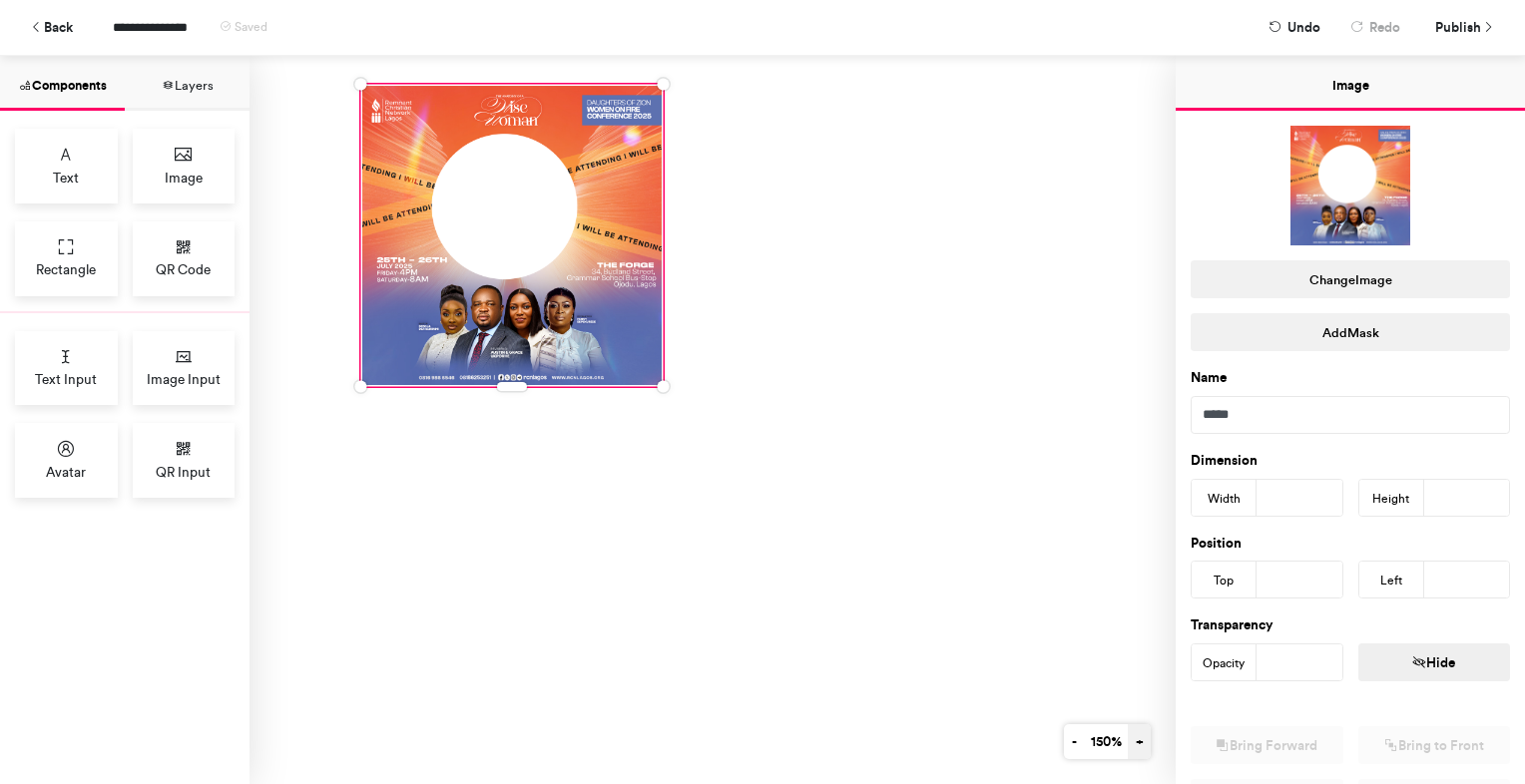 click on "+" at bounding box center (1139, 741) 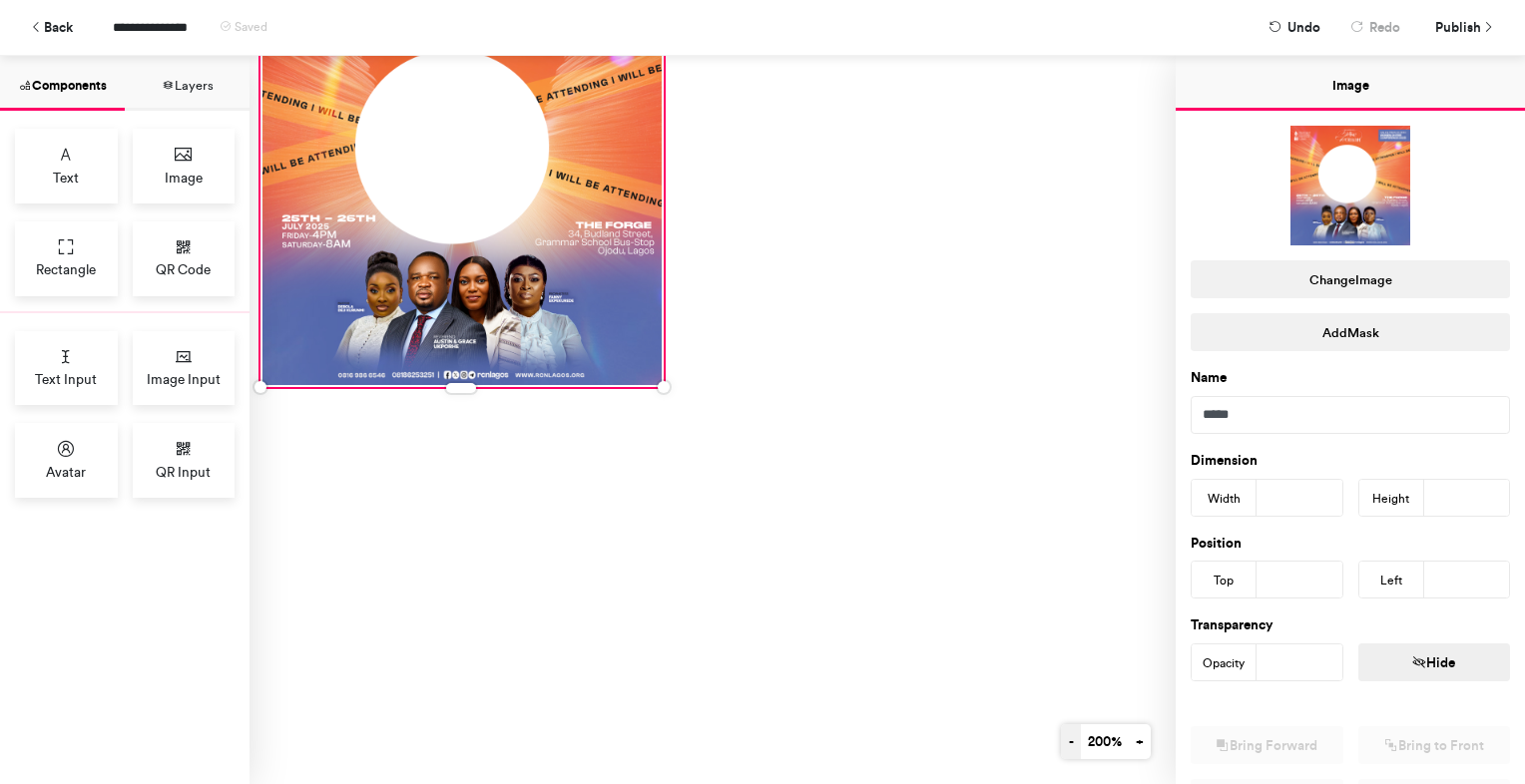 click on "-" at bounding box center (1071, 741) 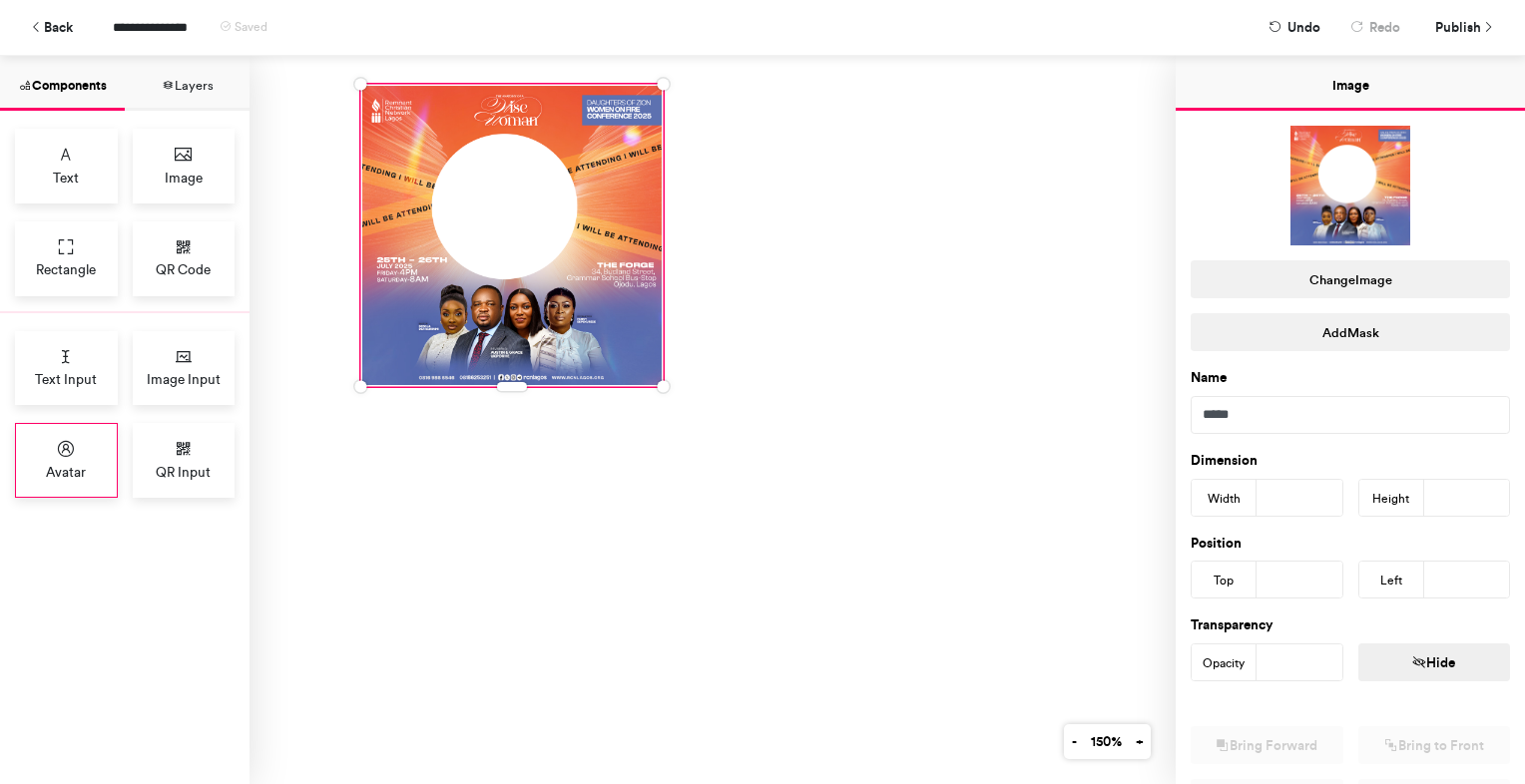 click at bounding box center [66, 449] 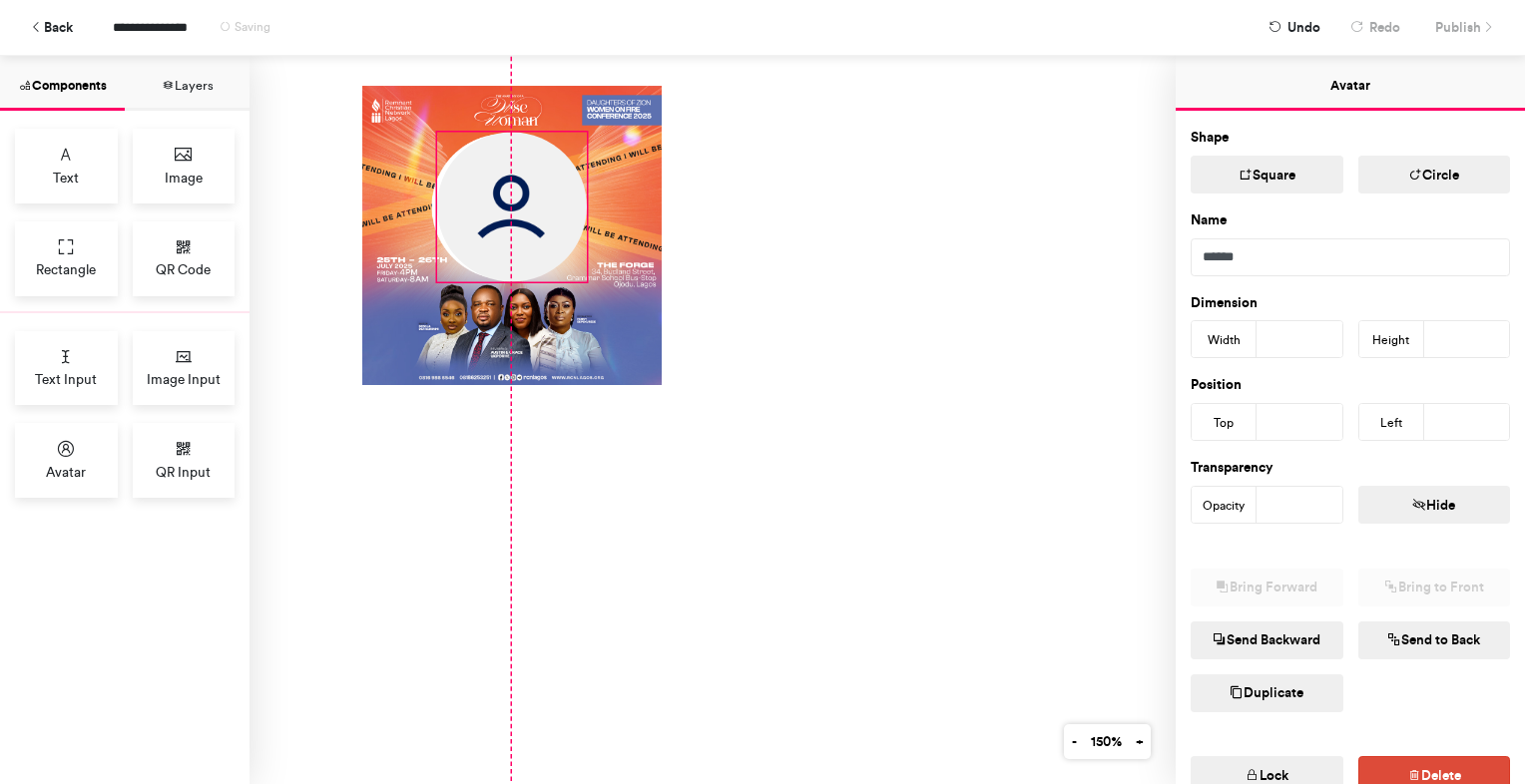 drag, startPoint x: 444, startPoint y: 177, endPoint x: 507, endPoint y: 223, distance: 78.00641 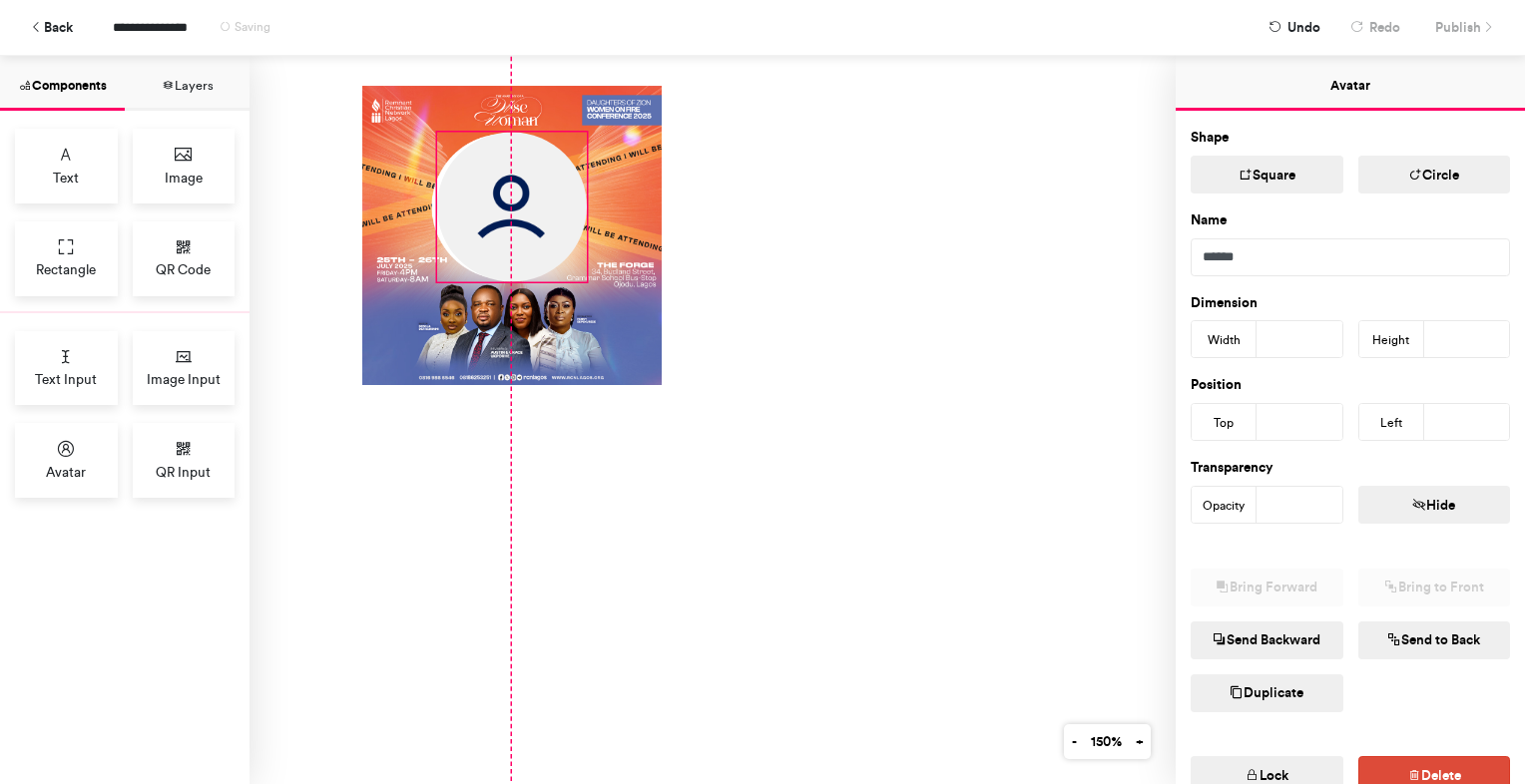 click at bounding box center [512, 207] 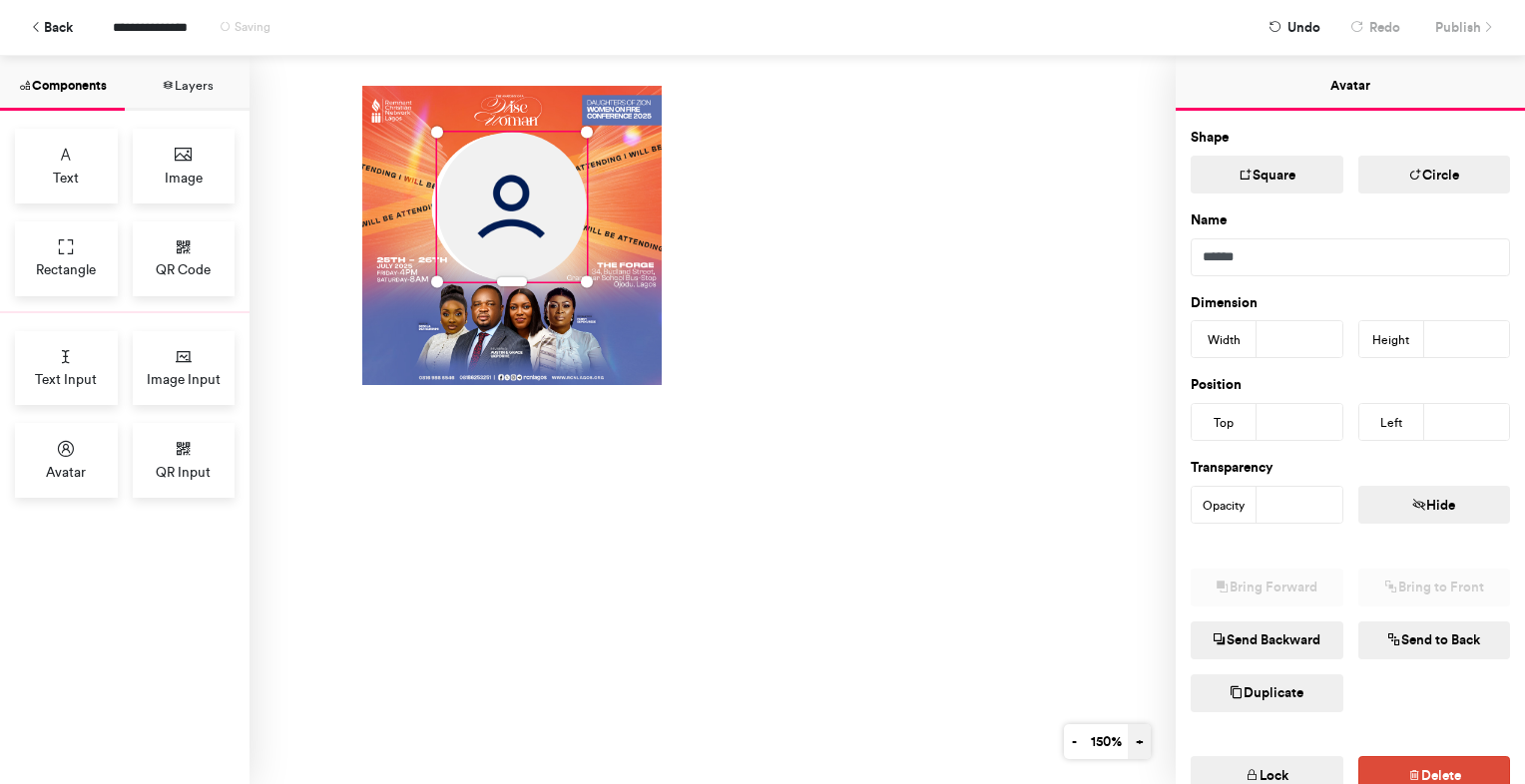 click on "+" at bounding box center [1139, 741] 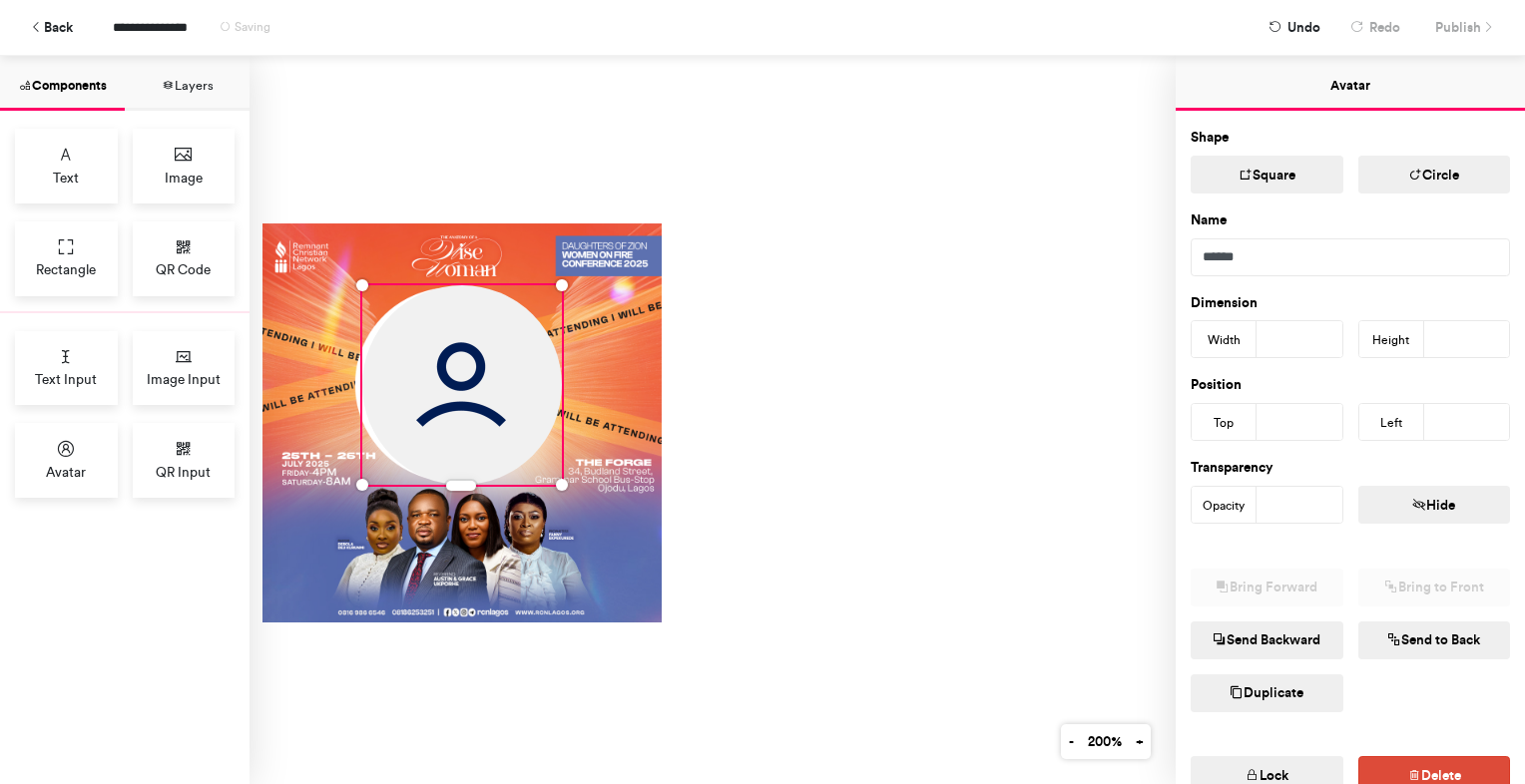 scroll, scrollTop: 207, scrollLeft: 386, axis: both 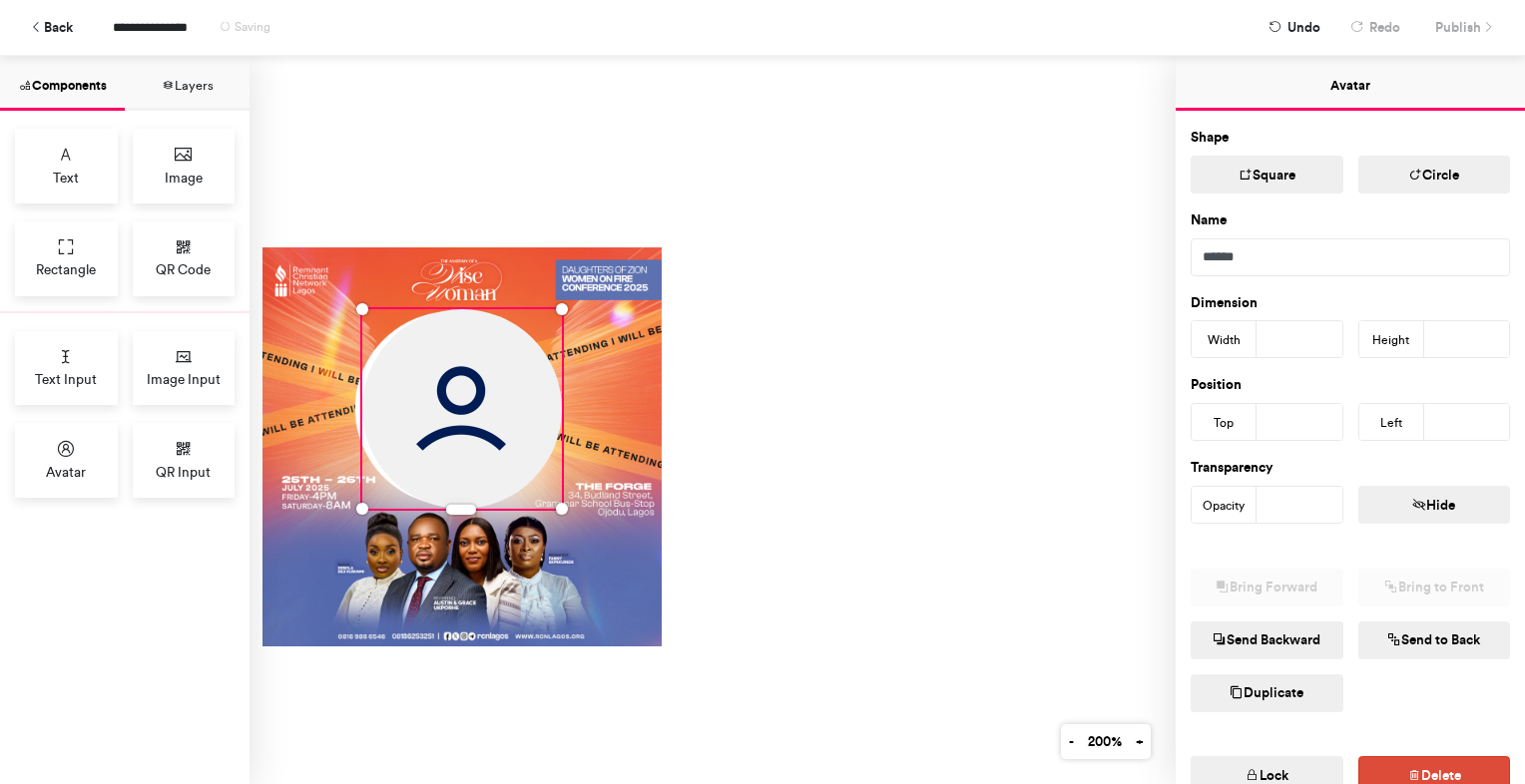 type 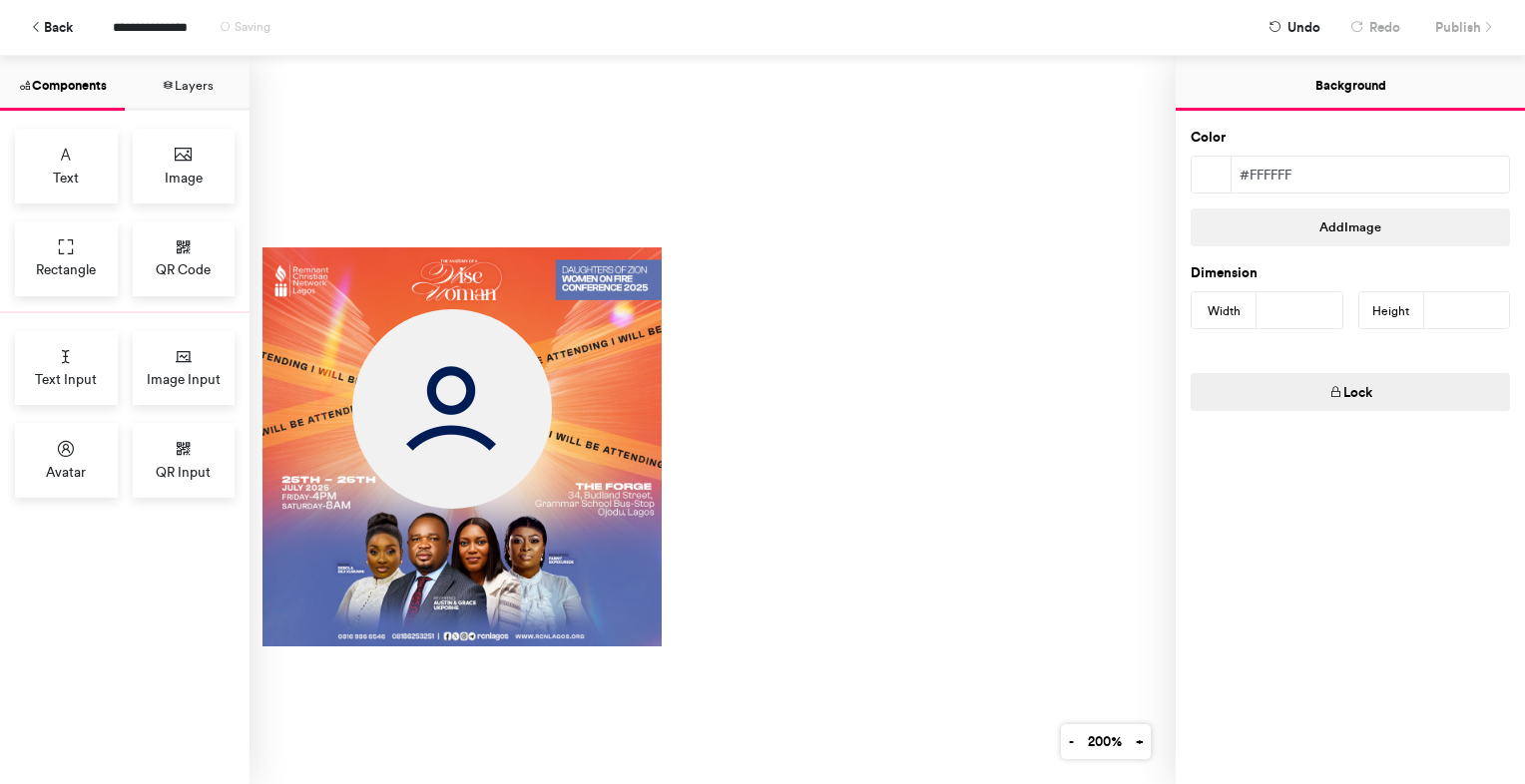 click at bounding box center (662, 646) 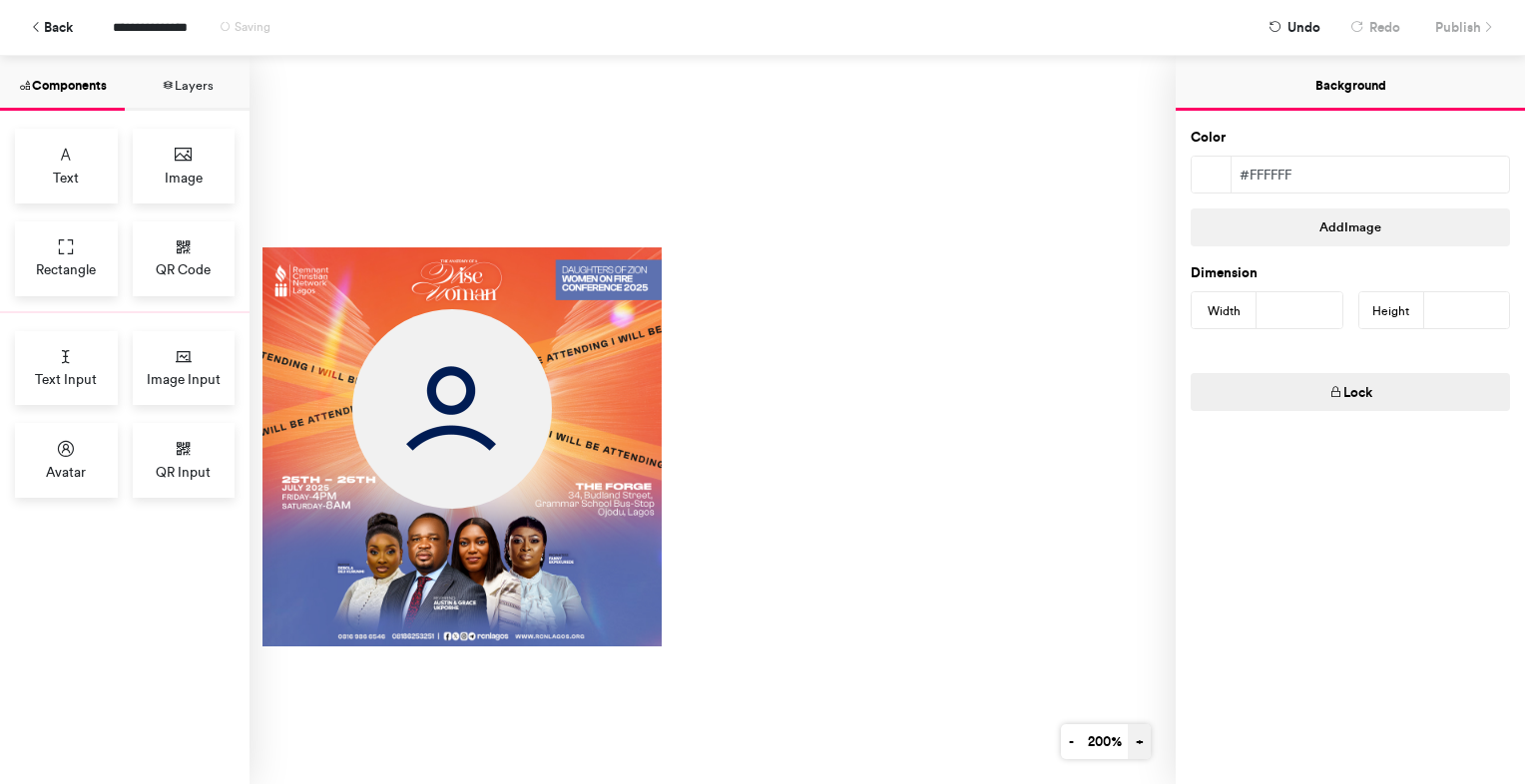 click on "+" at bounding box center [1139, 741] 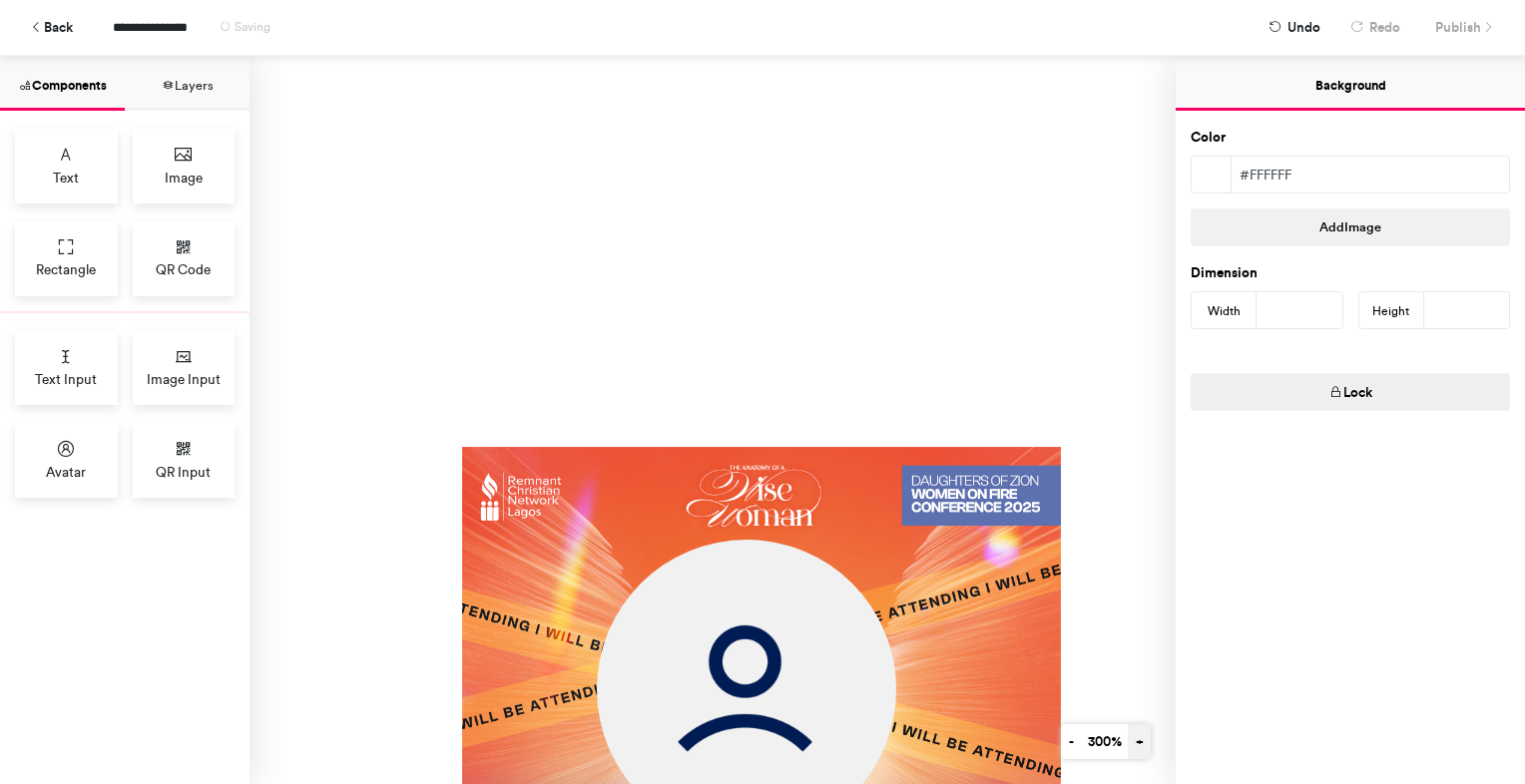 scroll, scrollTop: 606, scrollLeft: 785, axis: both 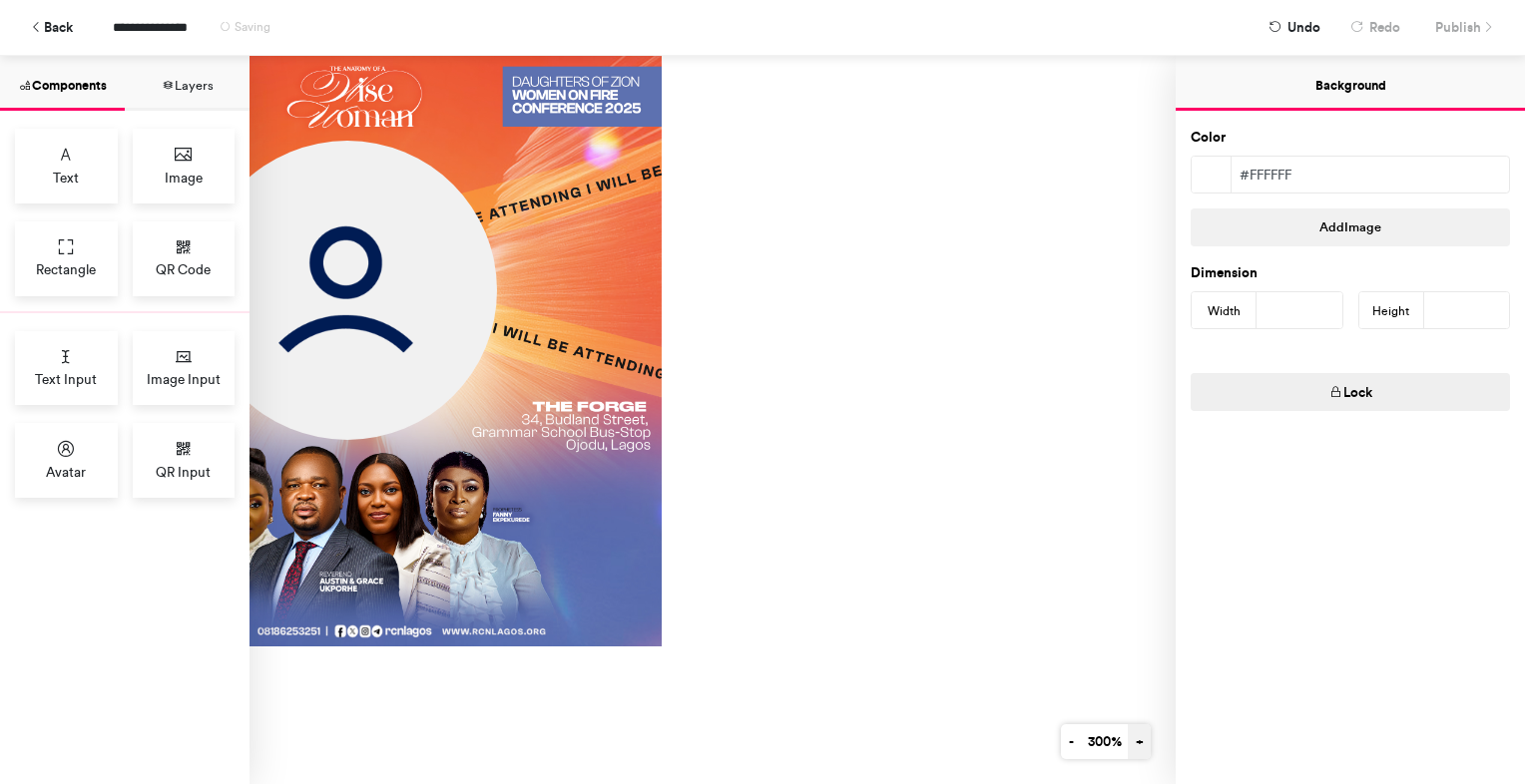 click on "+" at bounding box center [1139, 741] 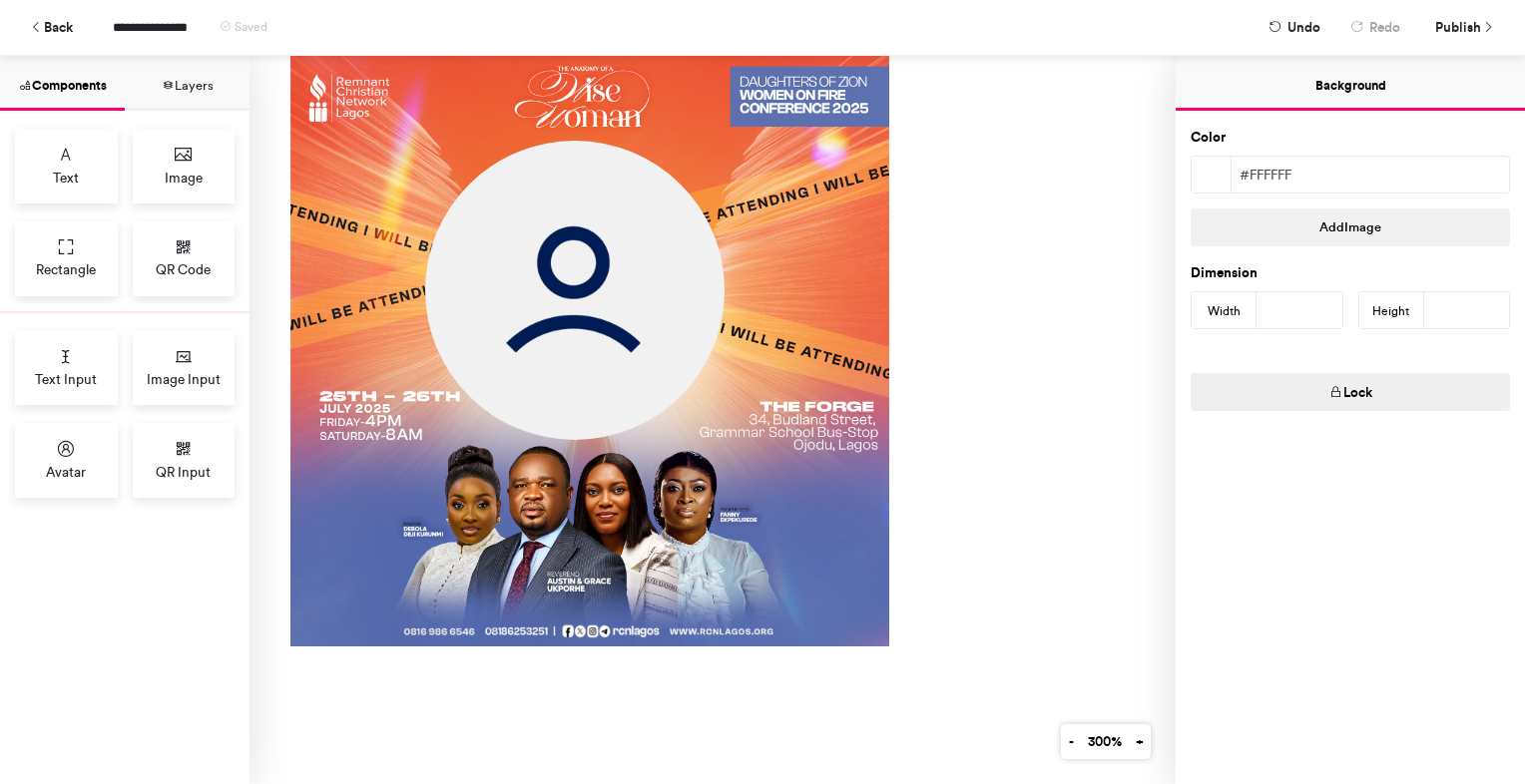scroll, scrollTop: 606, scrollLeft: 562, axis: both 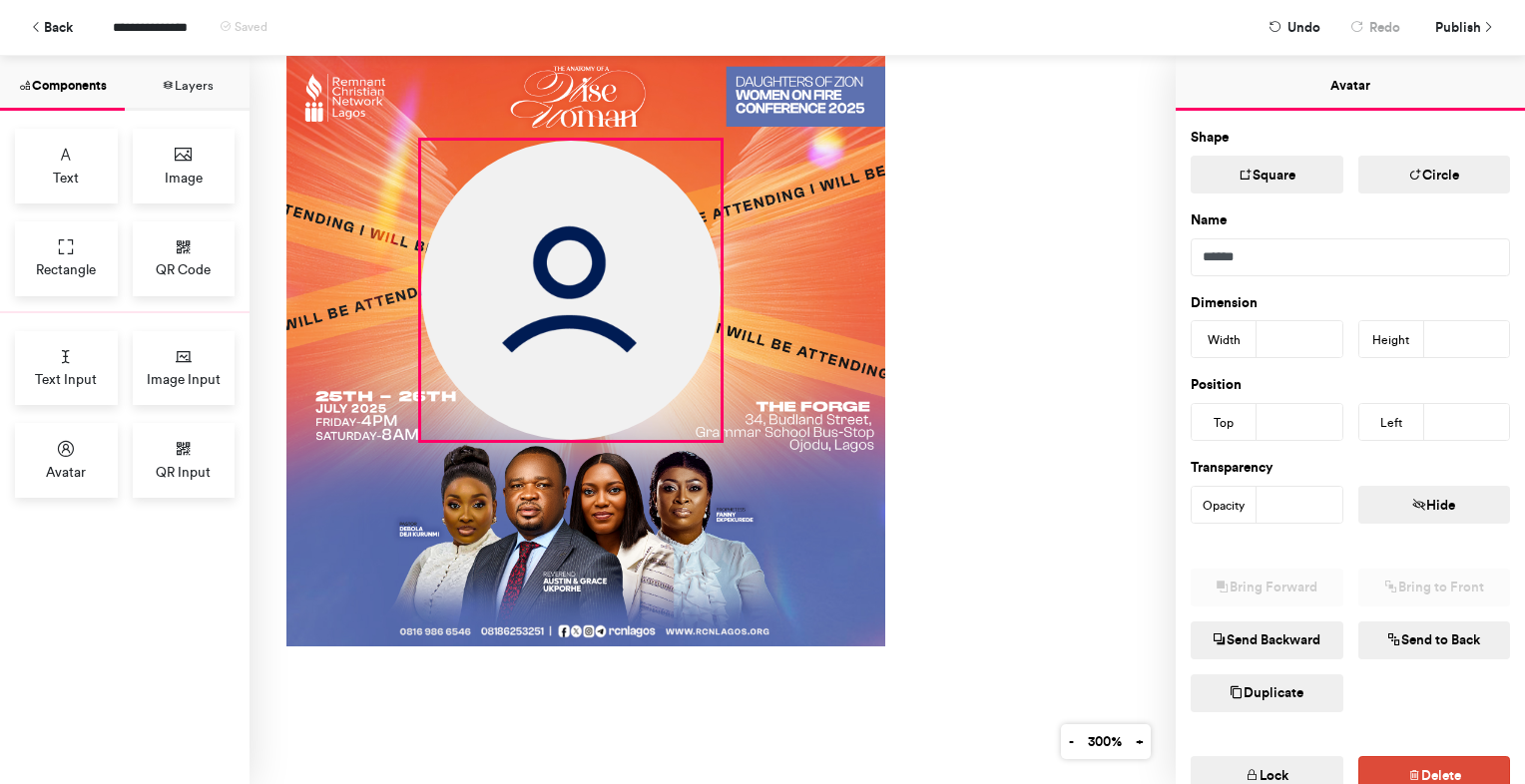 click at bounding box center (571, 290) 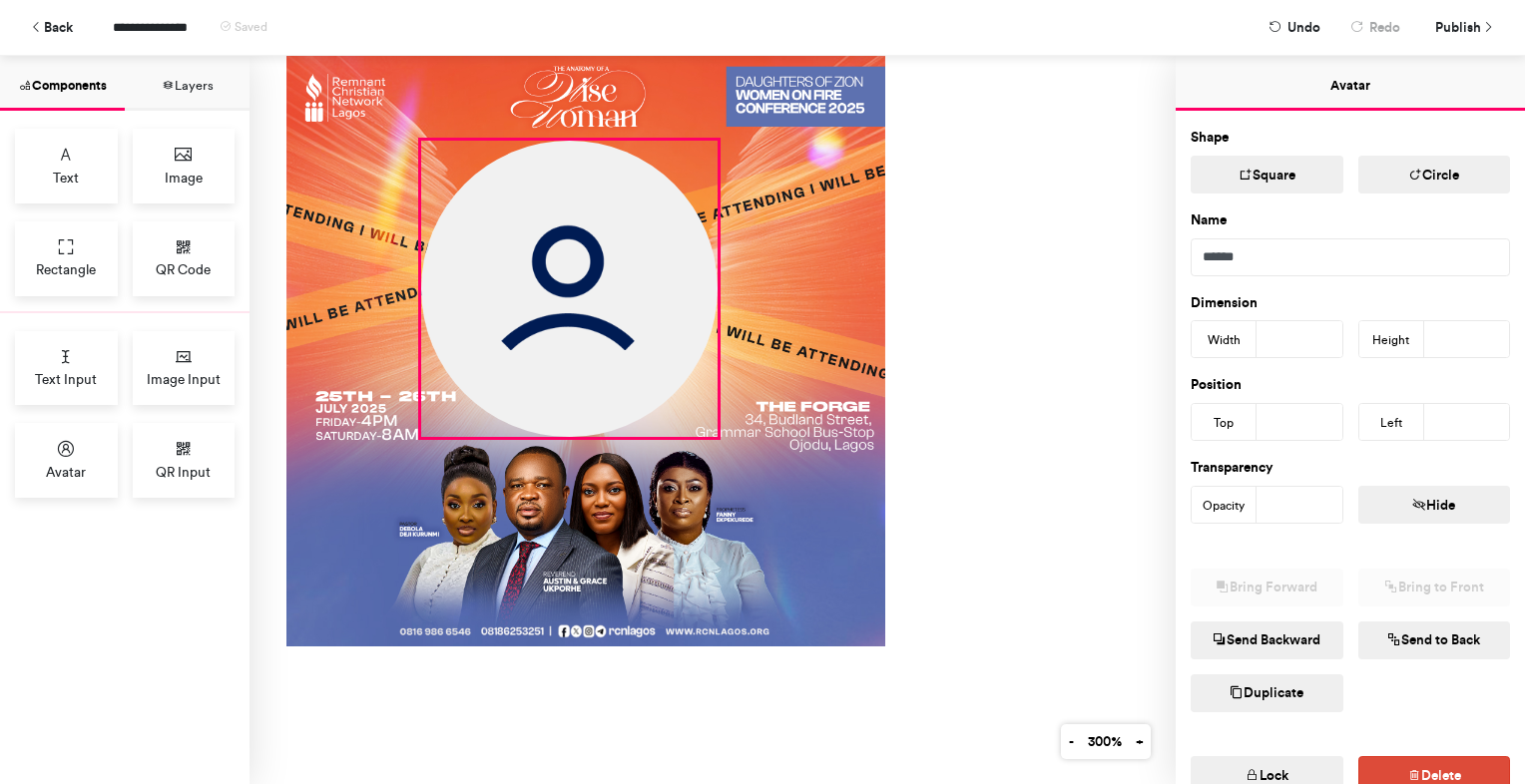drag, startPoint x: 723, startPoint y: 441, endPoint x: 720, endPoint y: 428, distance: 13.341664 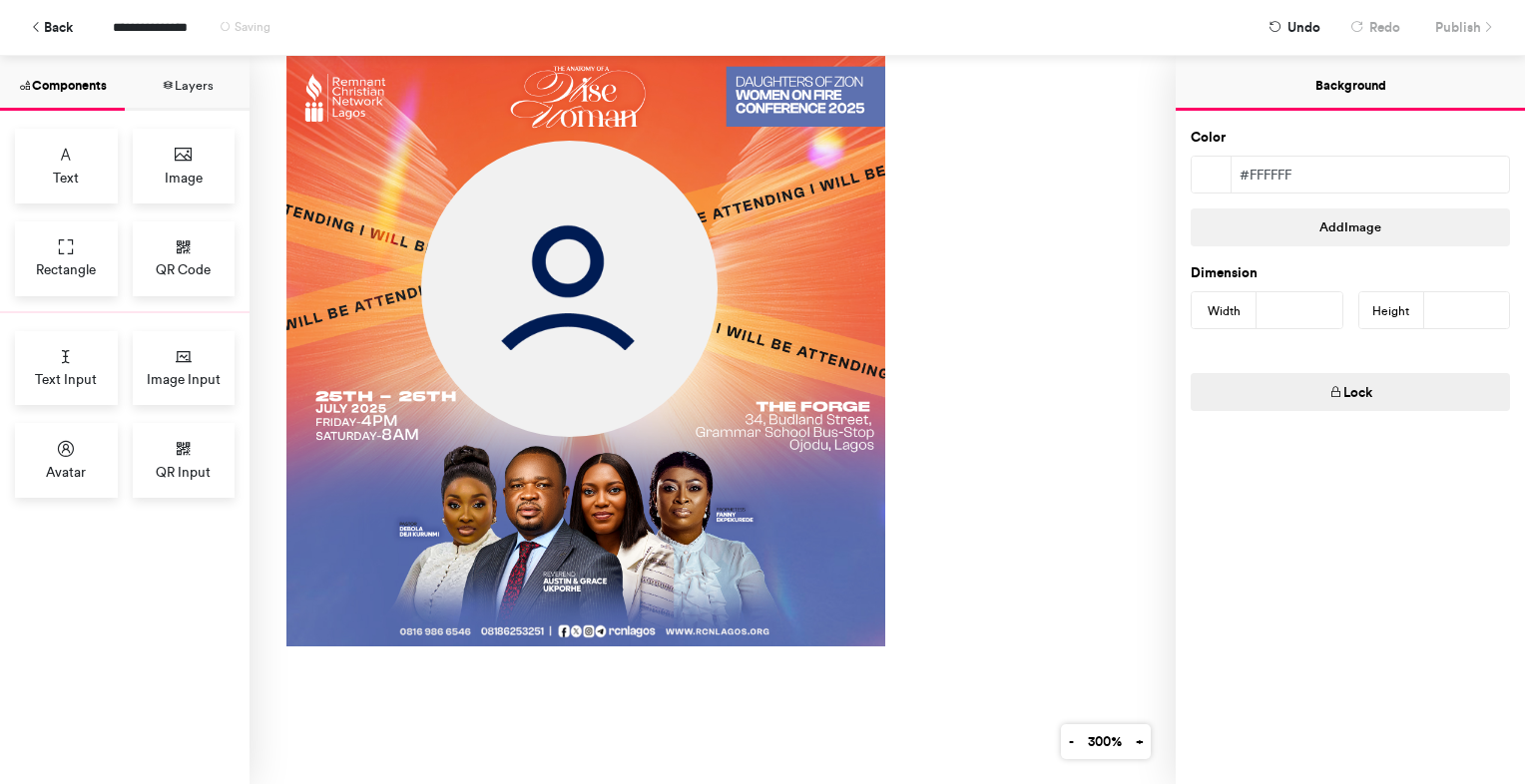 click at bounding box center [885, 646] 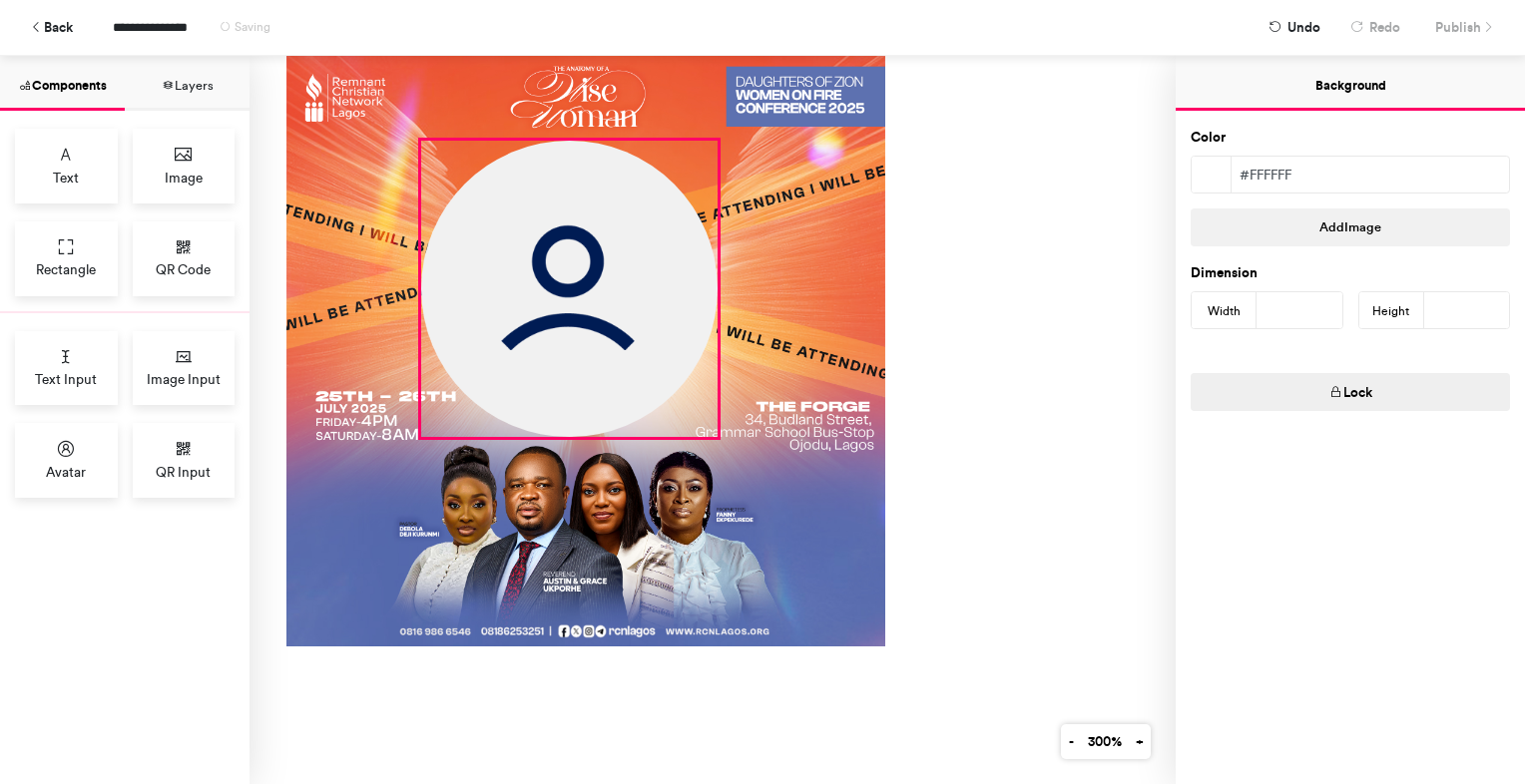 click at bounding box center (569, 288) 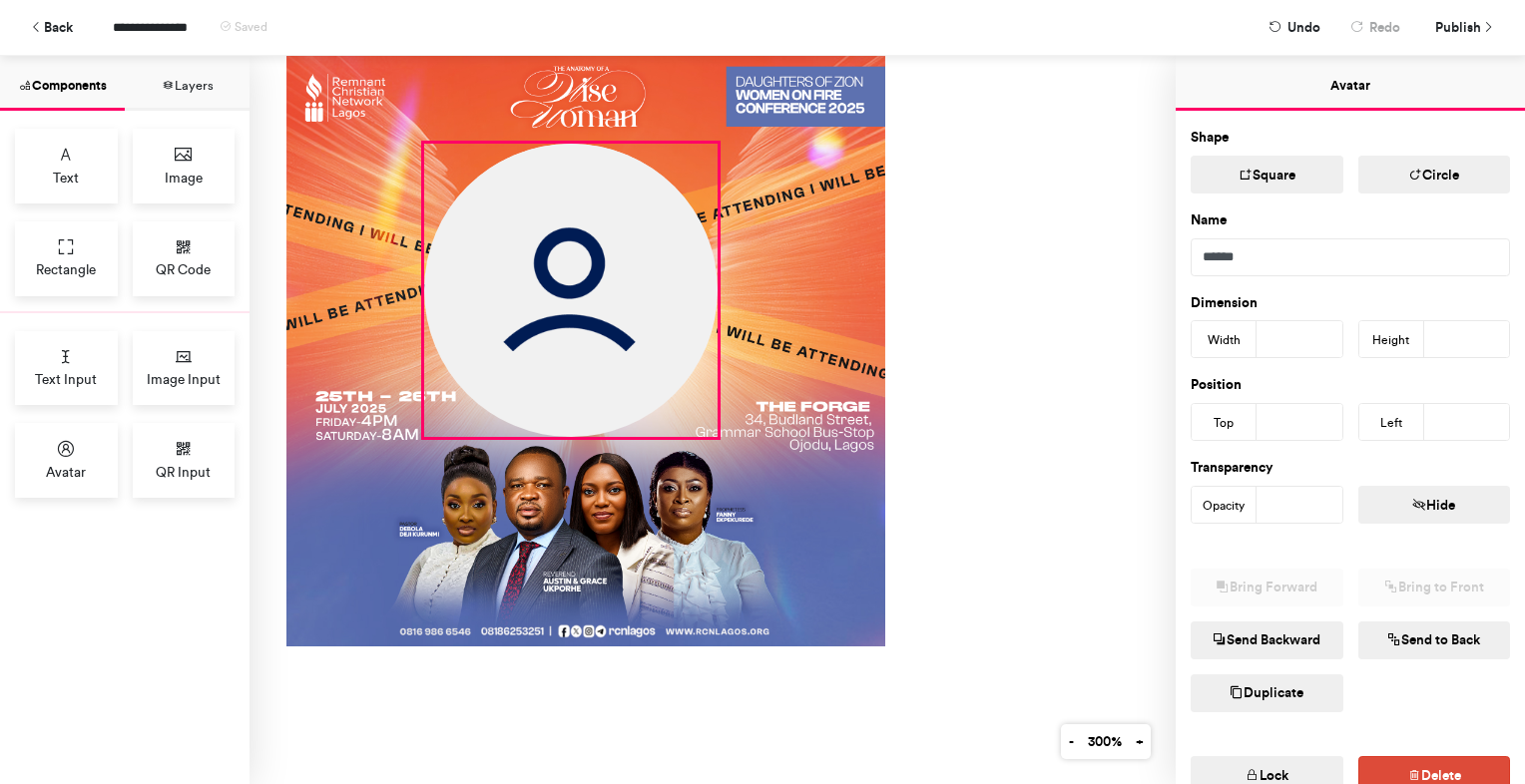 click at bounding box center [885, 646] 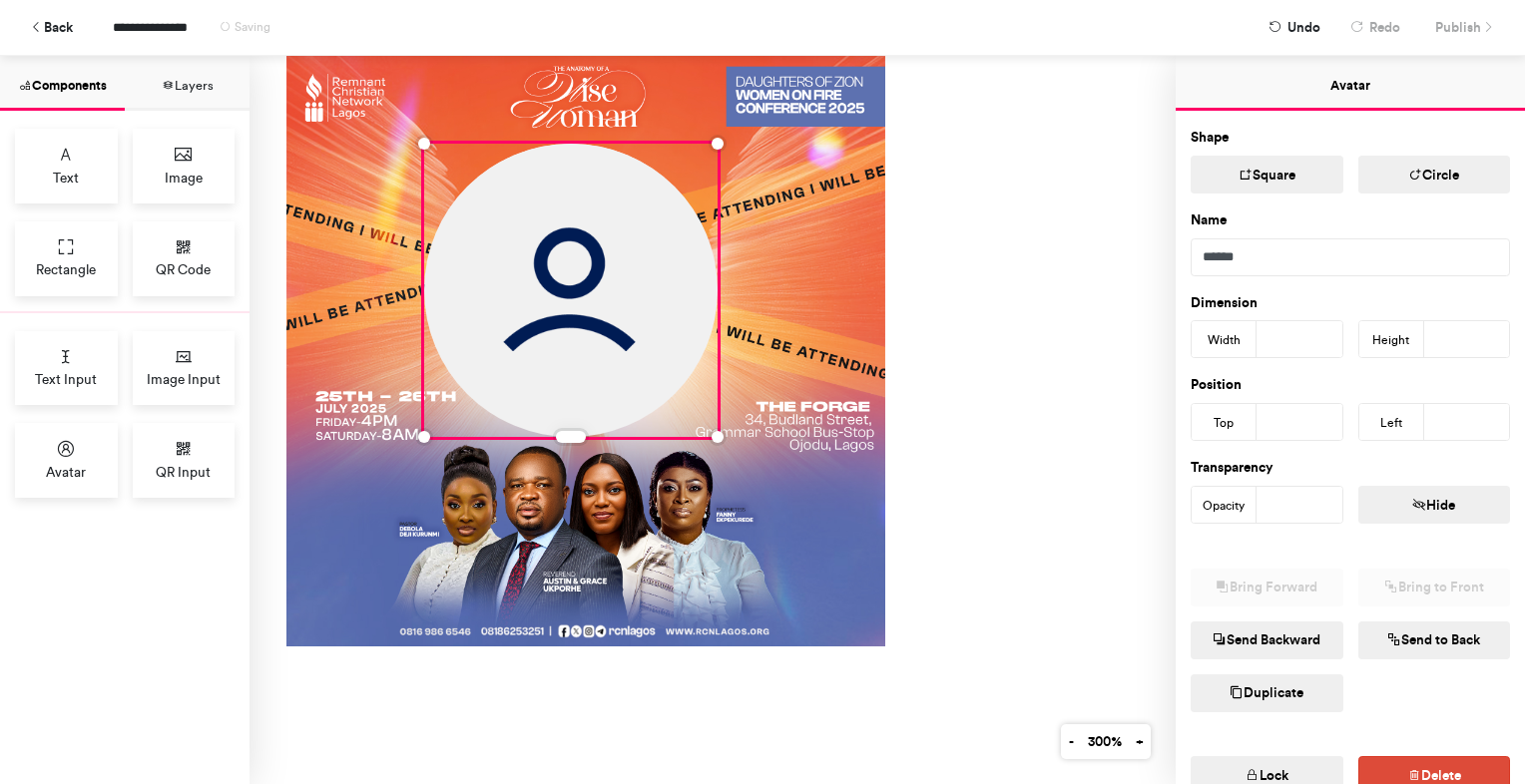 click at bounding box center [885, 646] 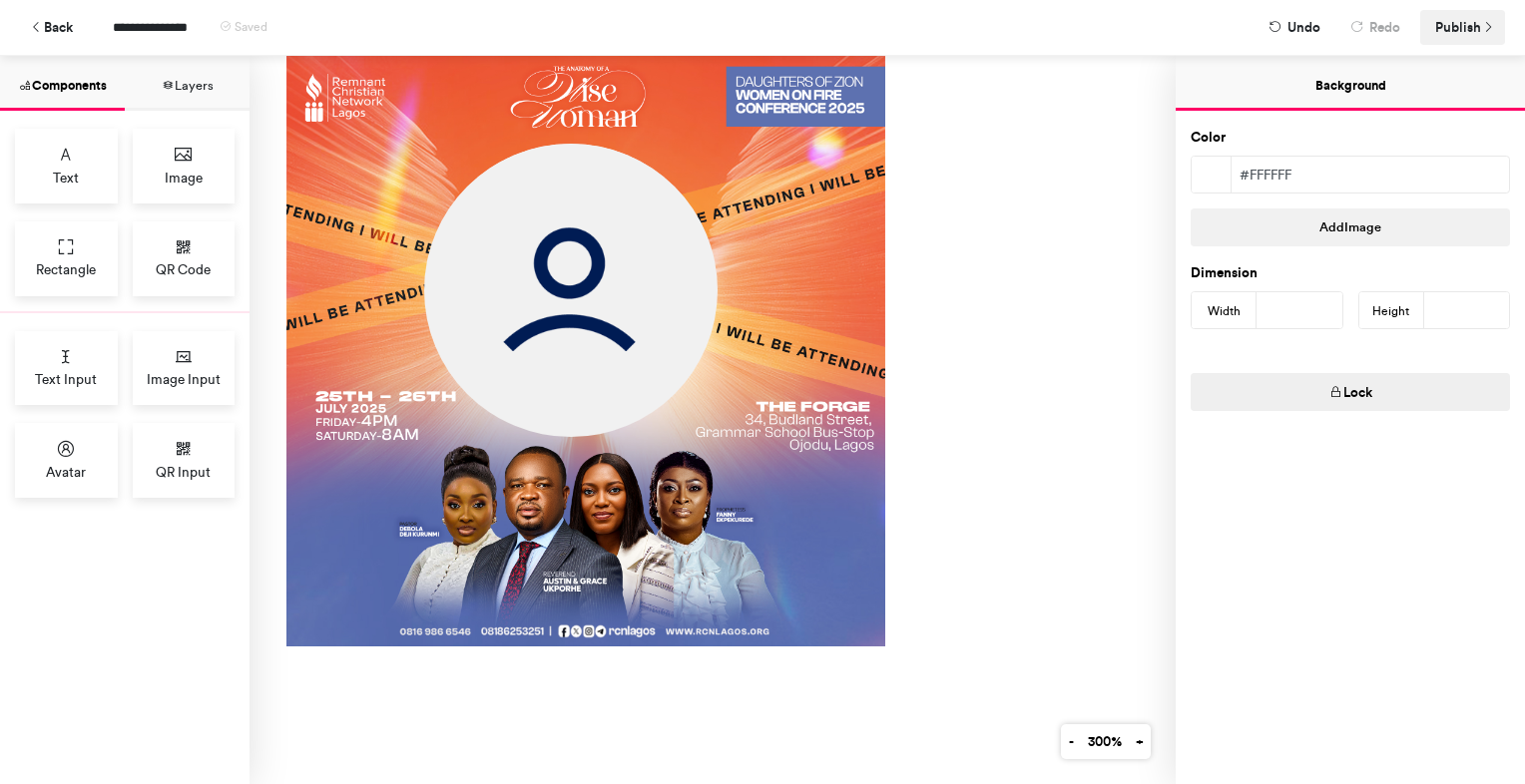 click on "Publish" at bounding box center [1458, 27] 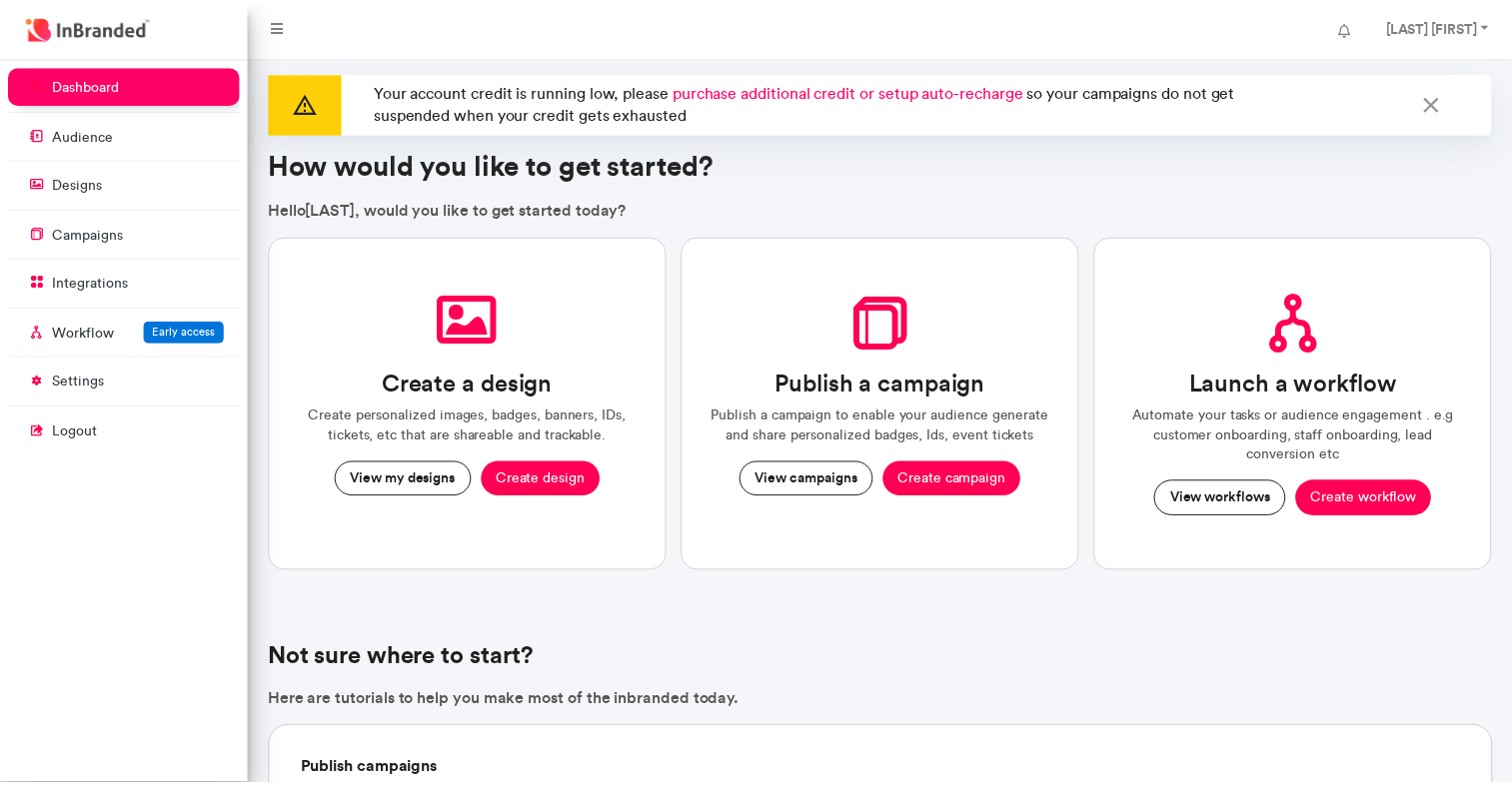 scroll, scrollTop: 0, scrollLeft: 0, axis: both 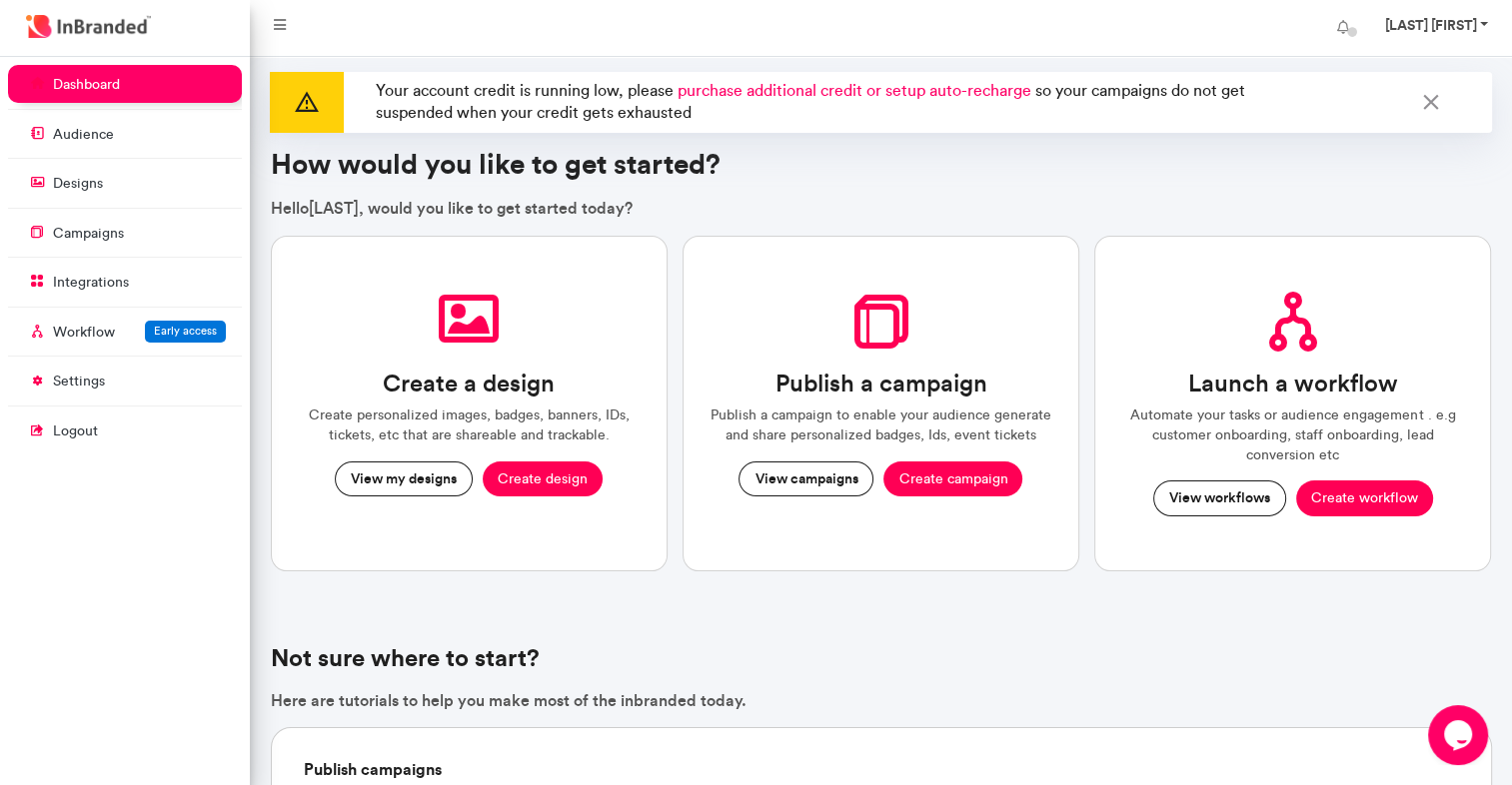 click on "[LAST] [FIRST]" at bounding box center [1434, 28] 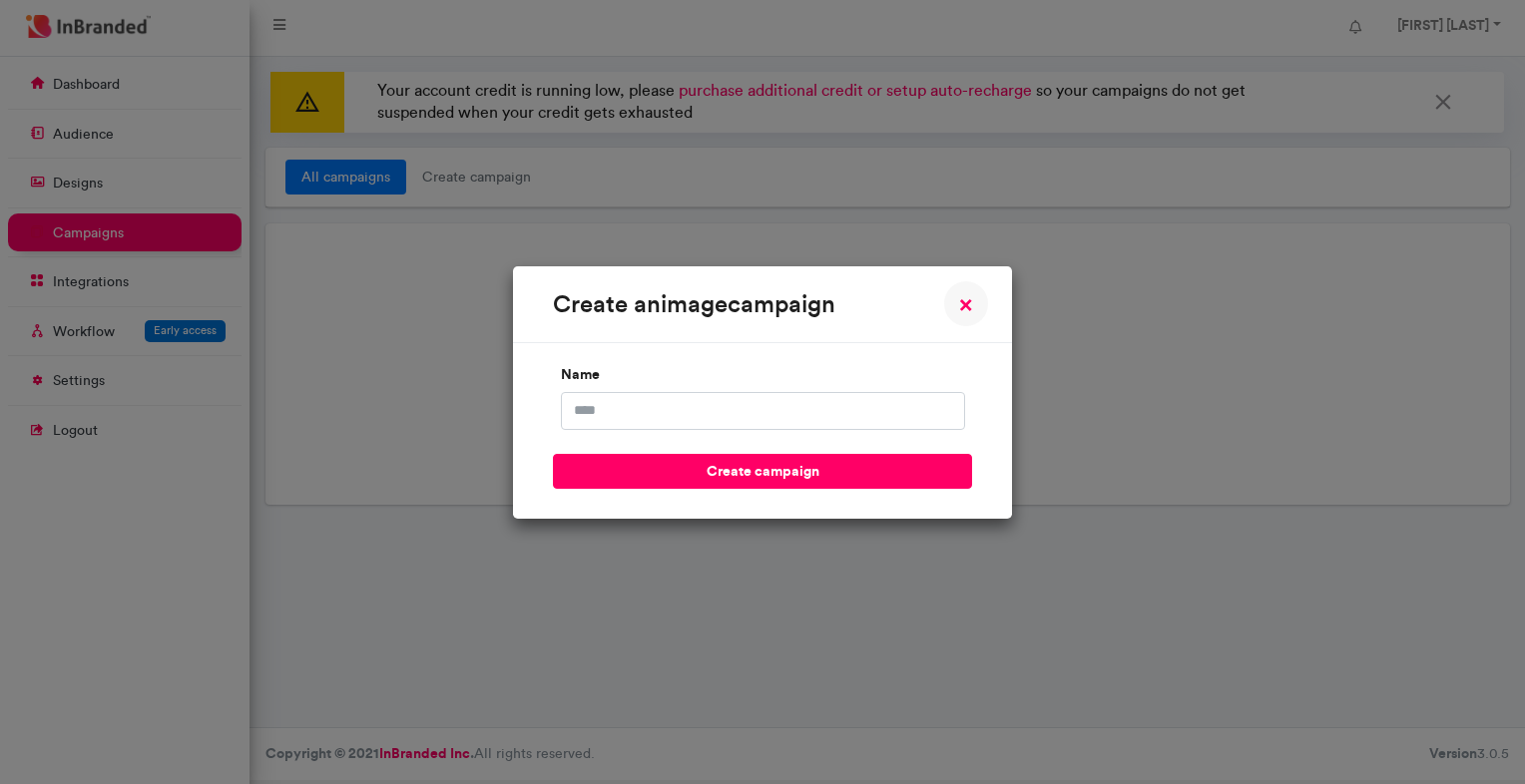 scroll, scrollTop: 0, scrollLeft: 0, axis: both 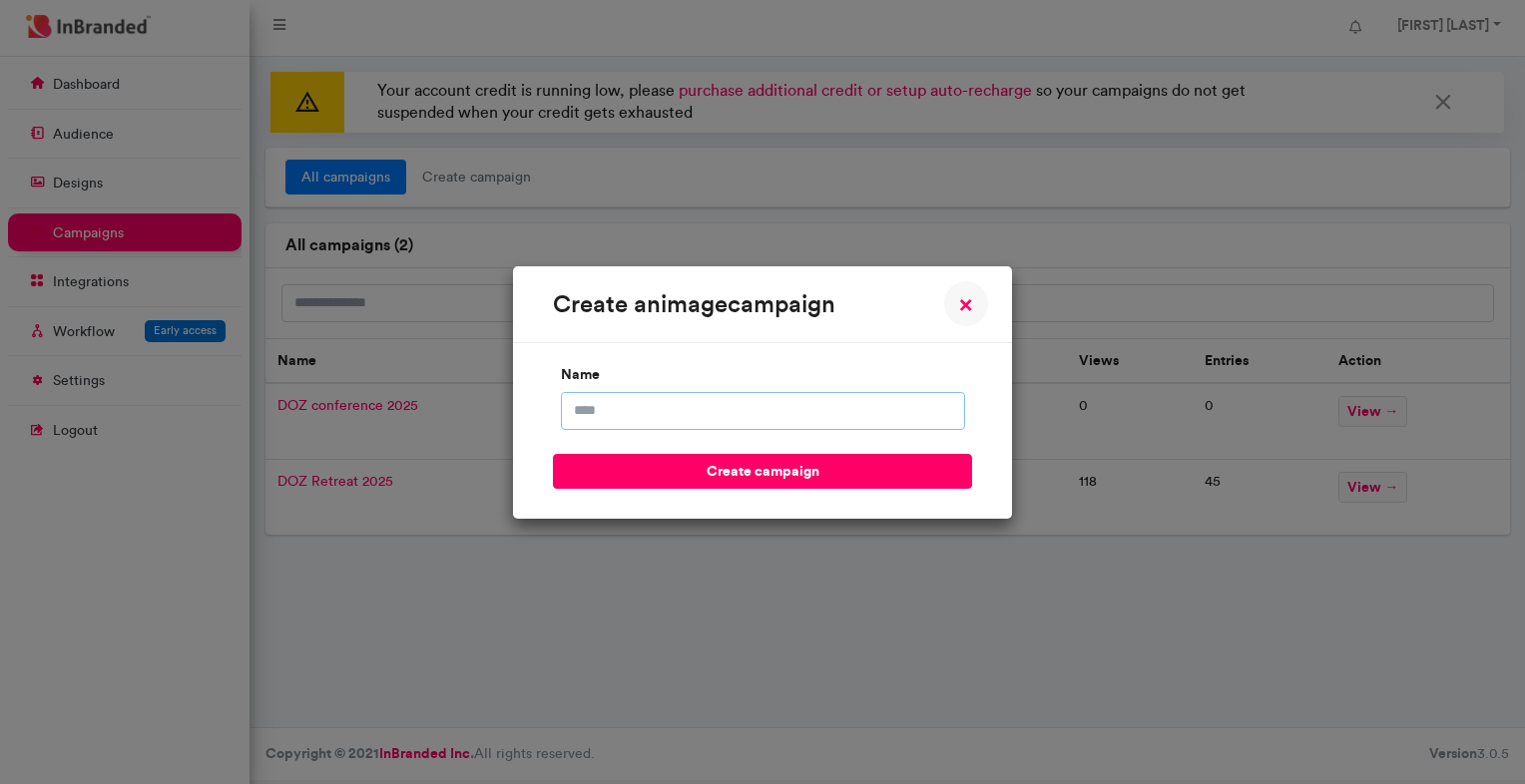 click on "name" at bounding box center (762, 411) 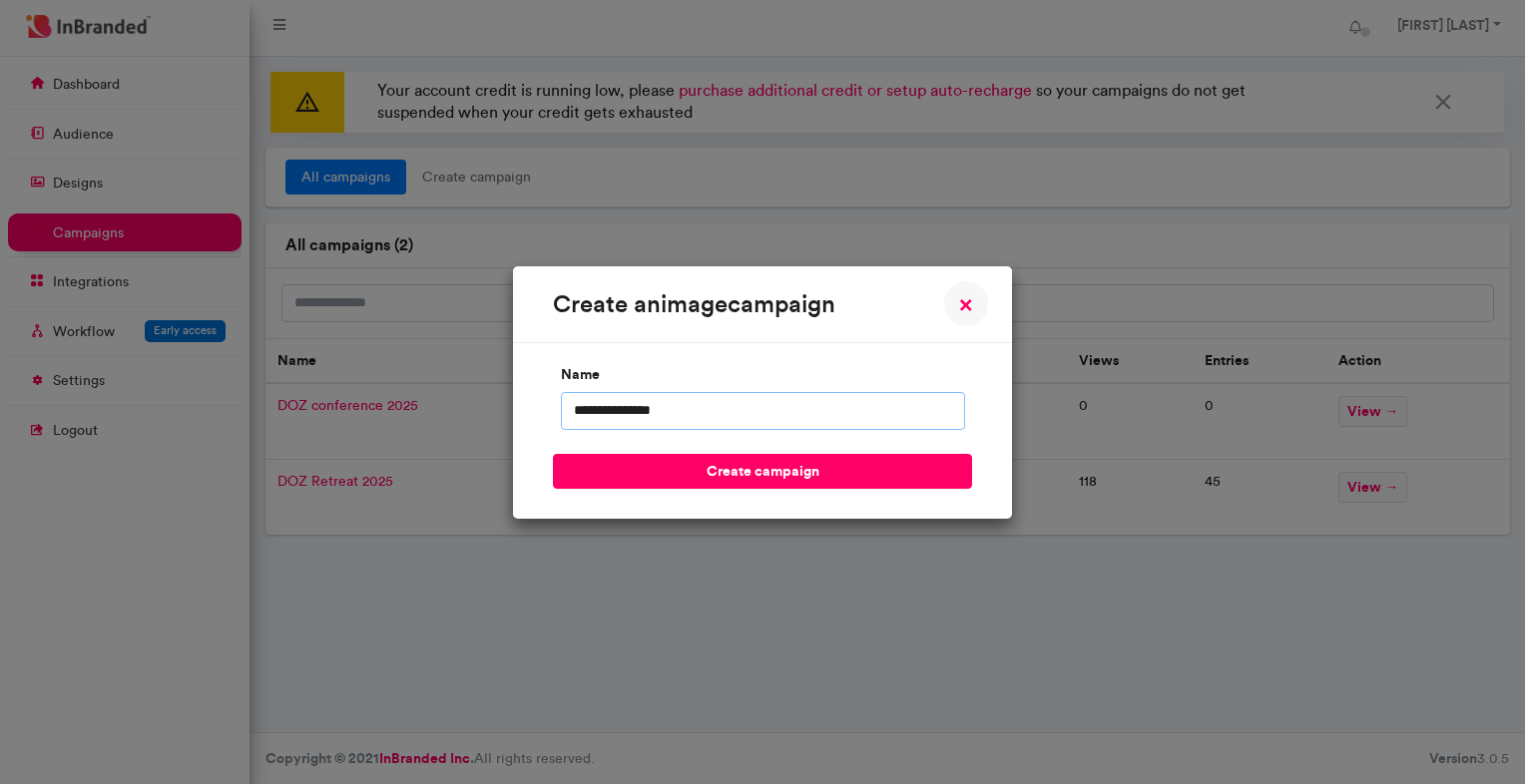 scroll, scrollTop: 726, scrollLeft: 249, axis: both 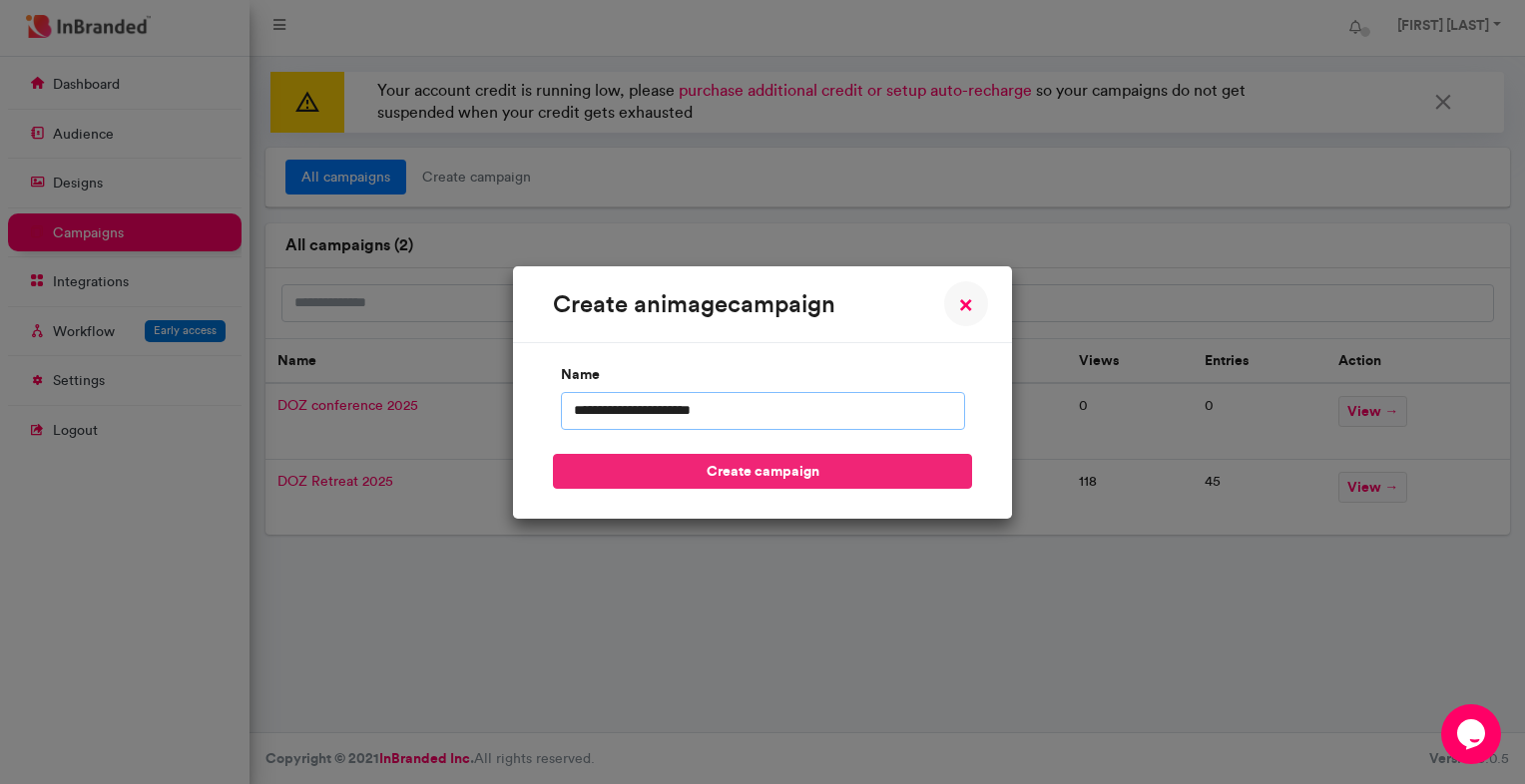 type on "**********" 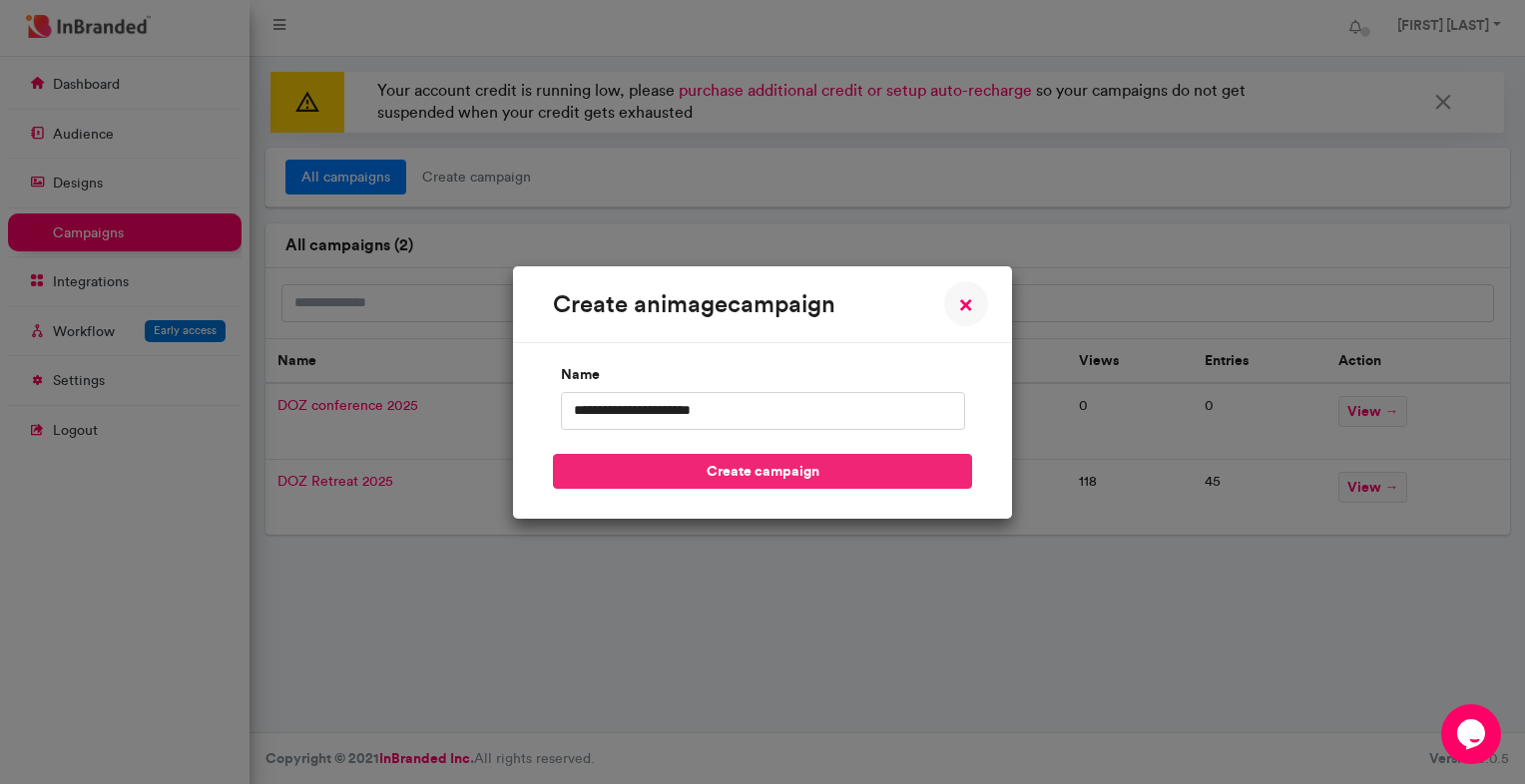 click on "create campaign" at bounding box center [762, 471] 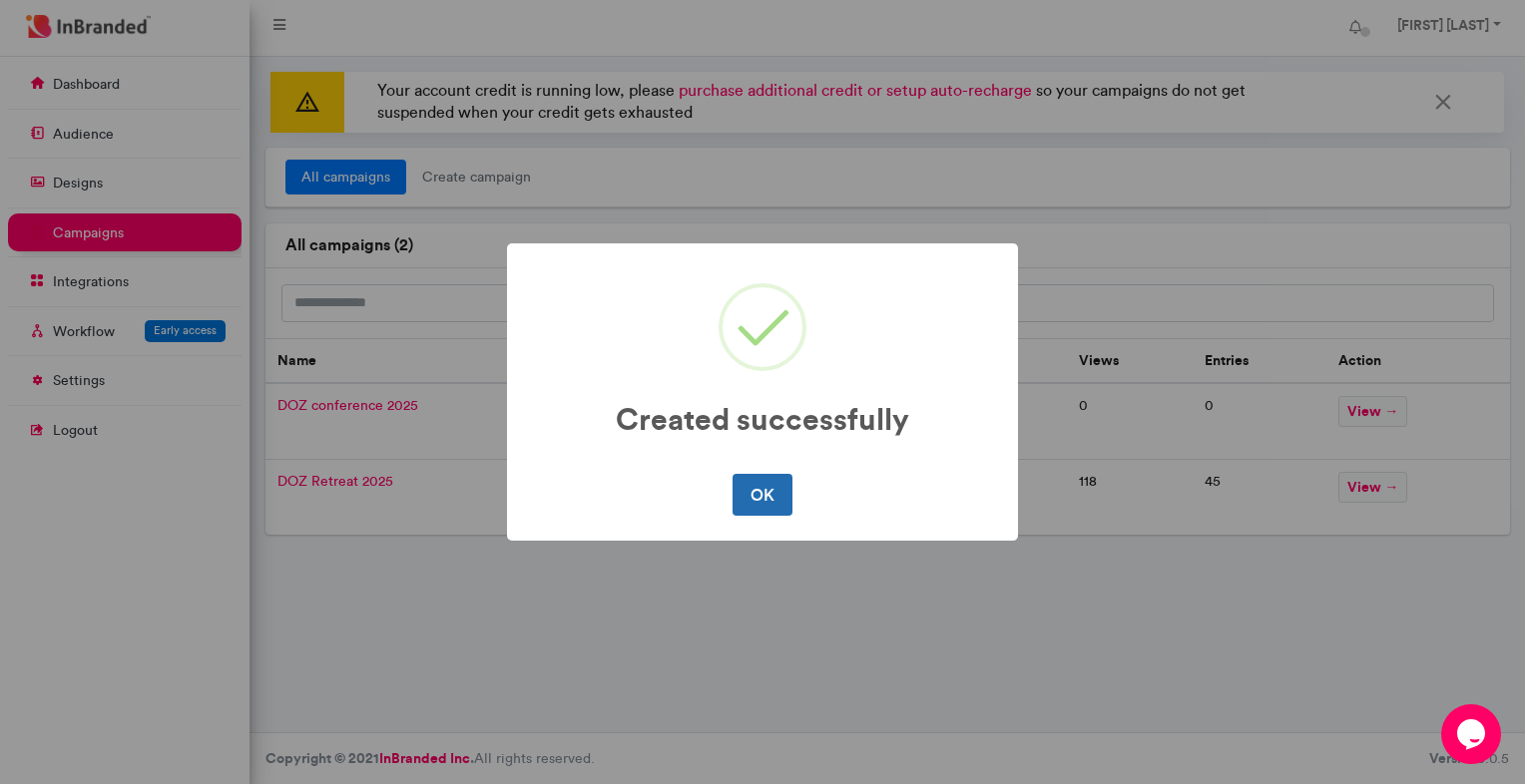 click on "OK" at bounding box center [762, 495] 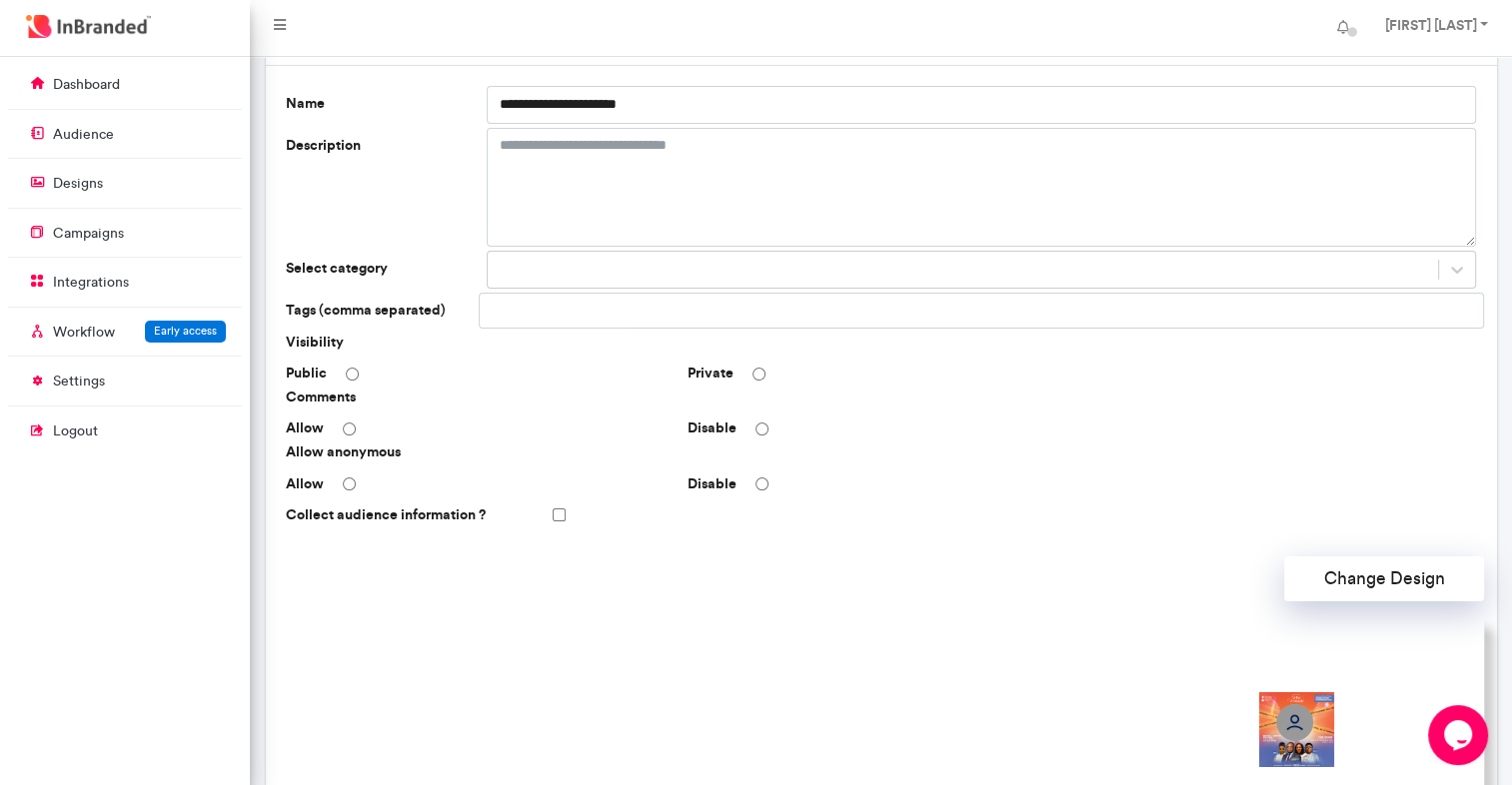 scroll, scrollTop: 159, scrollLeft: 0, axis: vertical 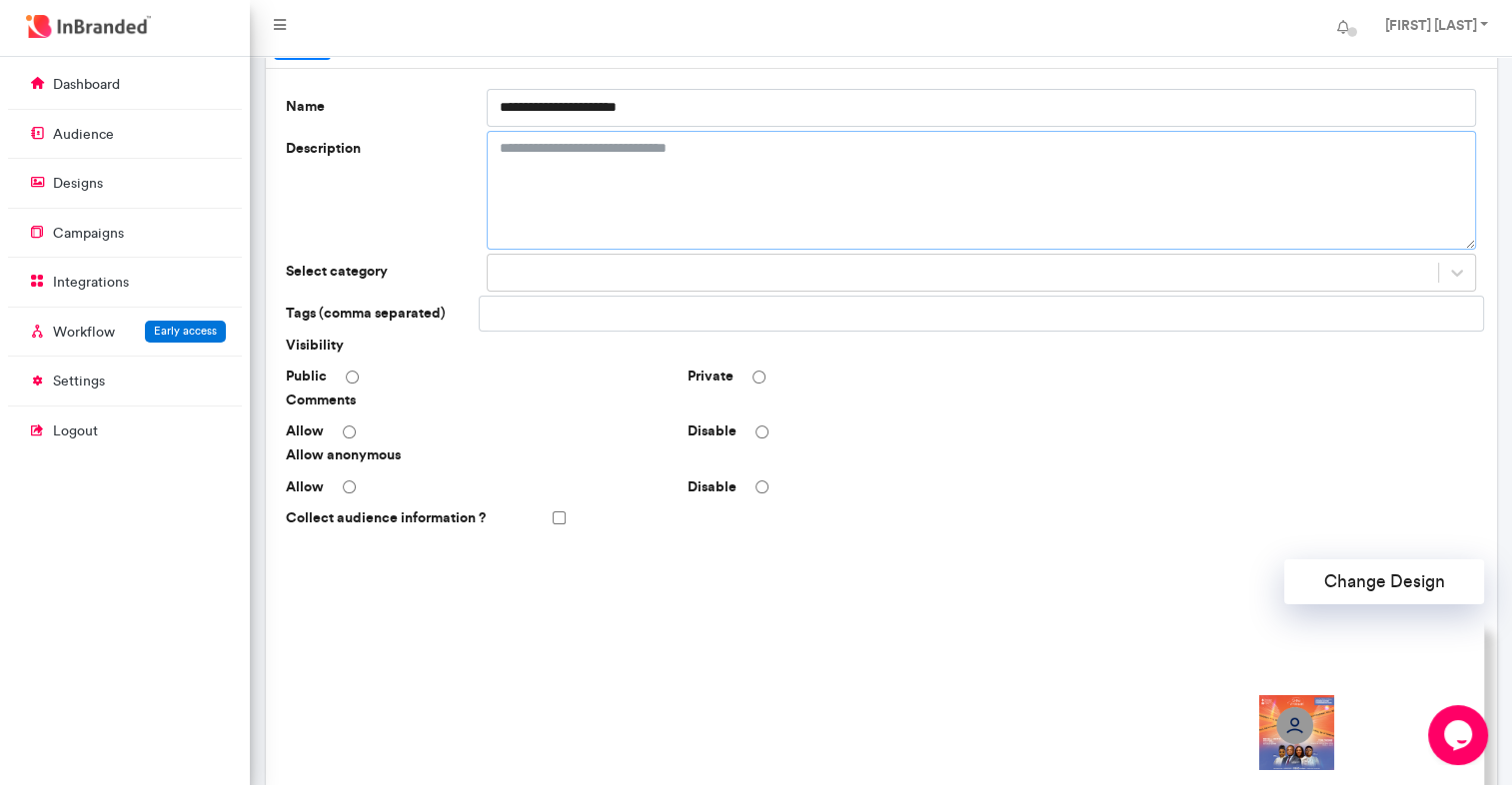 click on "Description" at bounding box center (981, 190) 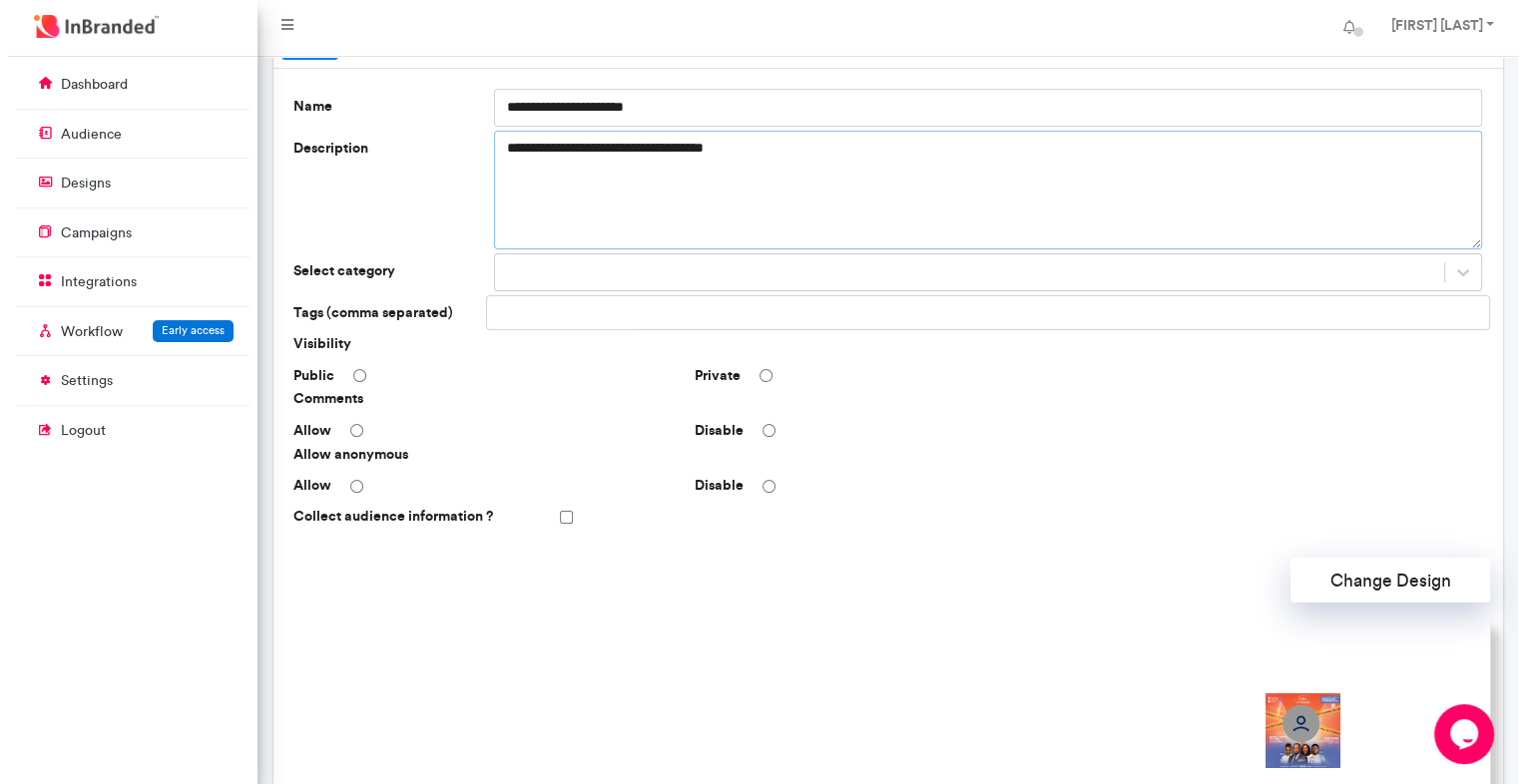 scroll, scrollTop: 574, scrollLeft: 0, axis: vertical 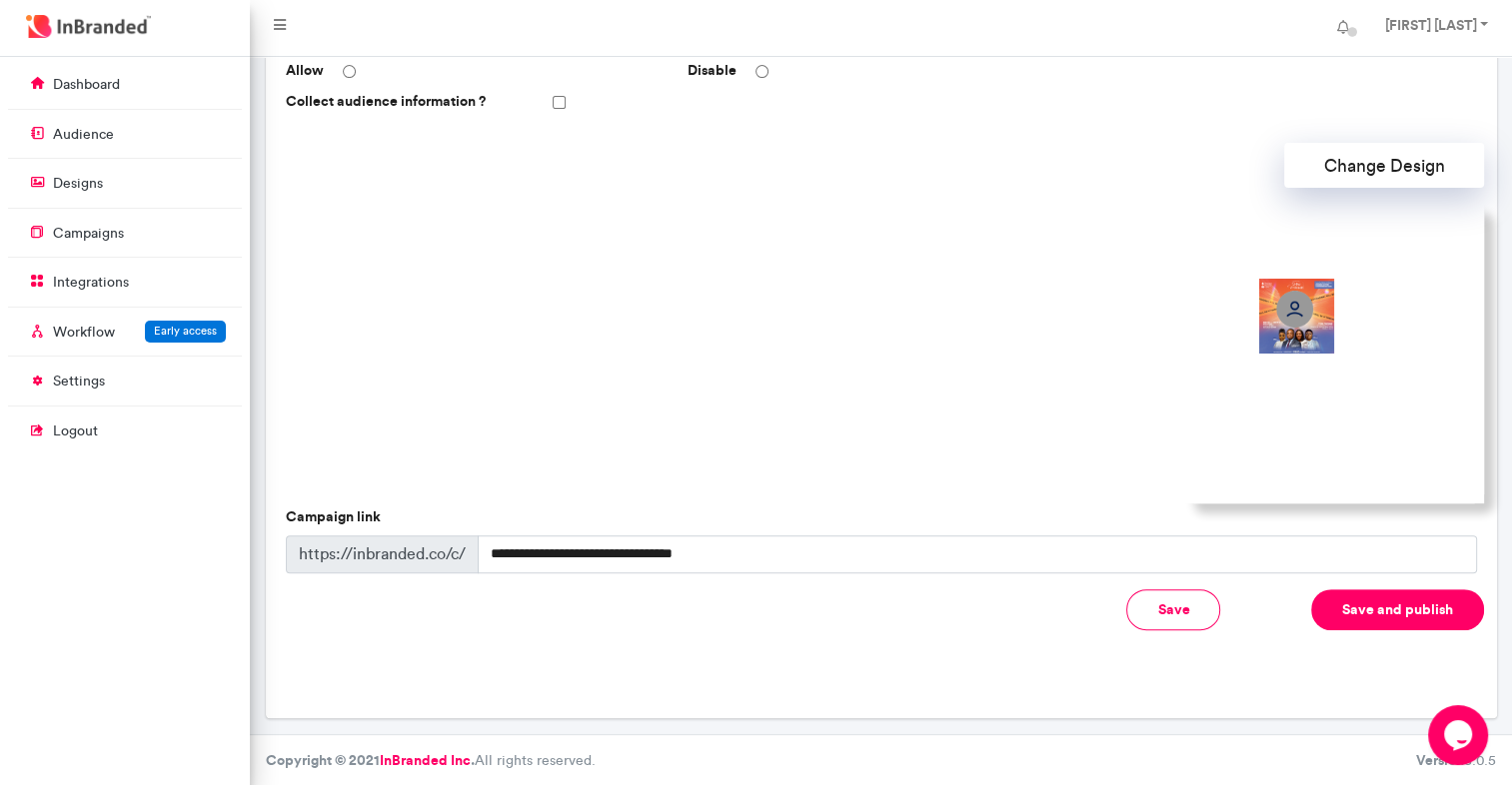 type on "**********" 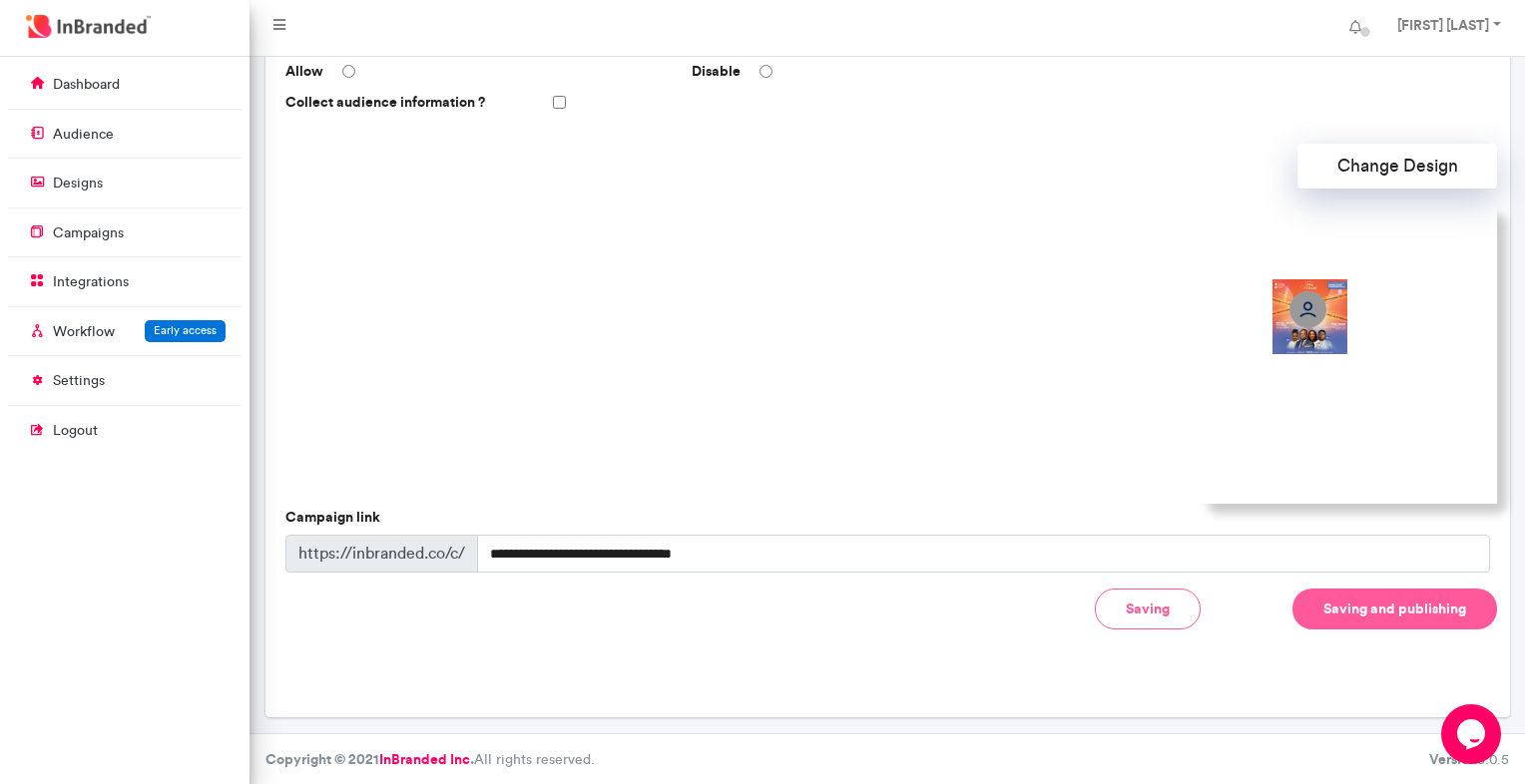 type 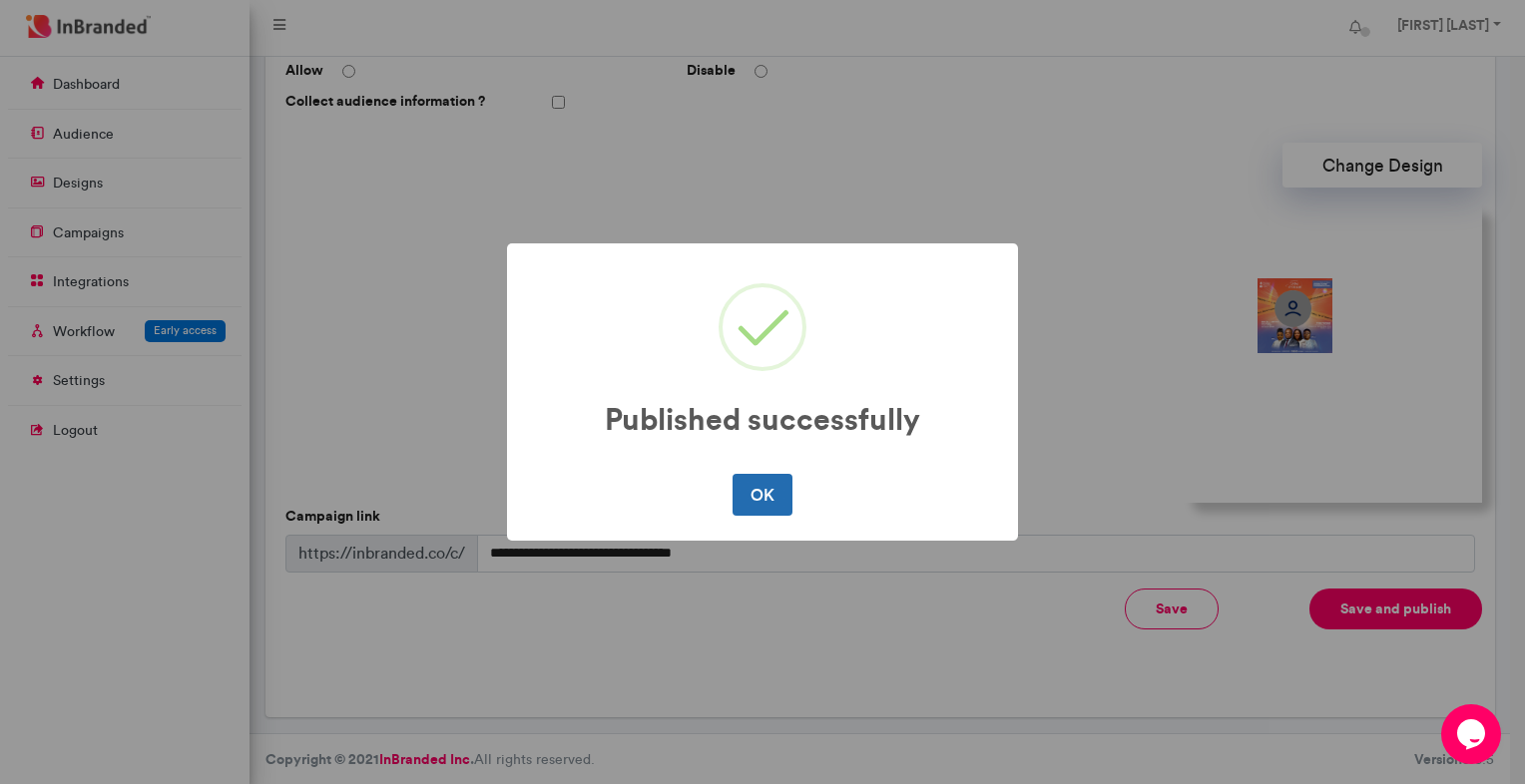 click on "OK" at bounding box center [762, 495] 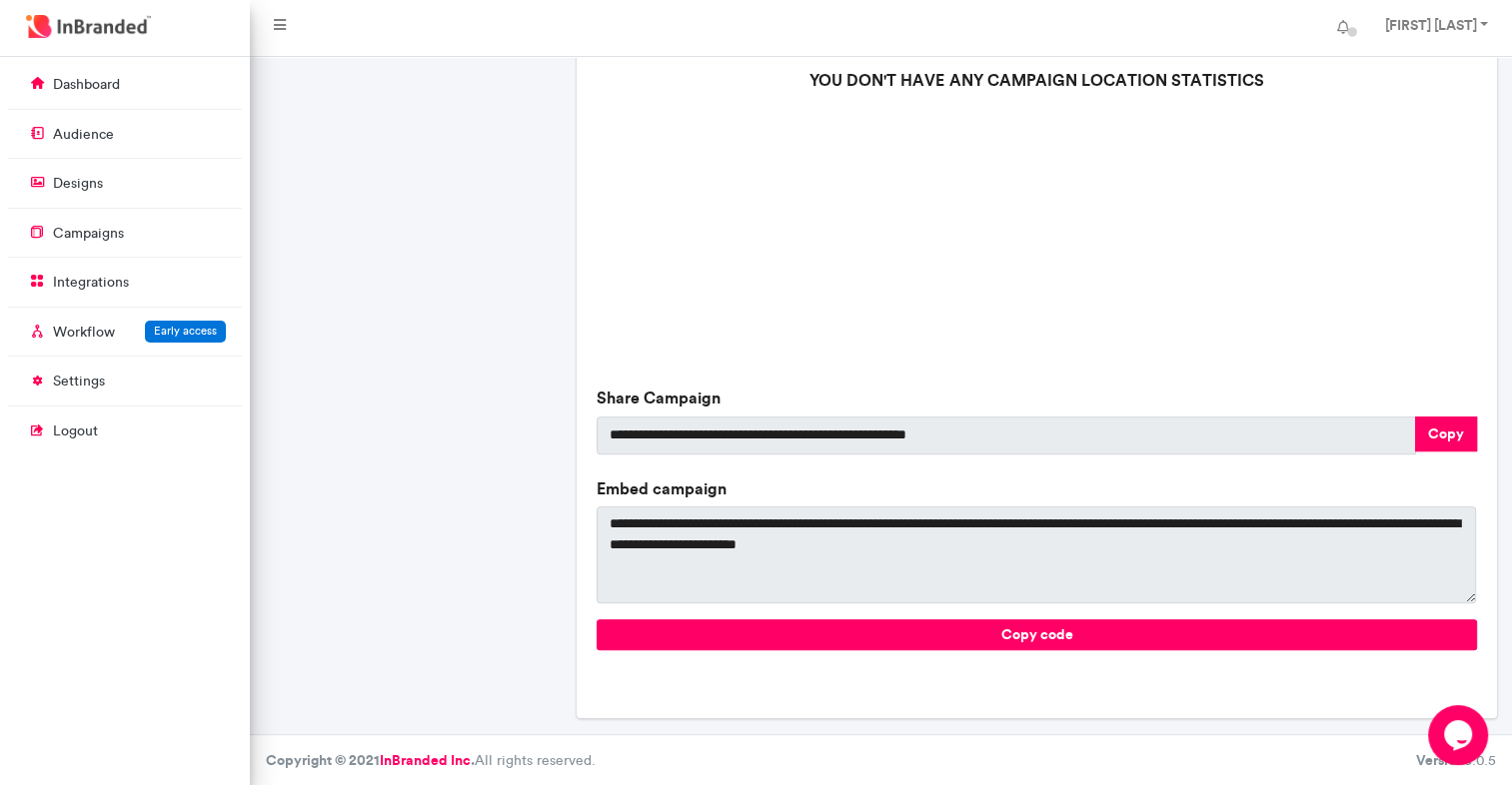 scroll, scrollTop: 701, scrollLeft: 0, axis: vertical 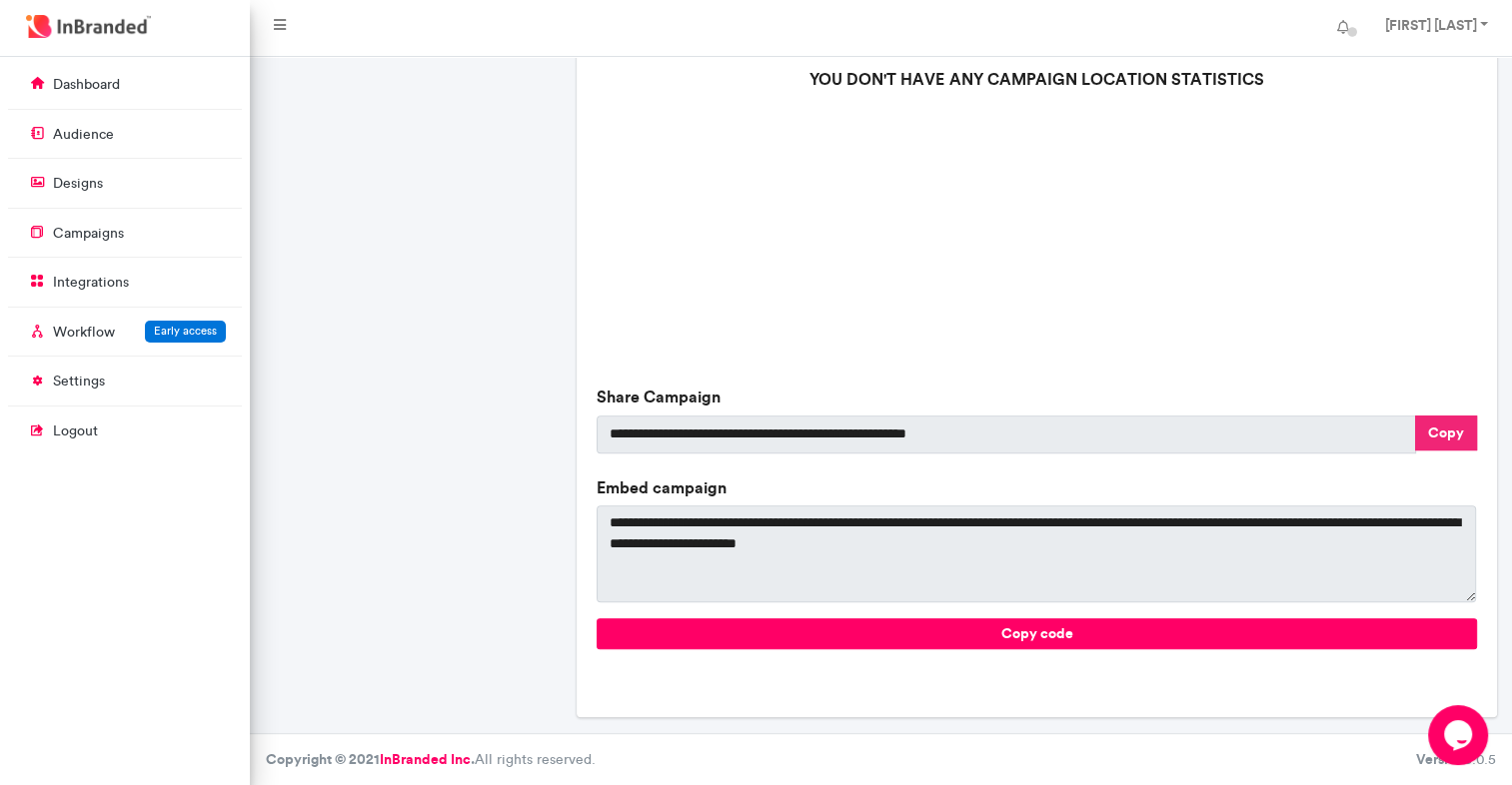 click on "Copy" at bounding box center [1446, 432] 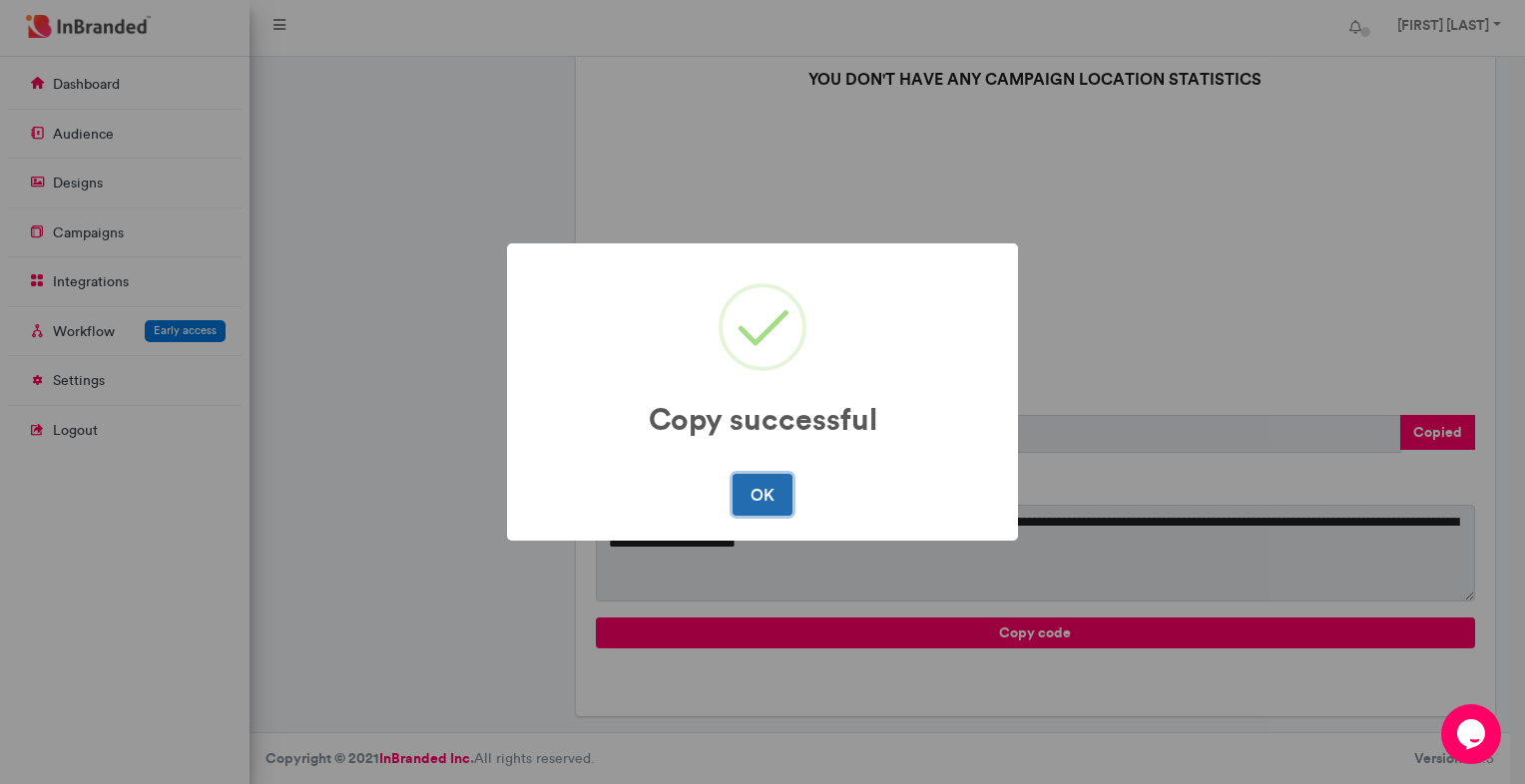 click on "OK" at bounding box center [762, 495] 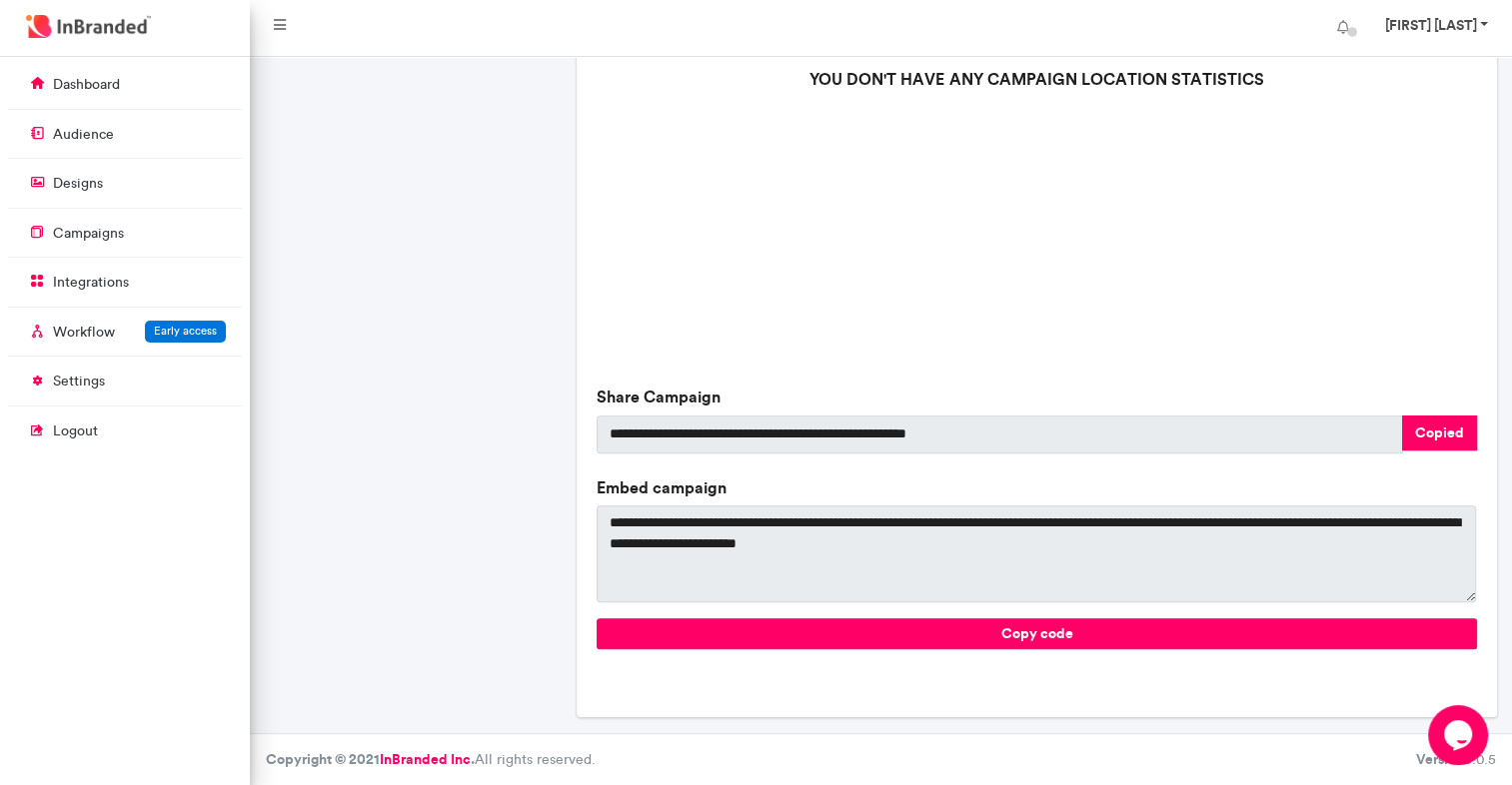 click on "[FIRST] [LAST]" at bounding box center [1434, 28] 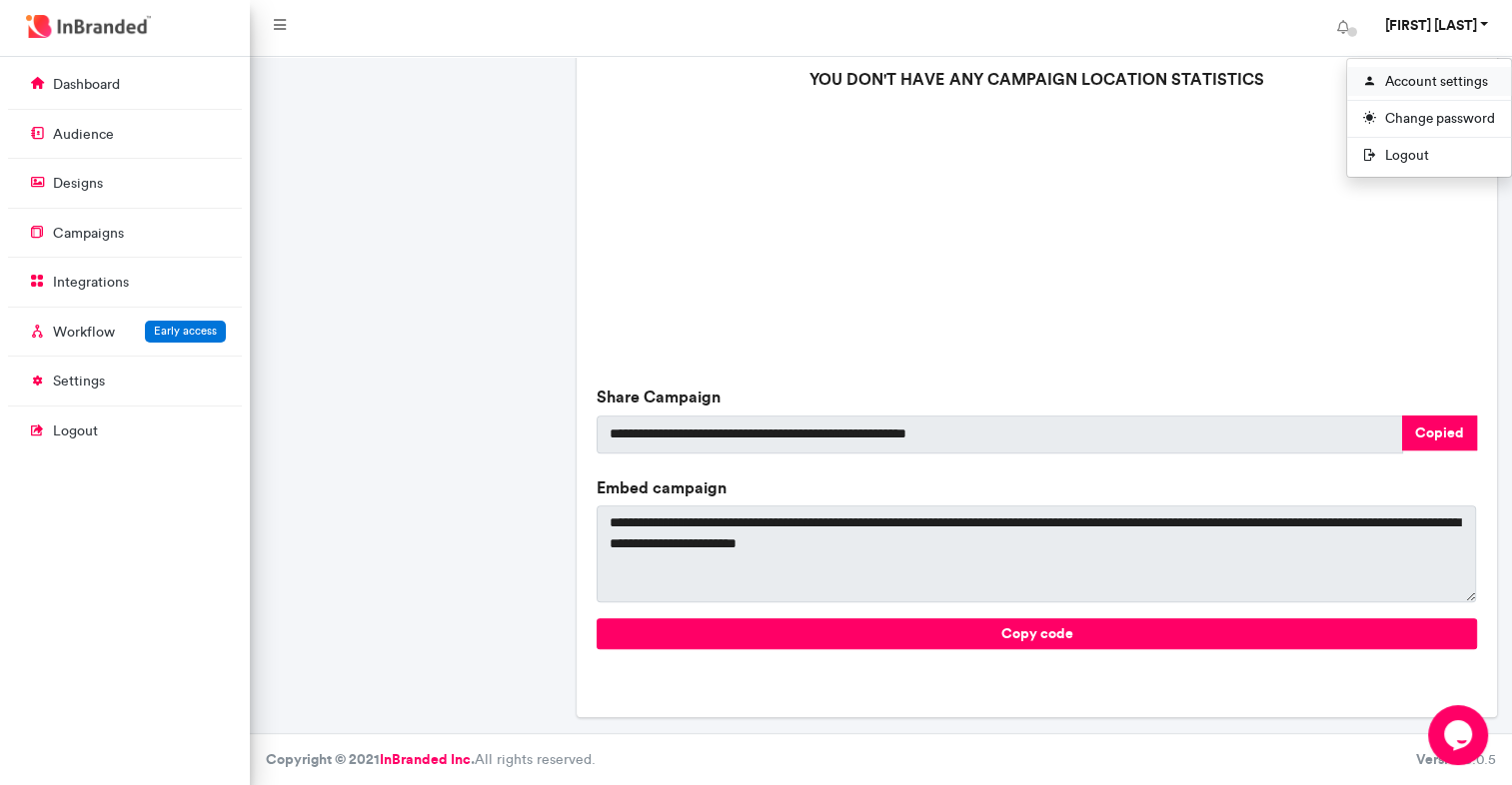 click on "Account settings" at bounding box center [1429, 81] 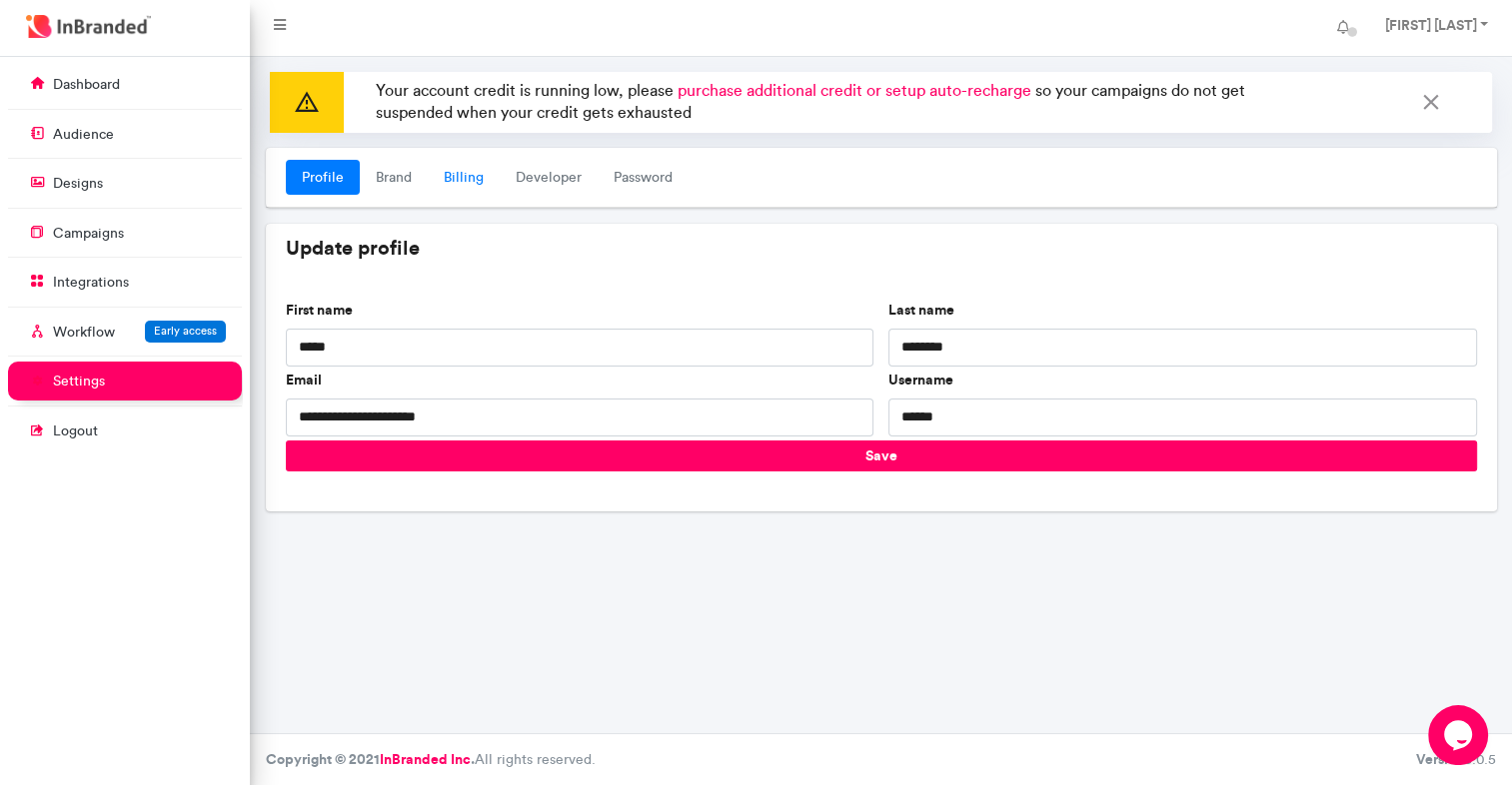 click on "Billing" at bounding box center (464, 178) 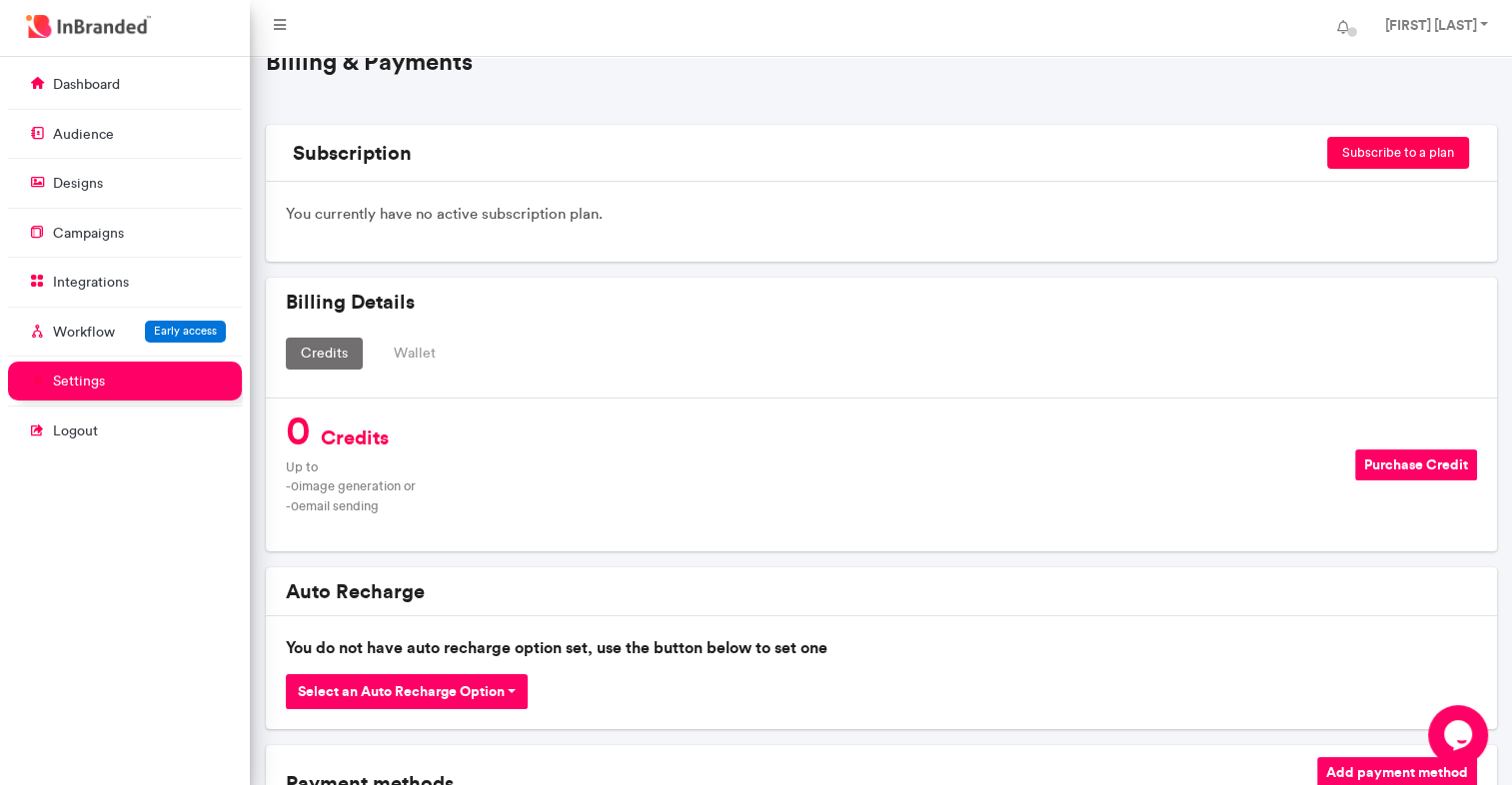 scroll, scrollTop: 187, scrollLeft: 0, axis: vertical 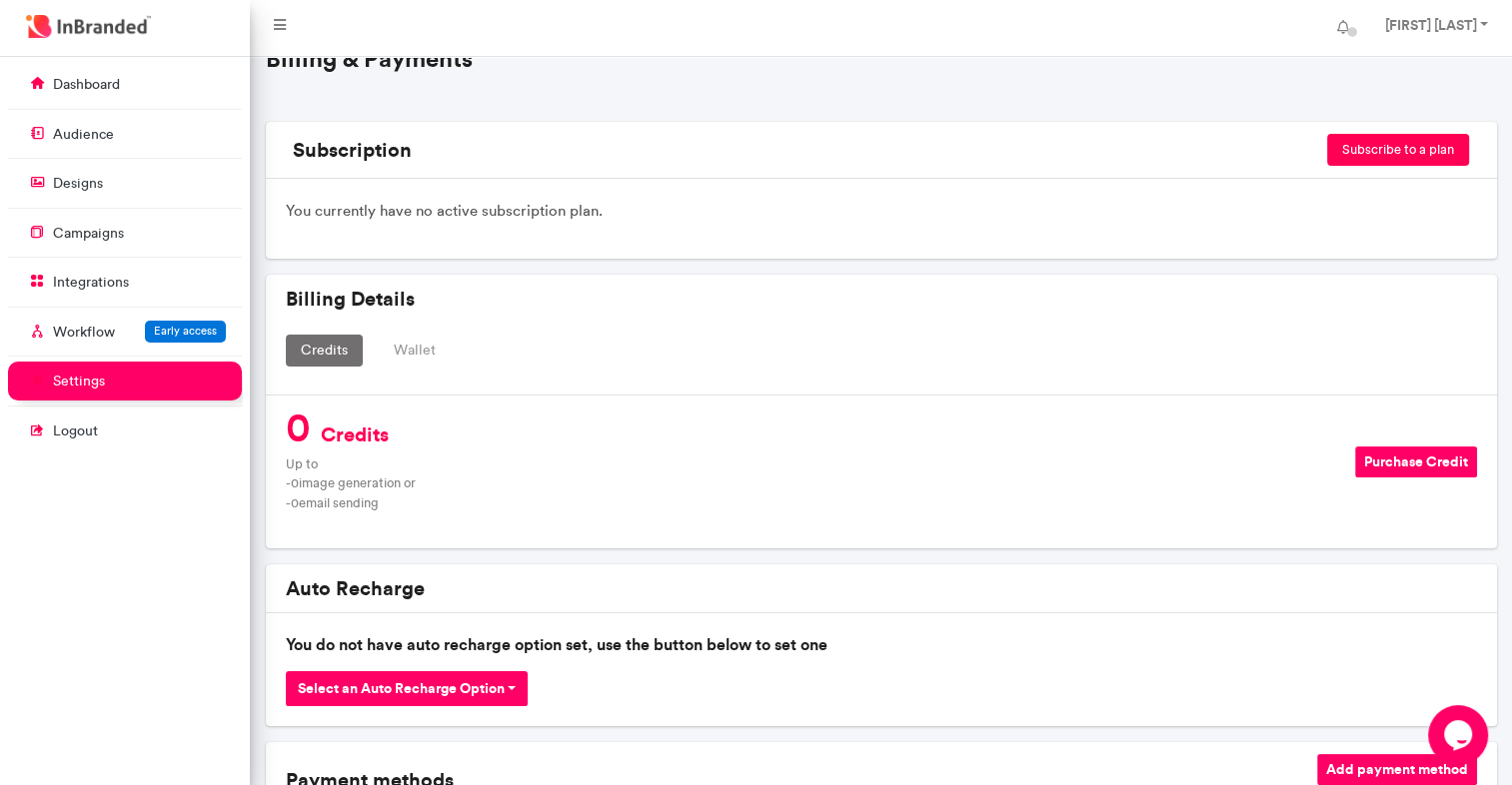 click on "Wallet" at bounding box center [415, 351] 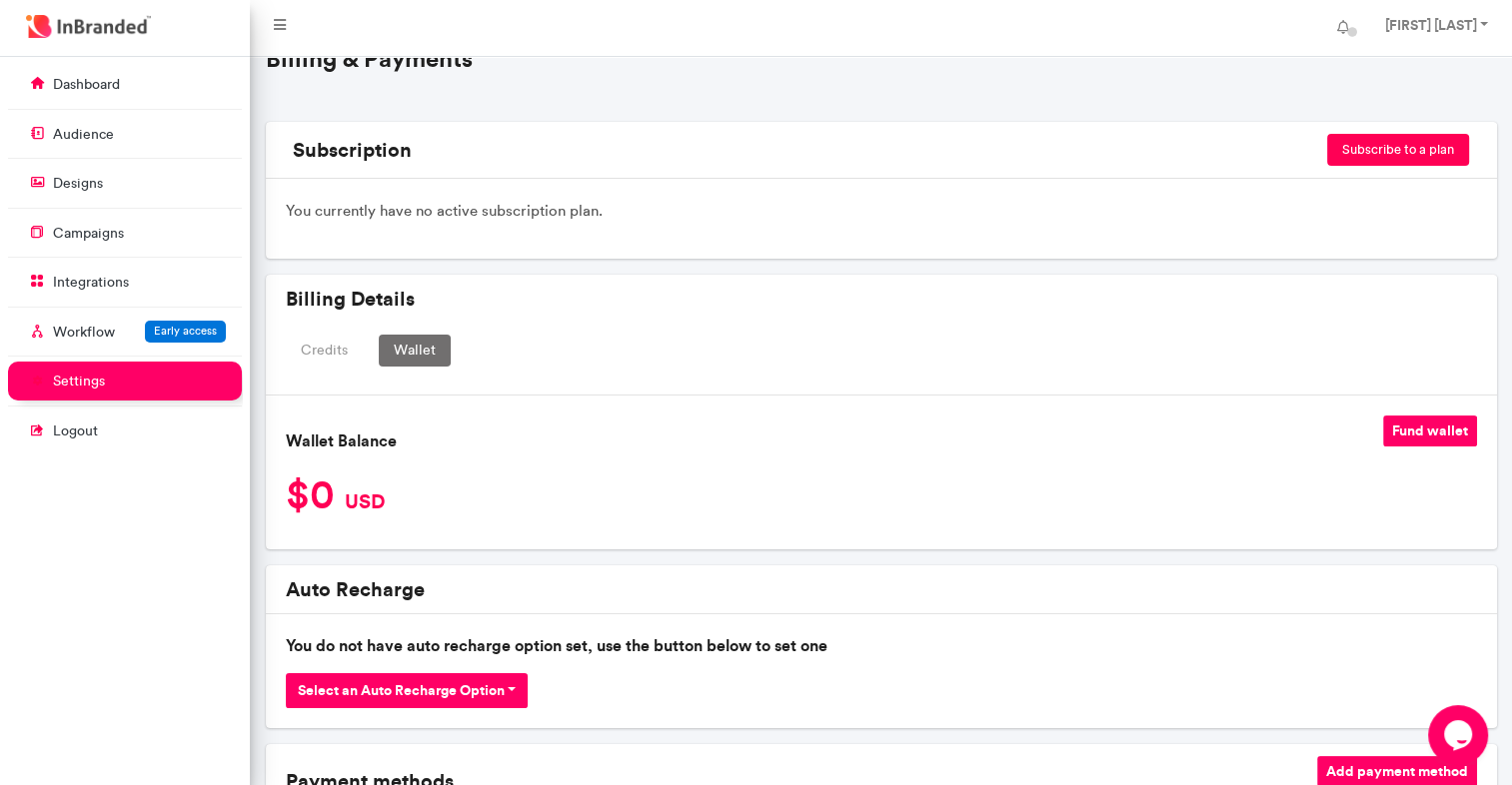 click on "Credits" at bounding box center [324, 351] 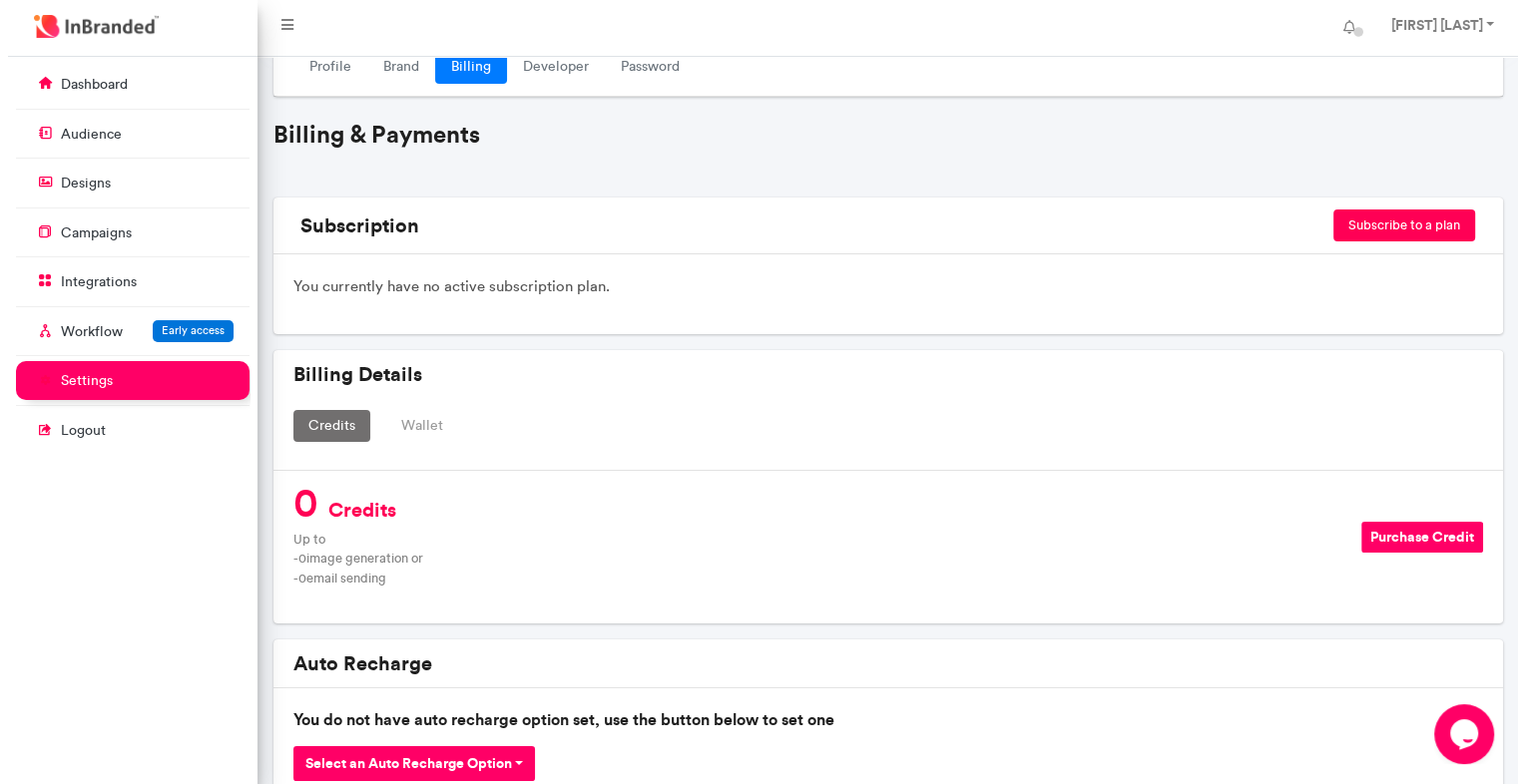 scroll, scrollTop: 108, scrollLeft: 0, axis: vertical 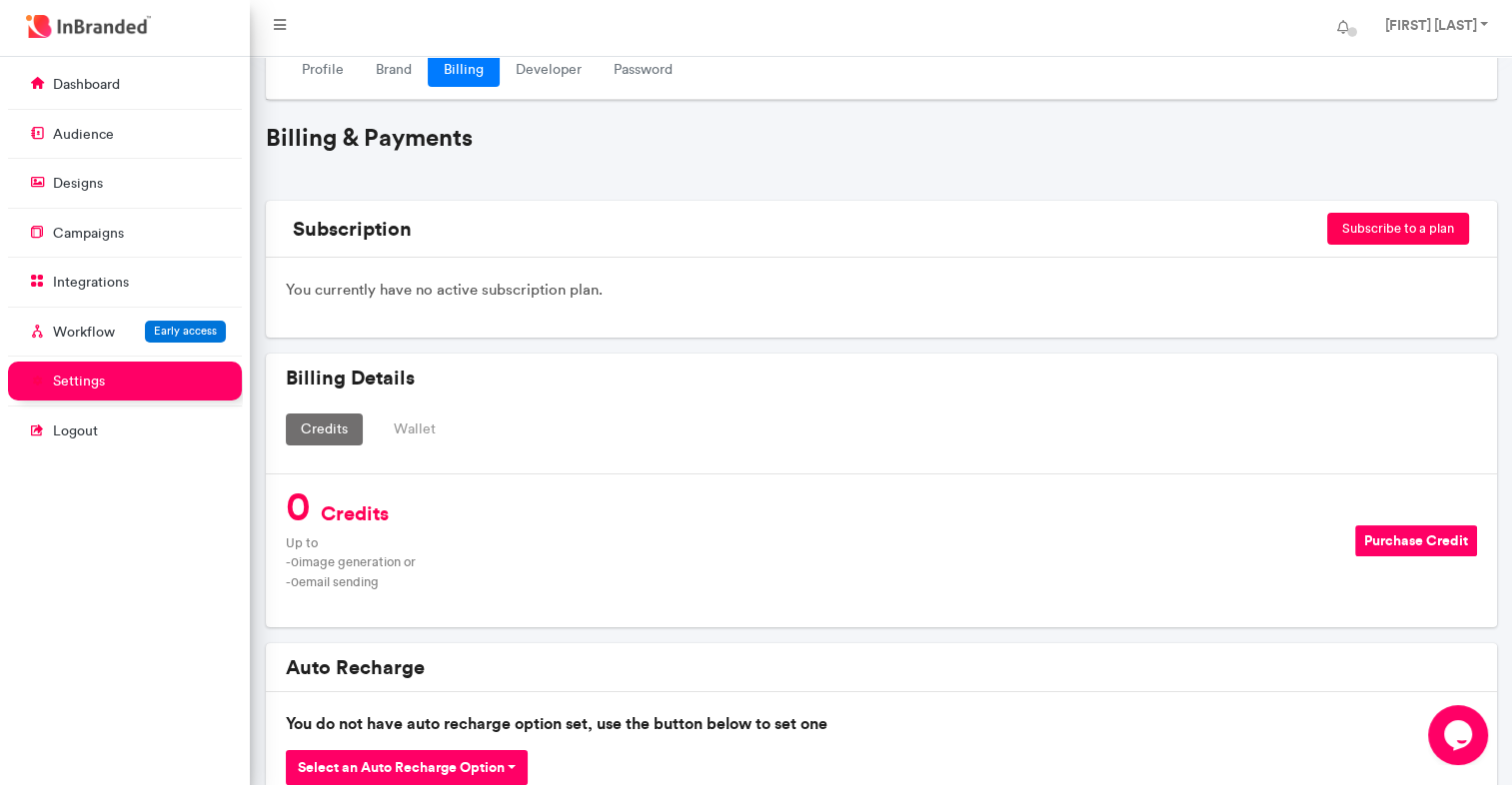 click on "Purchase Credit" at bounding box center [1416, 540] 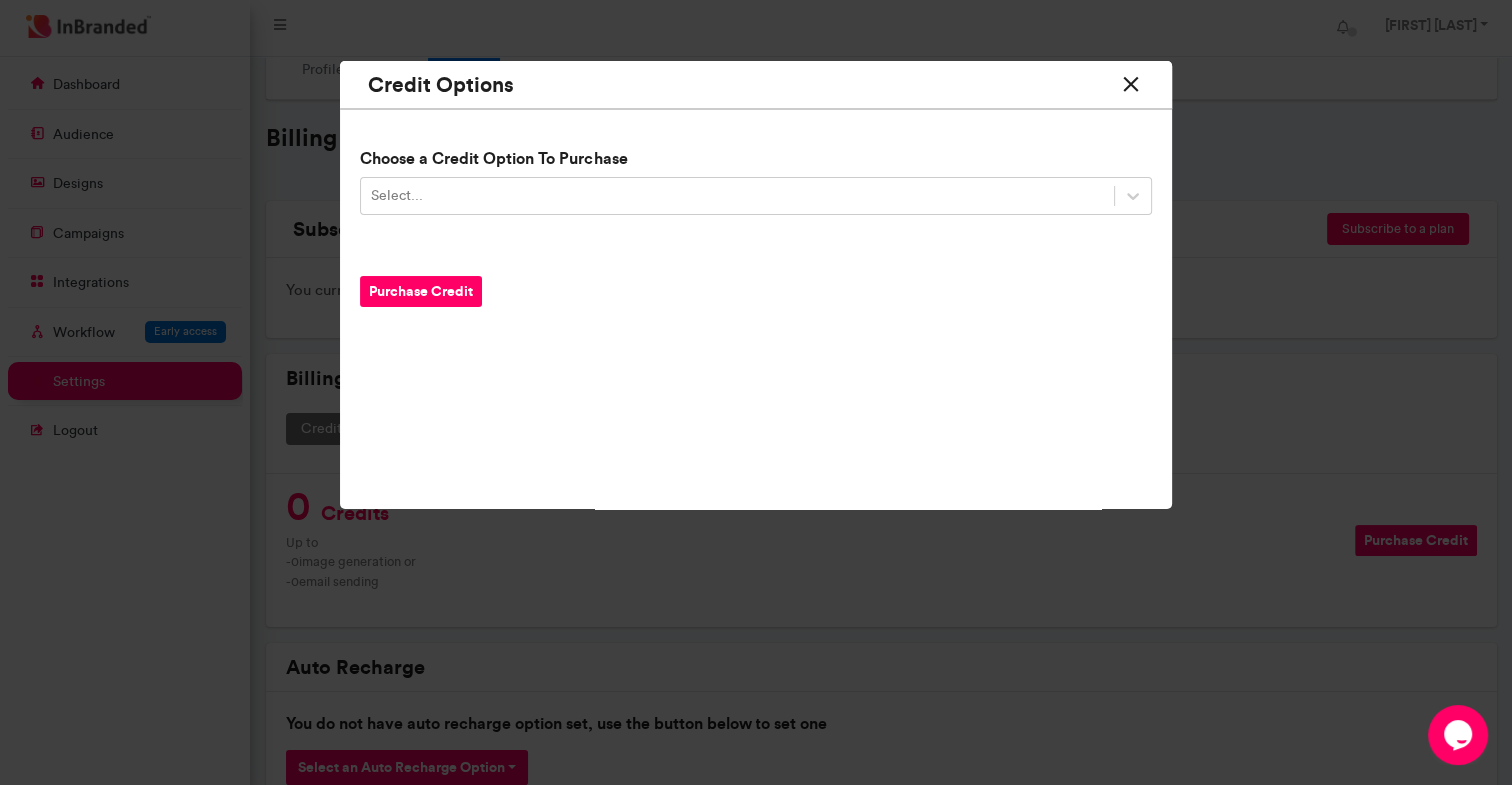 click on "Choose a Credit Option To Purchase Select... Purchase Credit" at bounding box center (756, 277) 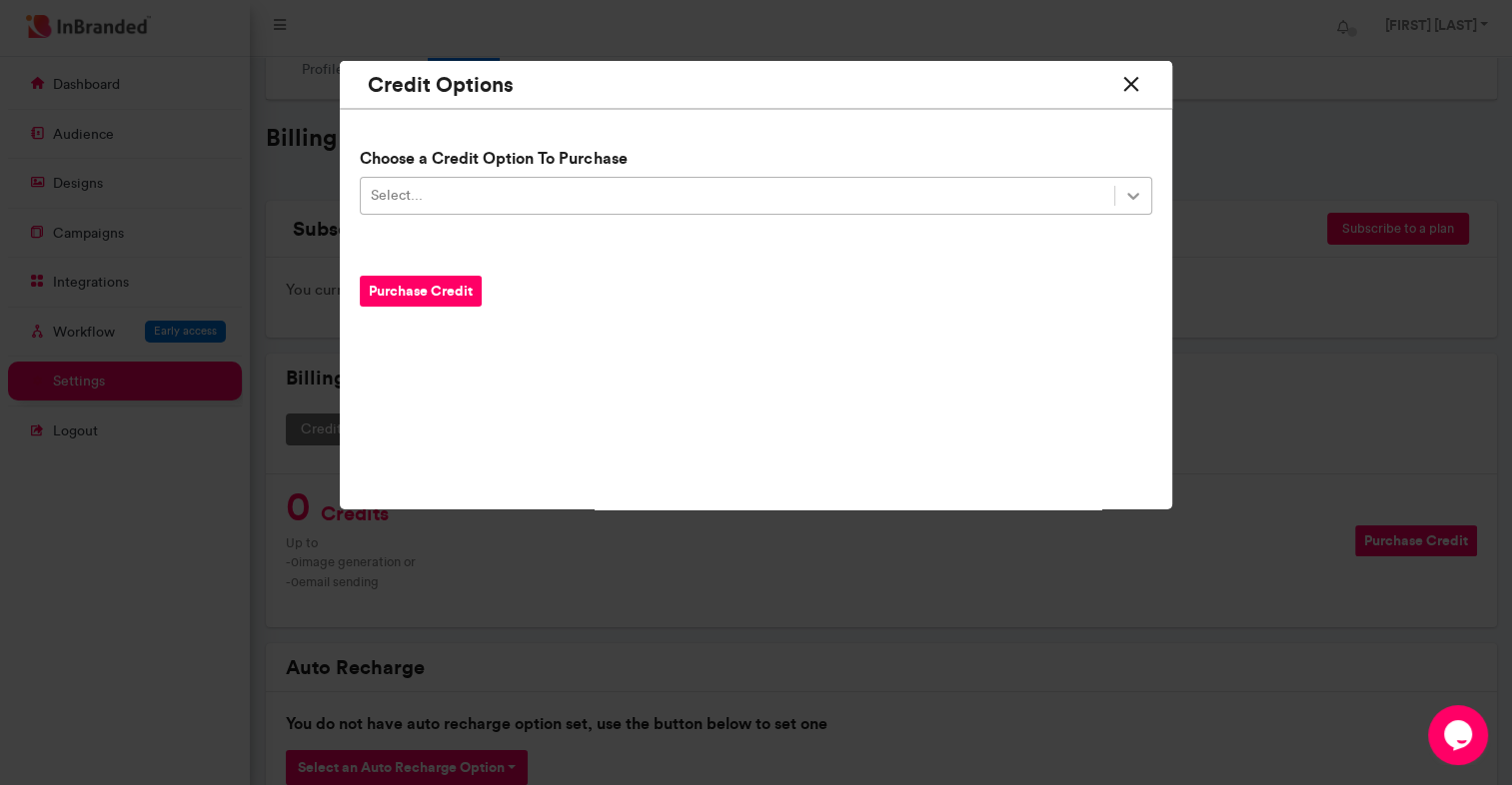 click 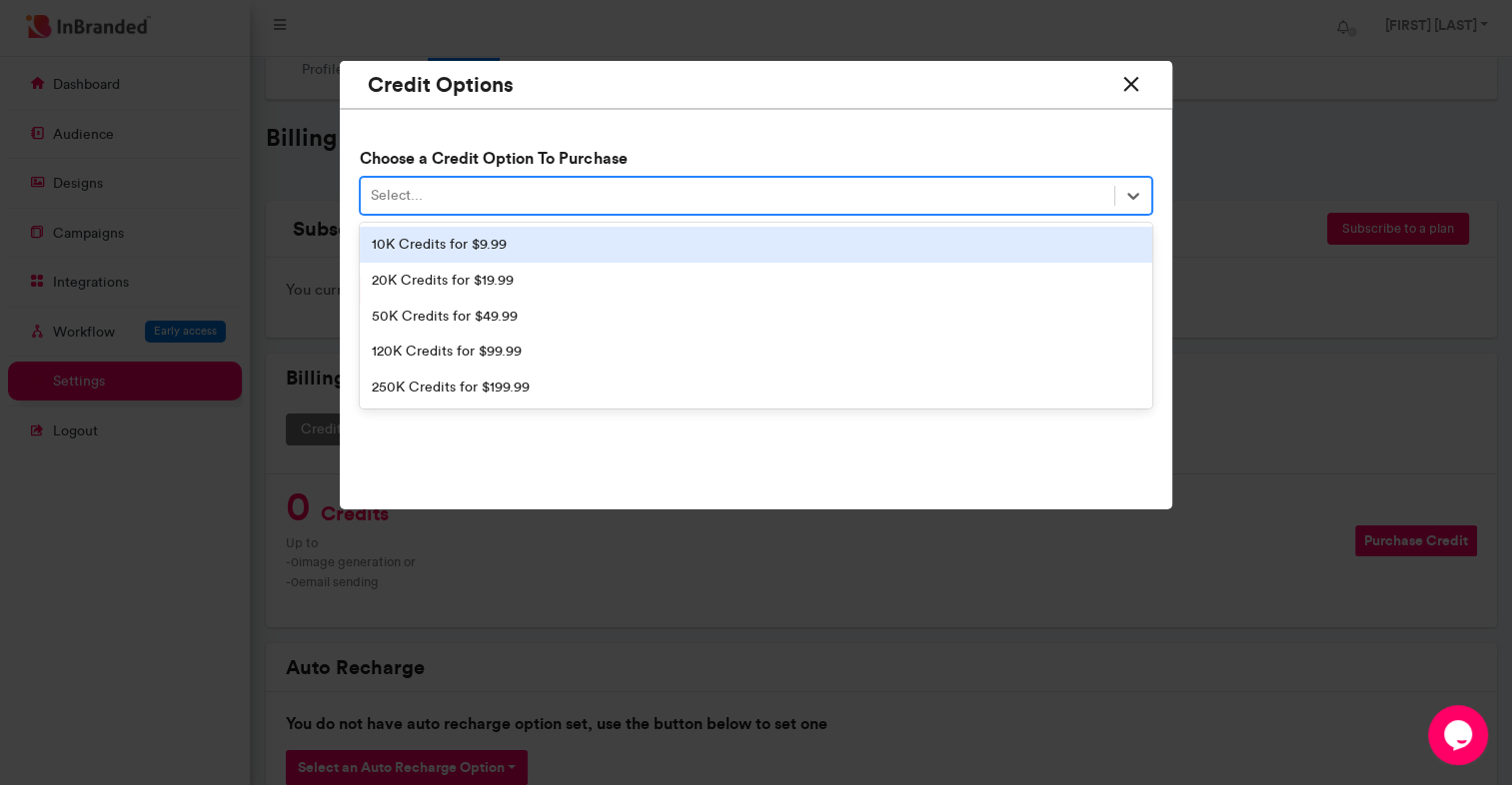 click on "10K Credits for $9.99" at bounding box center [756, 245] 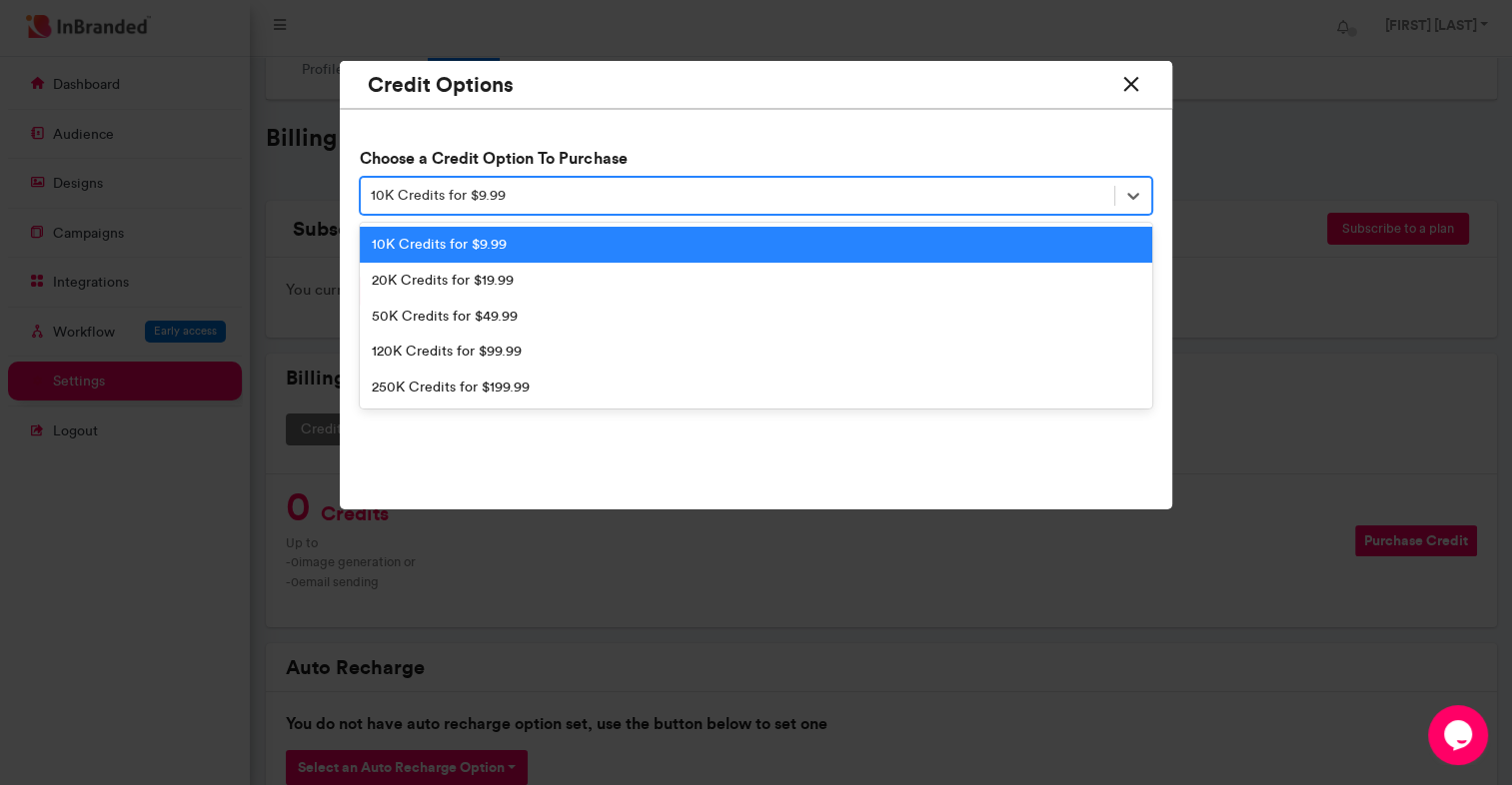 drag, startPoint x: 508, startPoint y: 190, endPoint x: 475, endPoint y: 198, distance: 33.955854 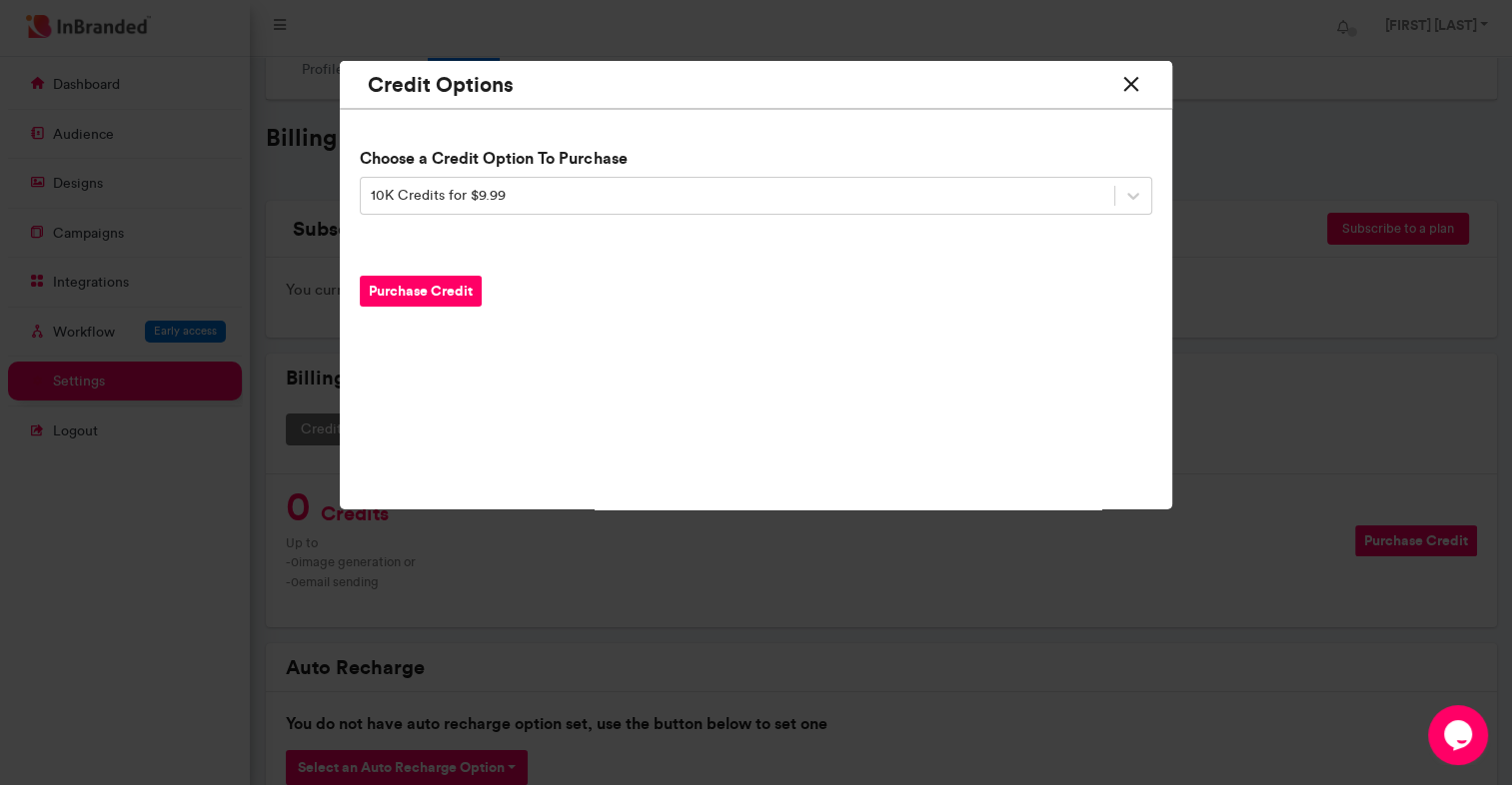 click at bounding box center (1131, 84) 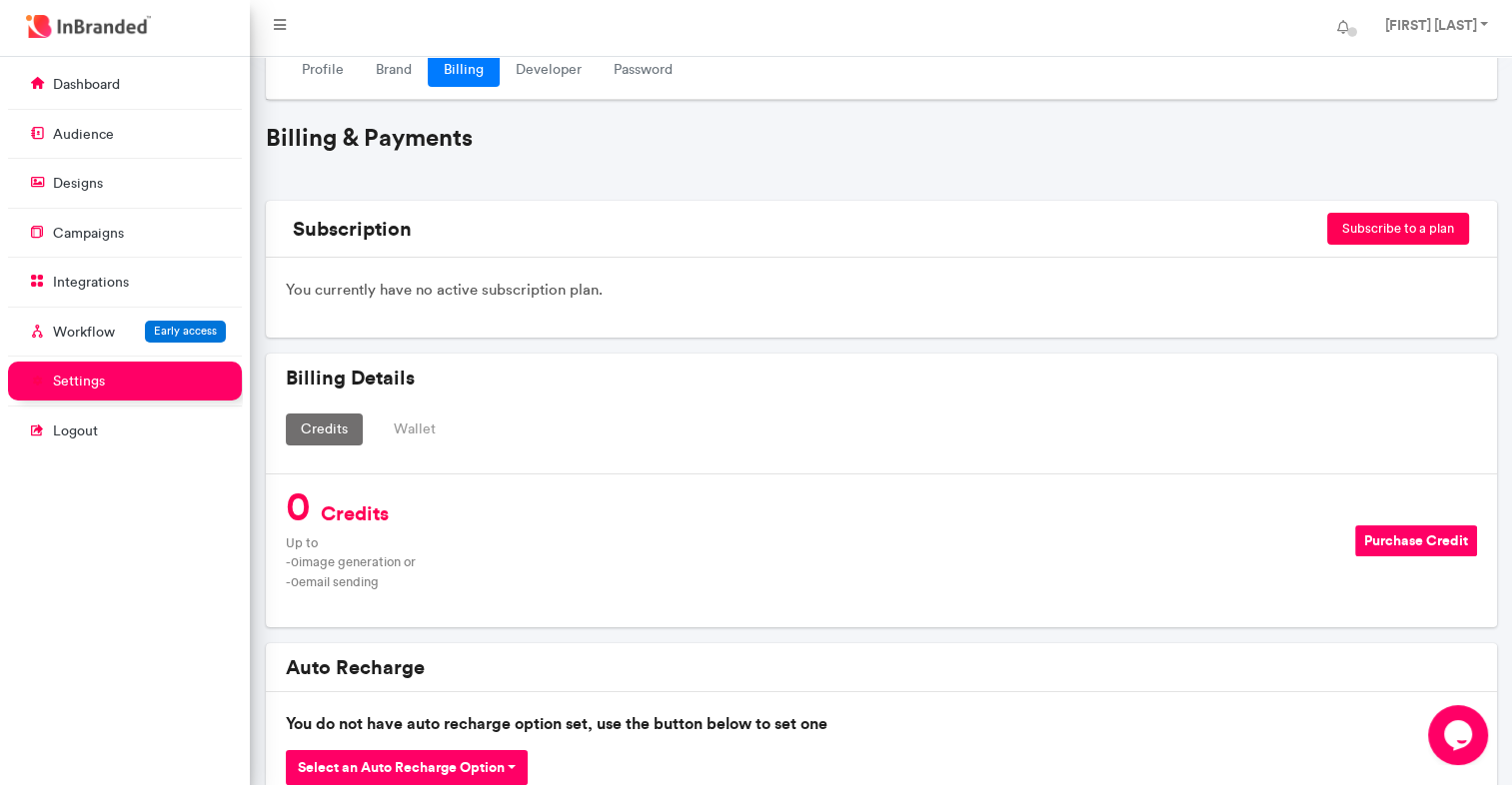 click on "Wallet" at bounding box center [415, 429] 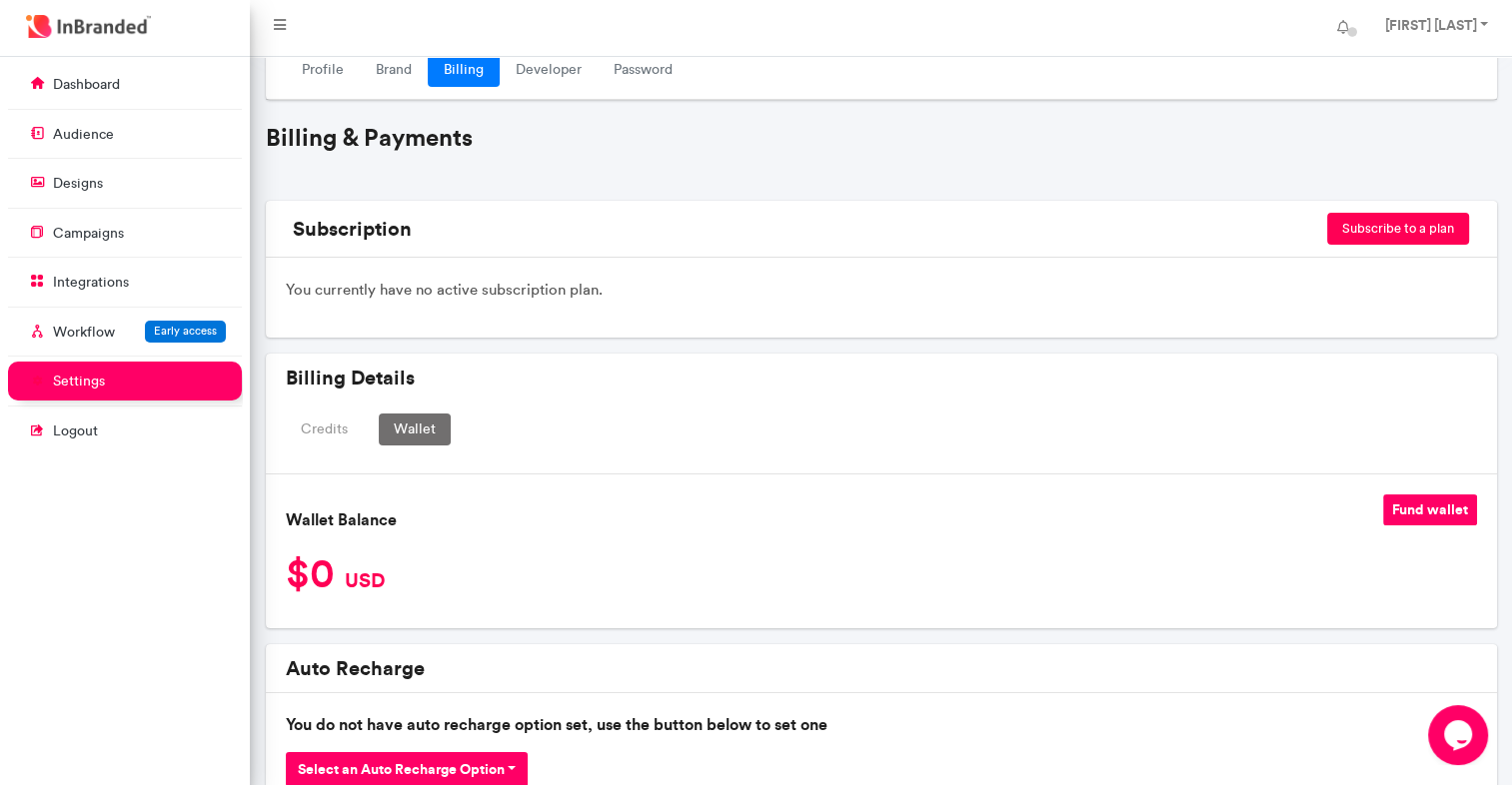 click on "Fund wallet" at bounding box center [1430, 509] 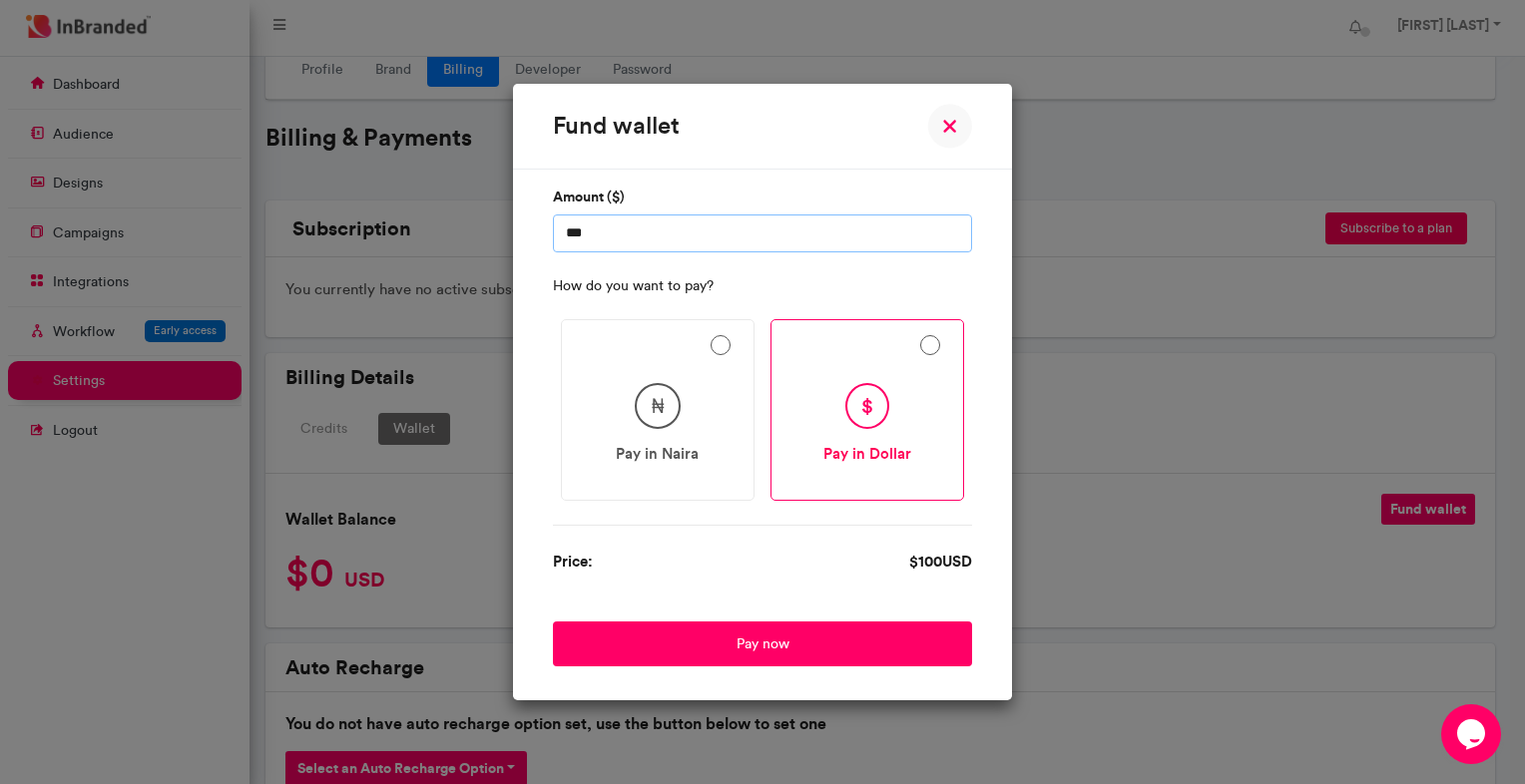 click on "***" at bounding box center [762, 233] 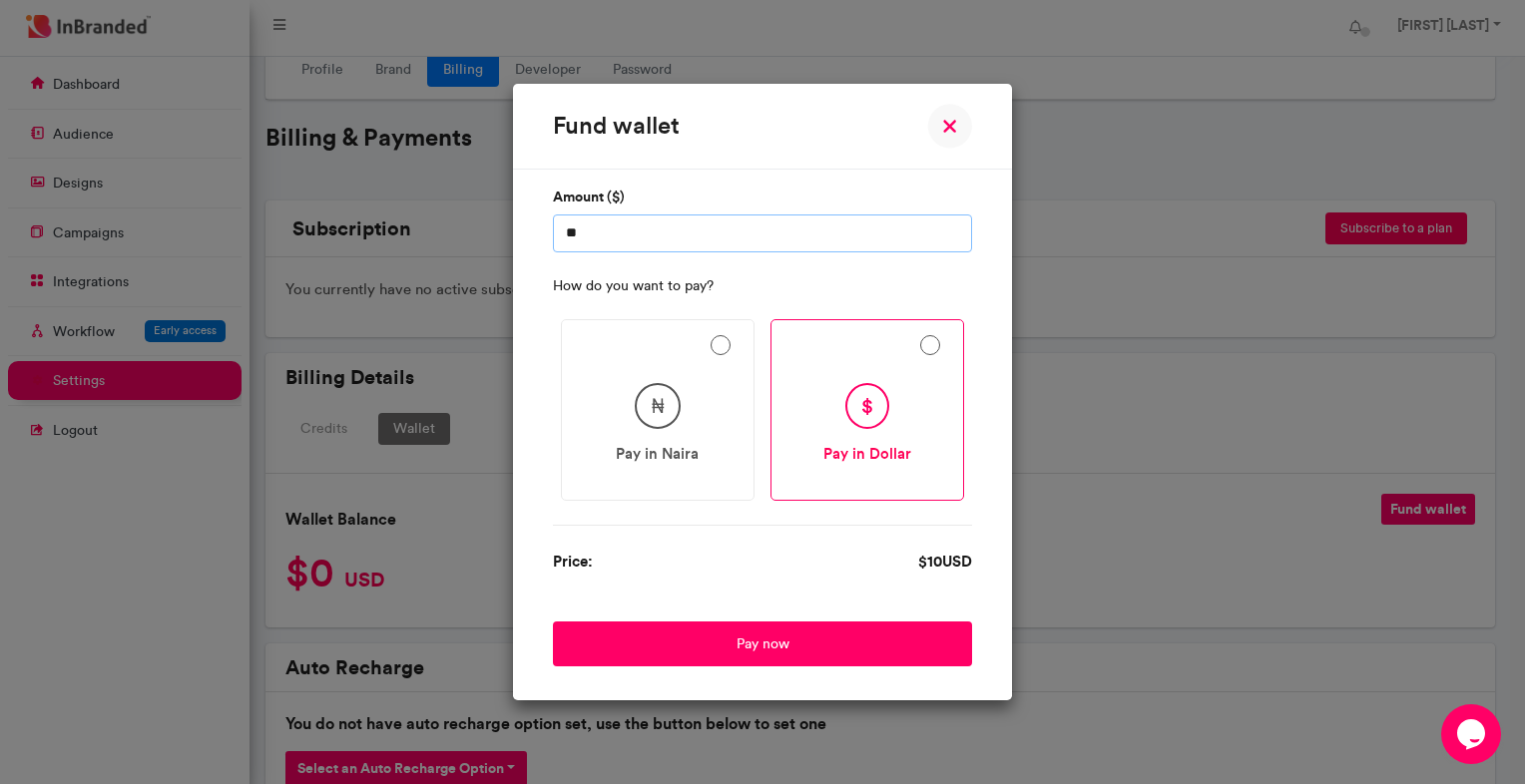 type on "**" 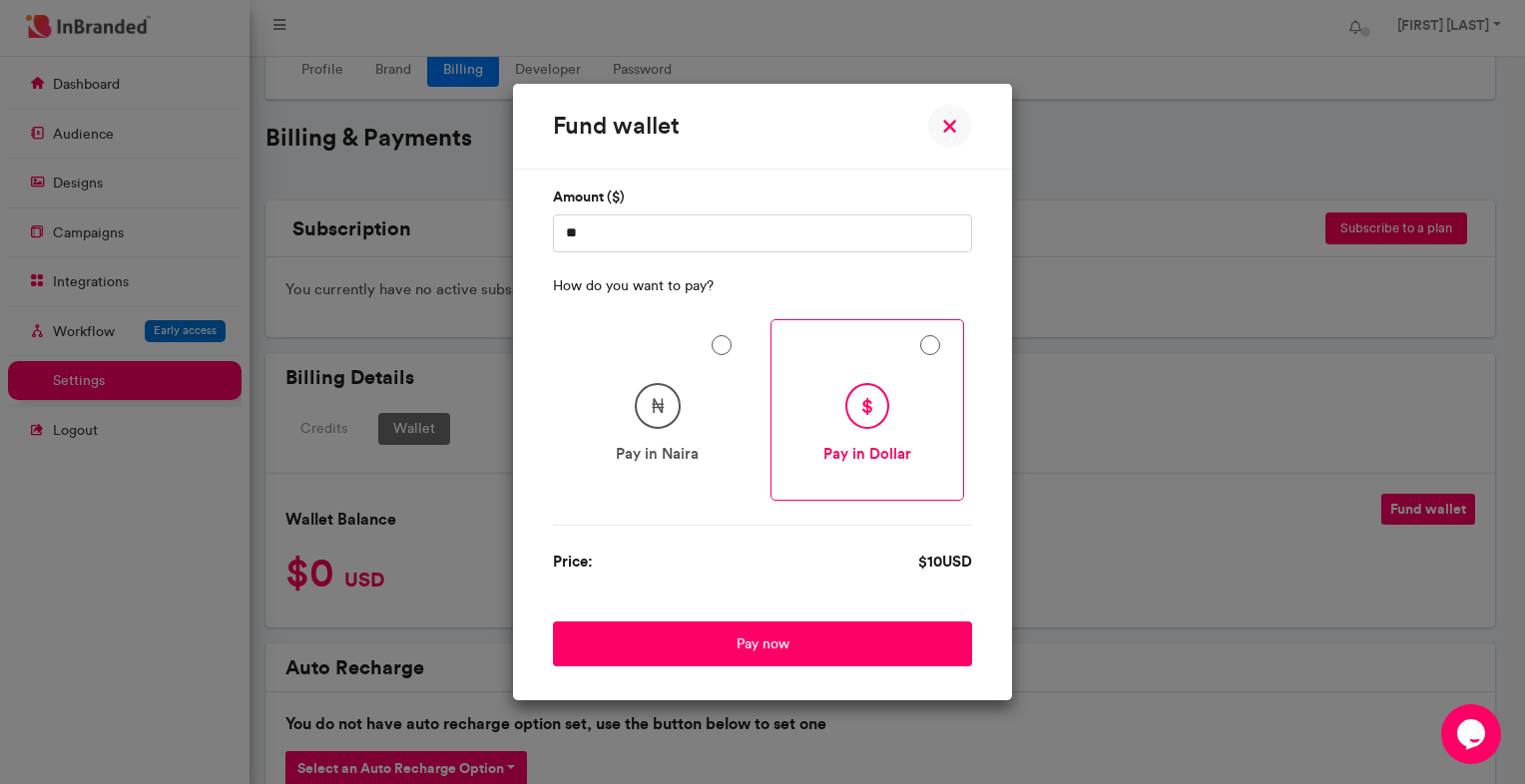 click on "₦ Pay in Naira" at bounding box center (658, 410) 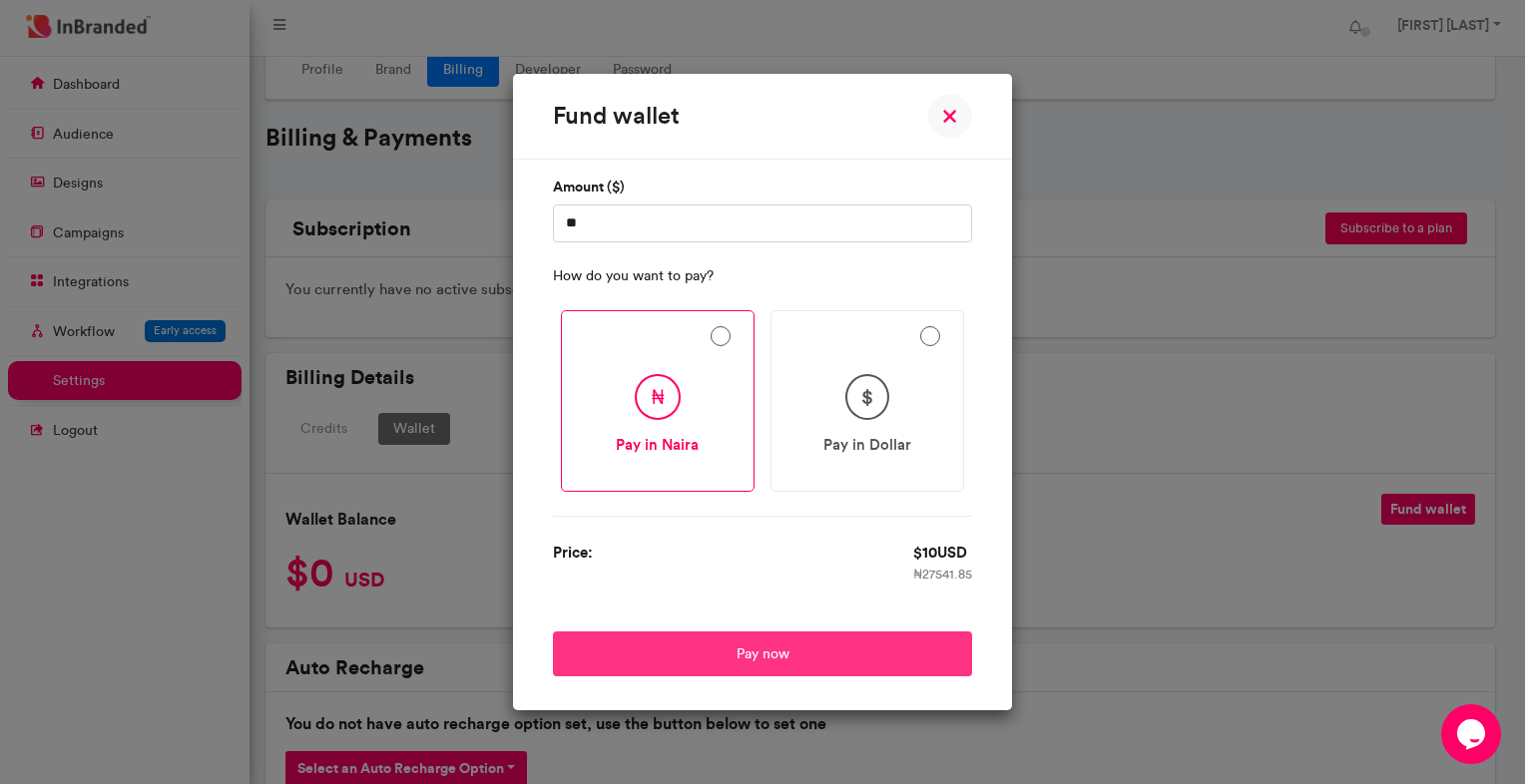 click on "Pay now" at bounding box center (762, 653) 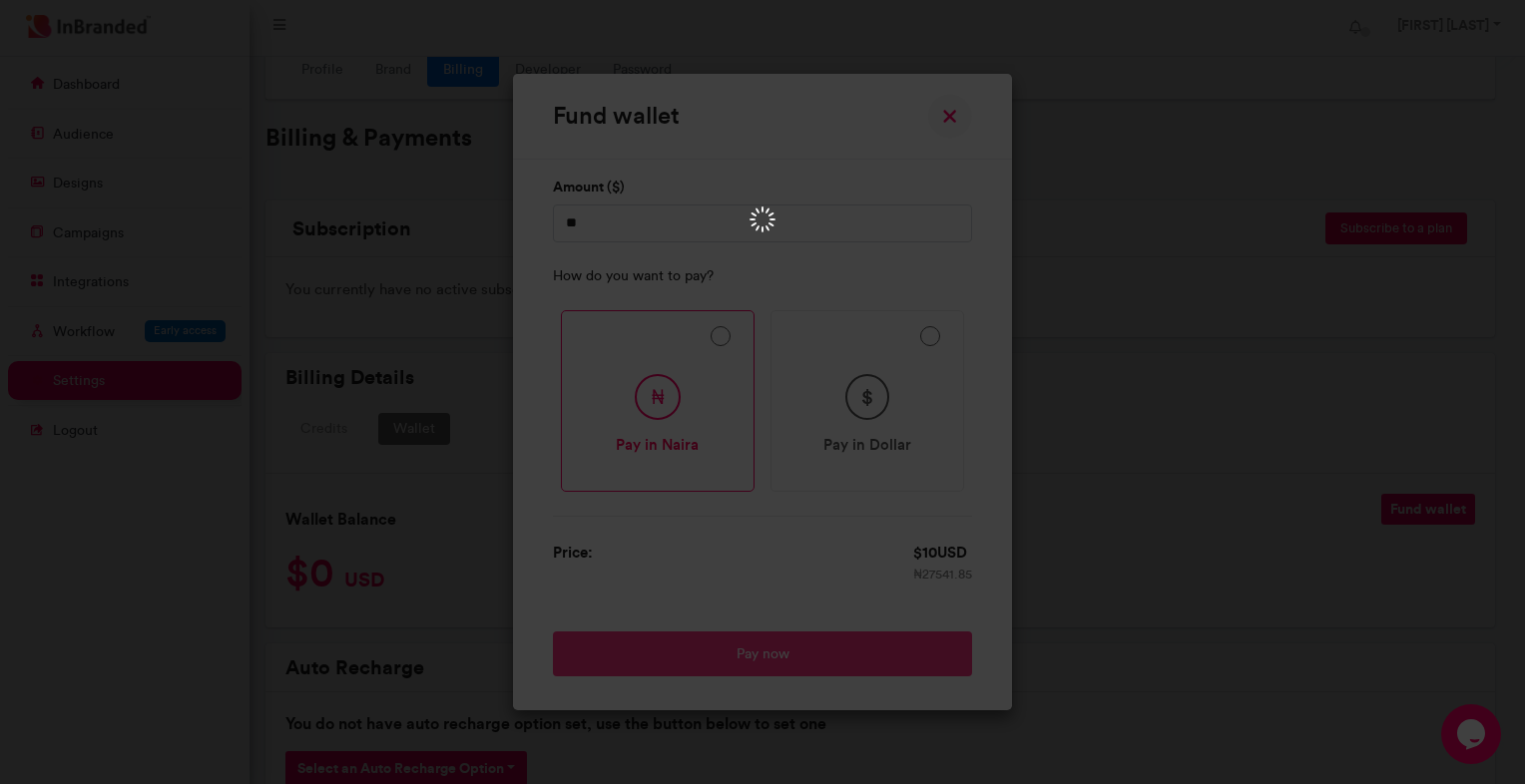 scroll, scrollTop: 0, scrollLeft: 0, axis: both 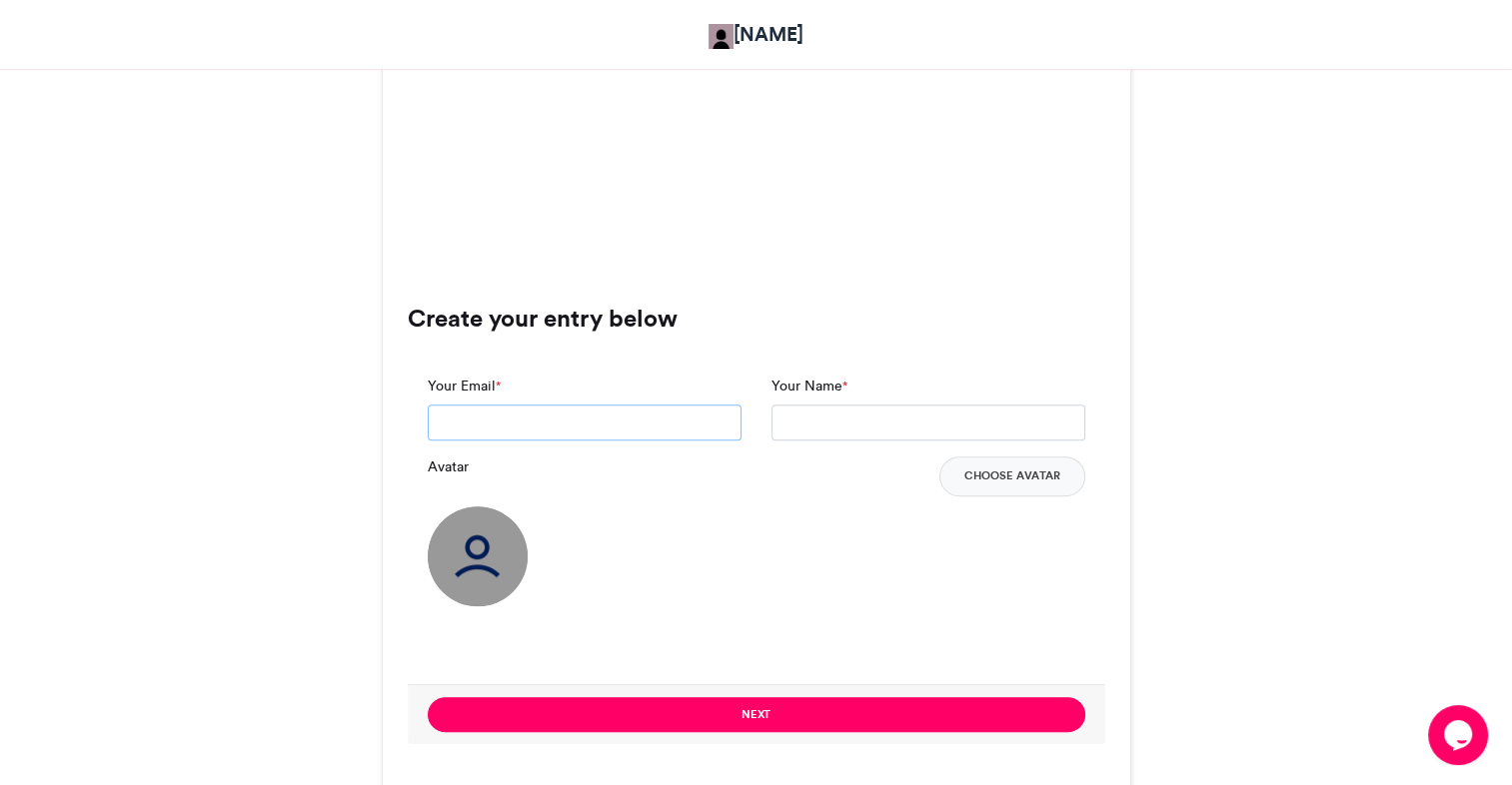 click on "Your Email  *" at bounding box center [585, 422] 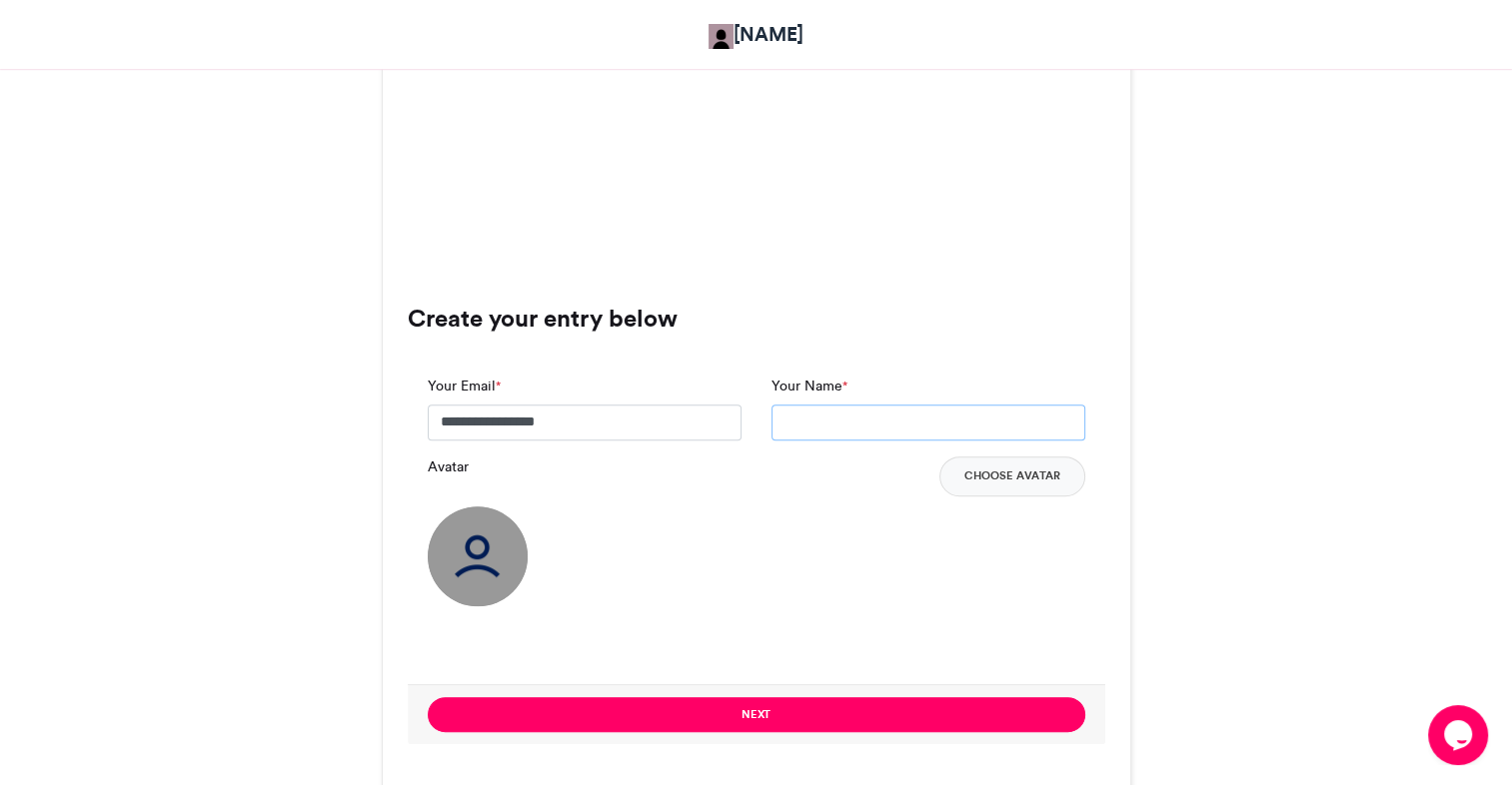 type on "**********" 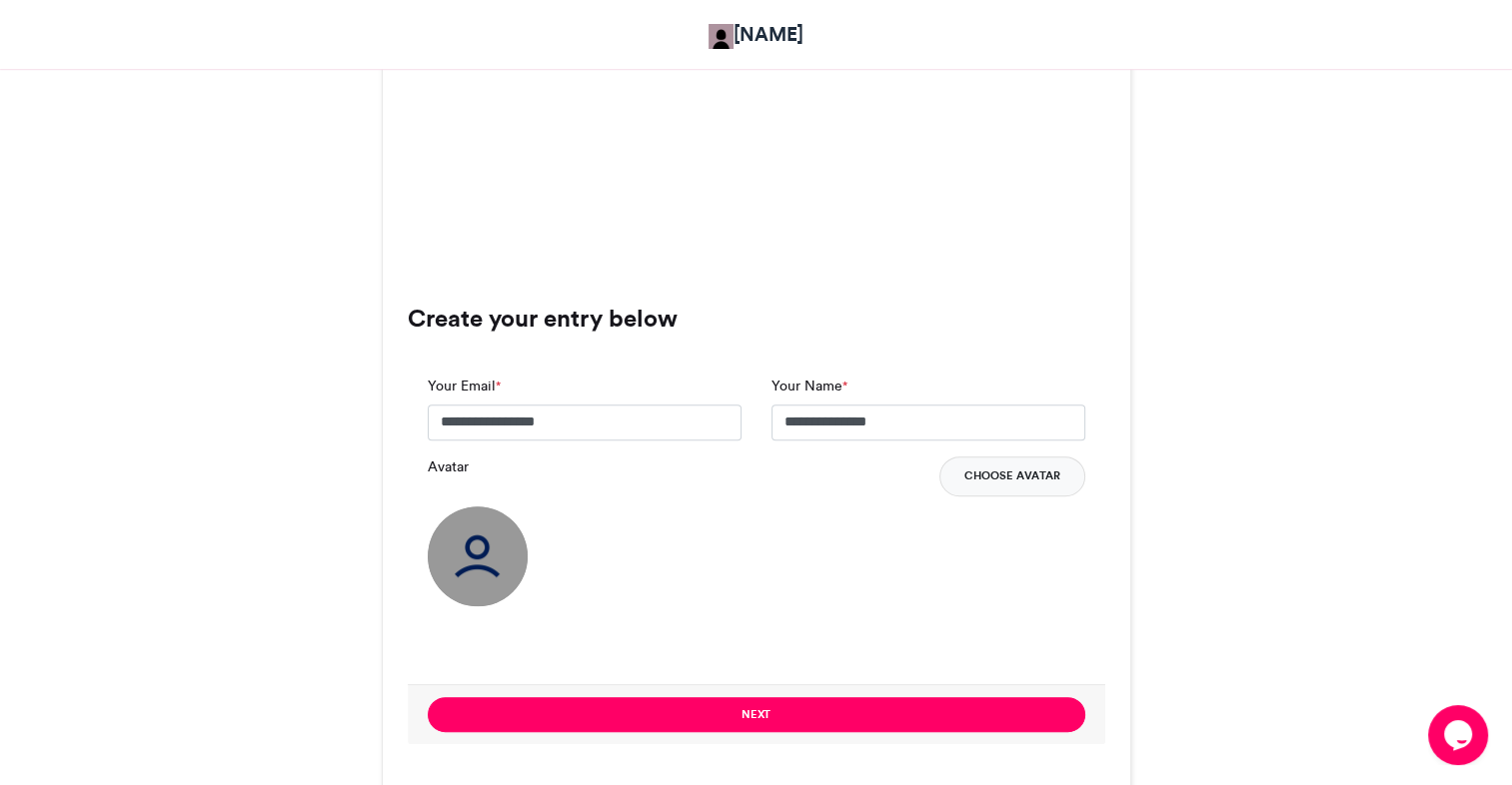 click on "Choose Avatar" at bounding box center [1012, 476] 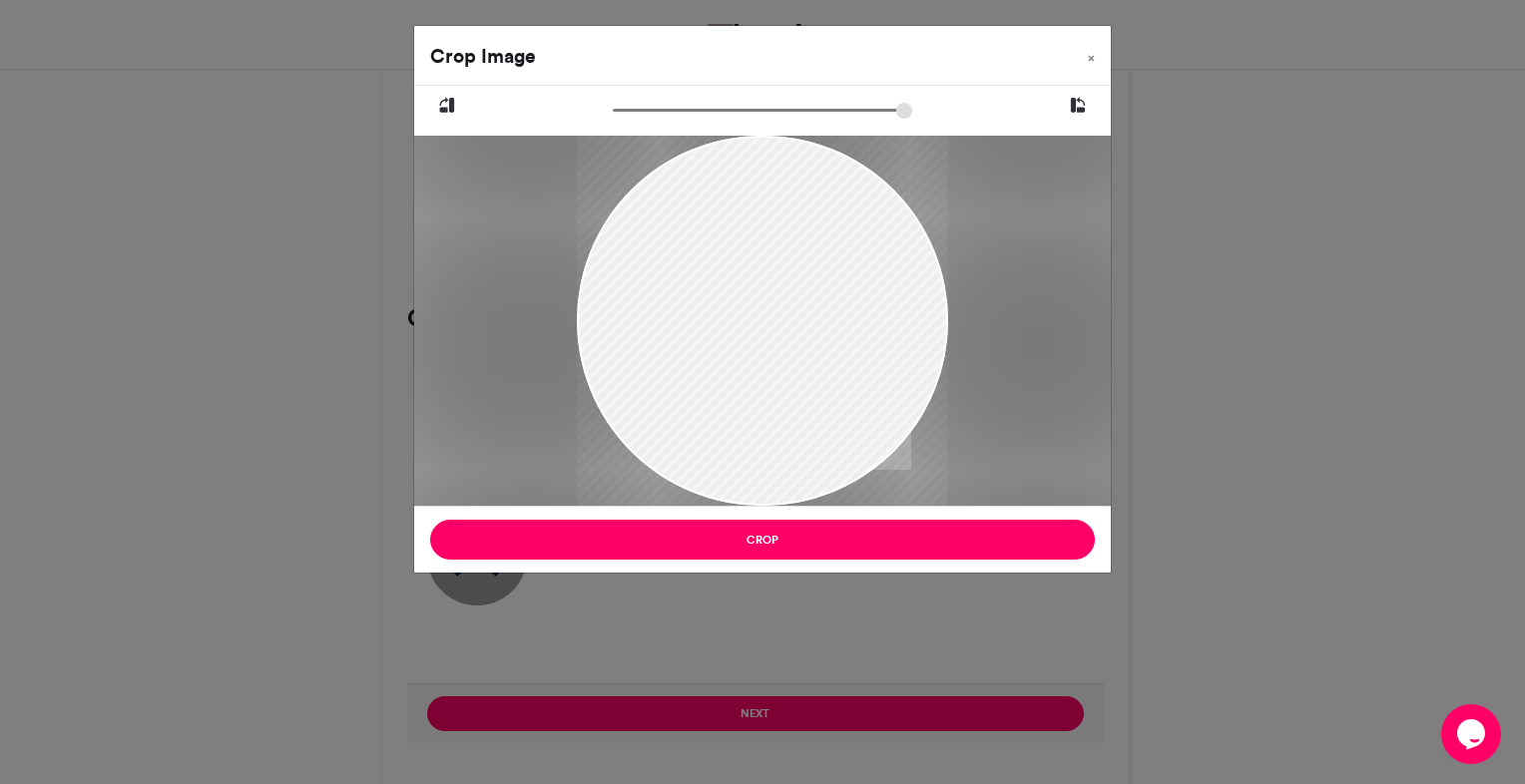 drag, startPoint x: 814, startPoint y: 293, endPoint x: 785, endPoint y: 350, distance: 63.953108 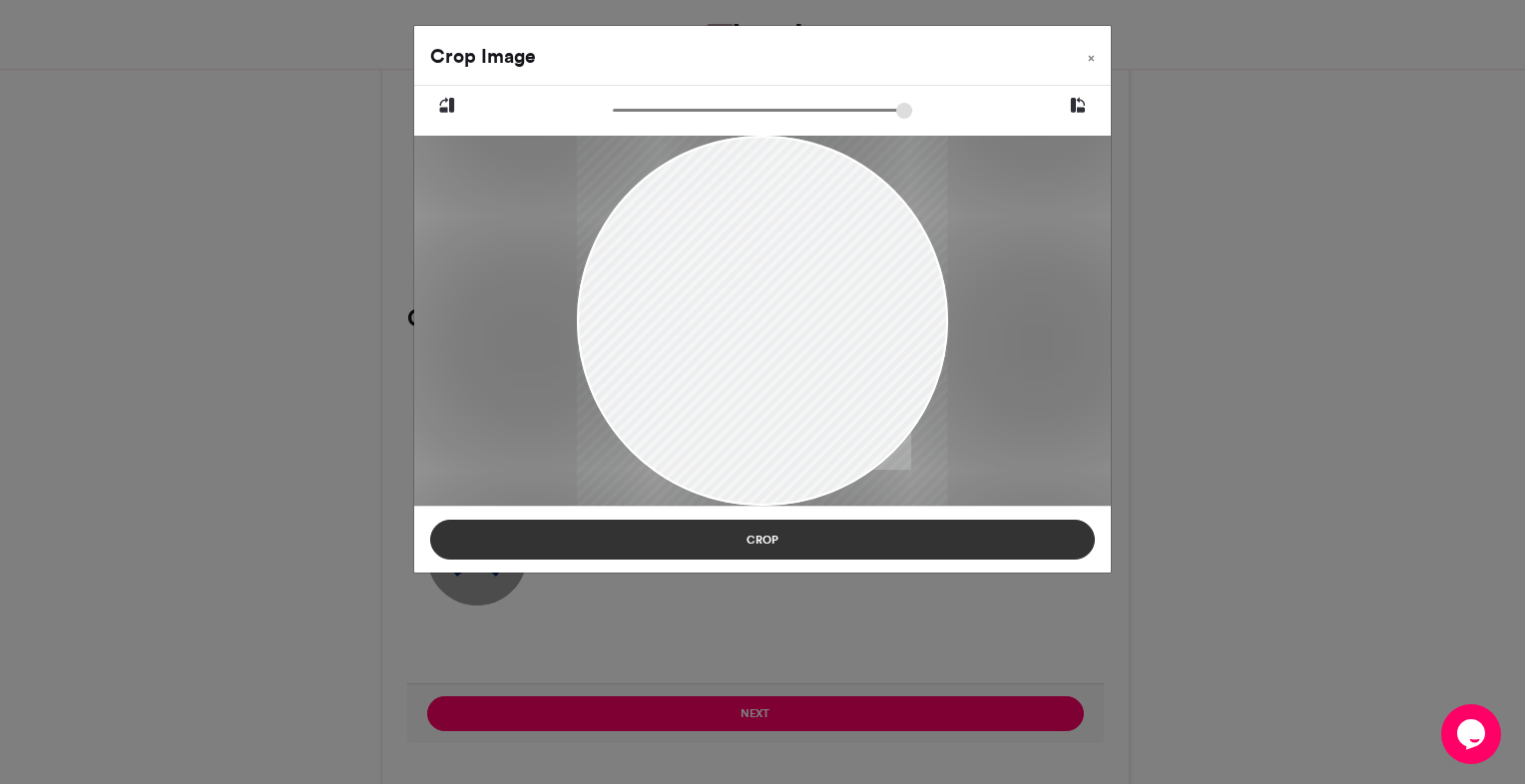 click on "Crop" at bounding box center [762, 540] 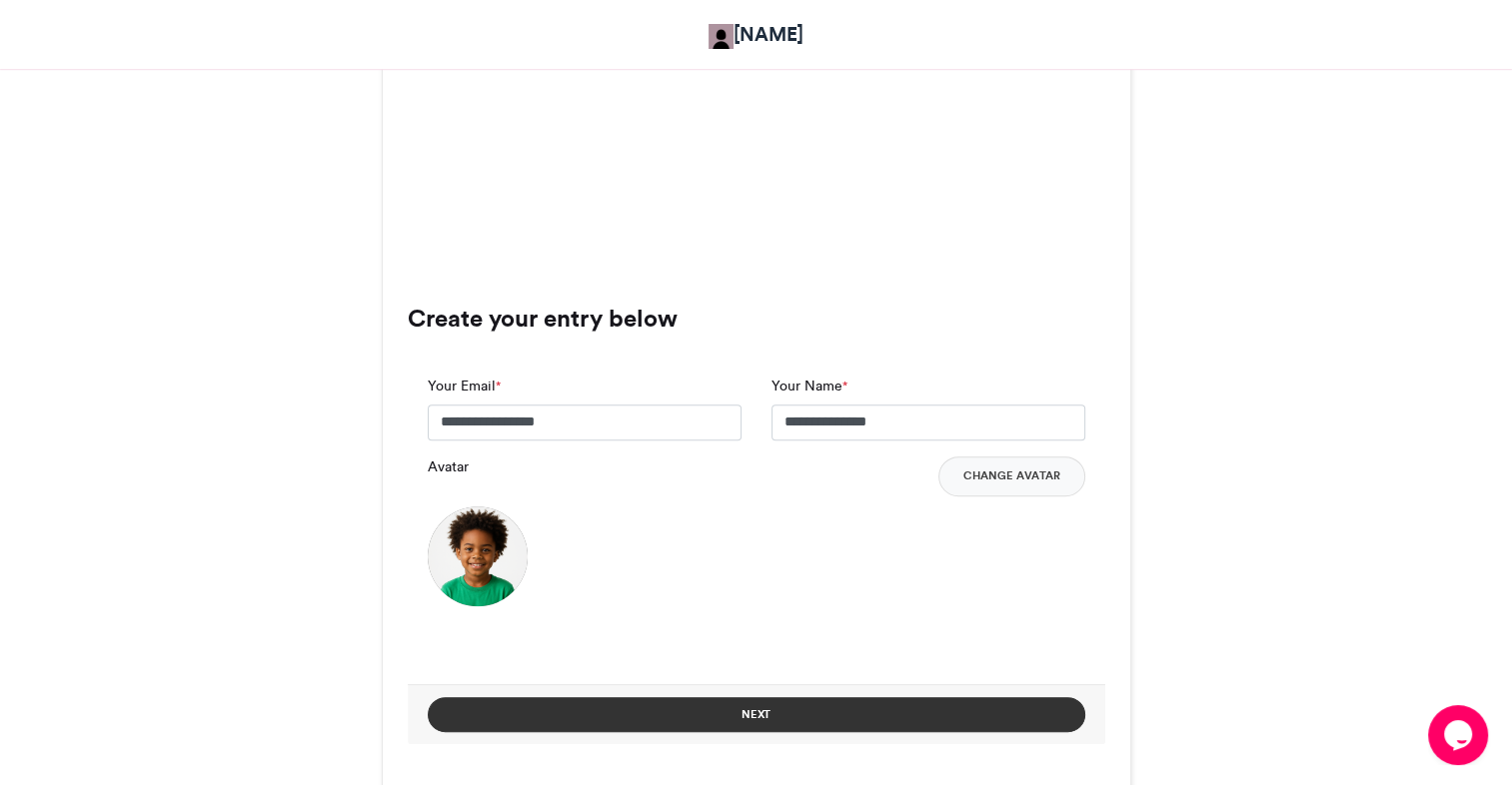 click on "Next" at bounding box center [756, 714] 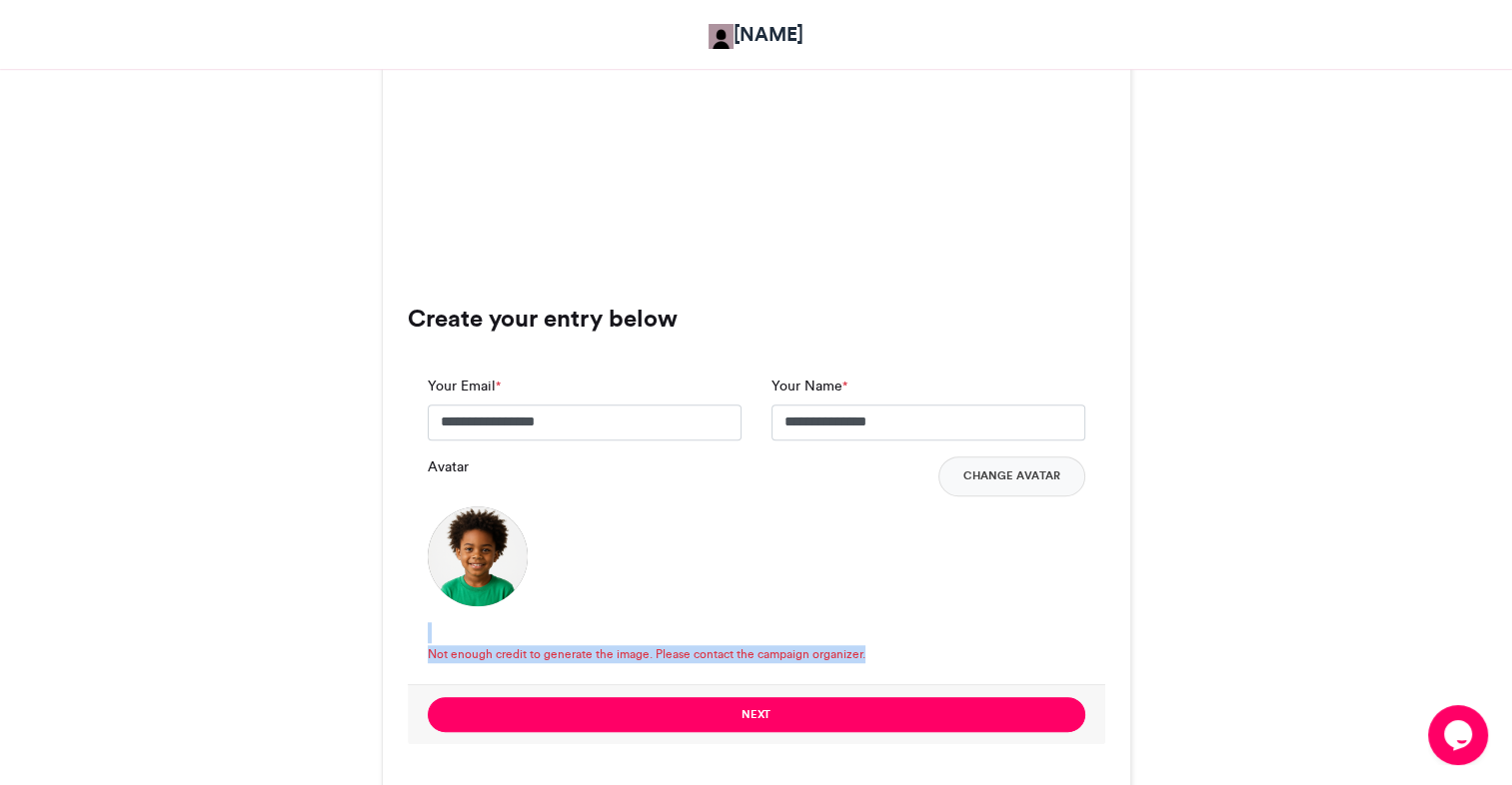 drag, startPoint x: 409, startPoint y: 615, endPoint x: 815, endPoint y: 664, distance: 408.94621 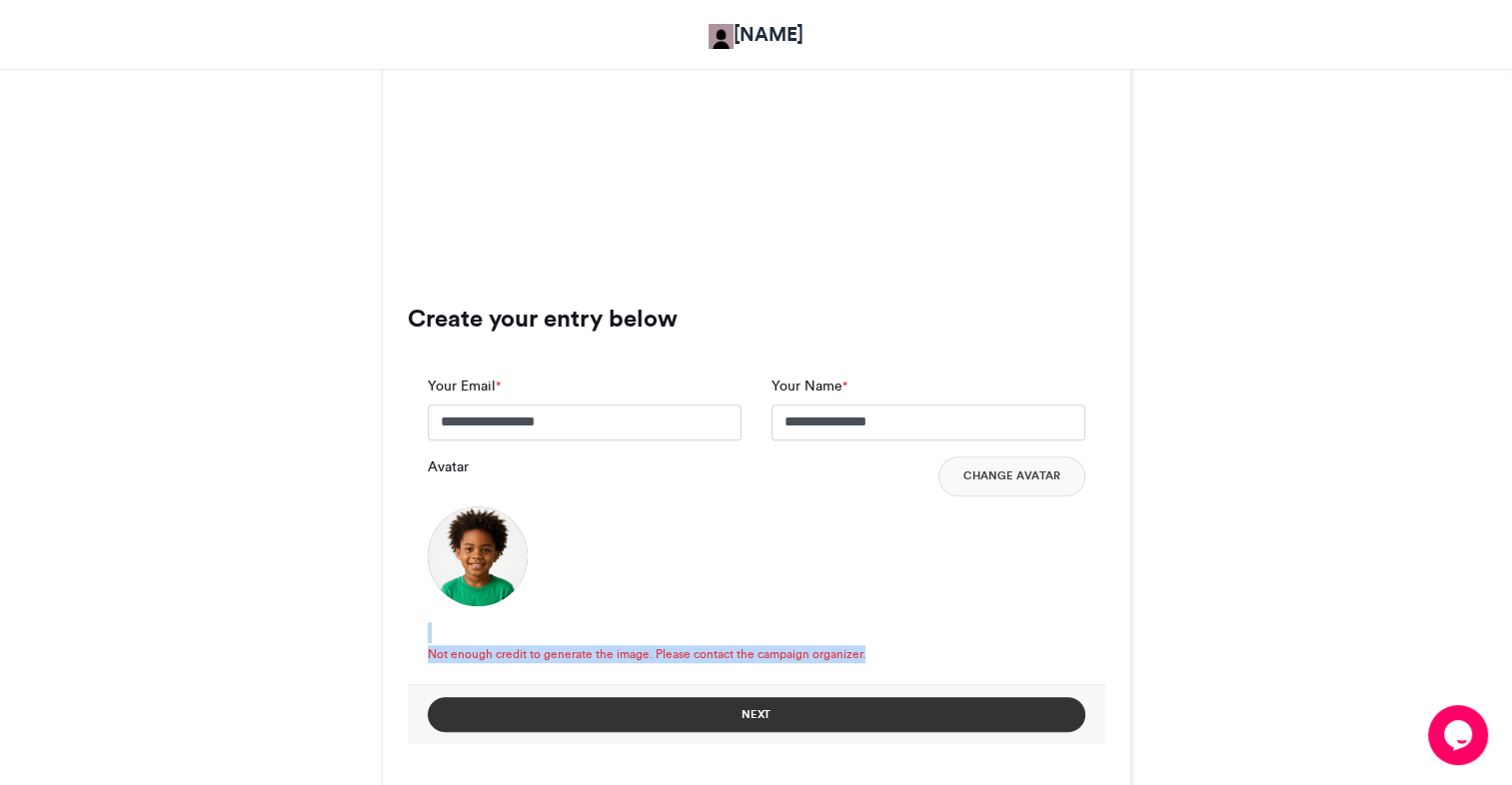 click on "Next" at bounding box center (756, 714) 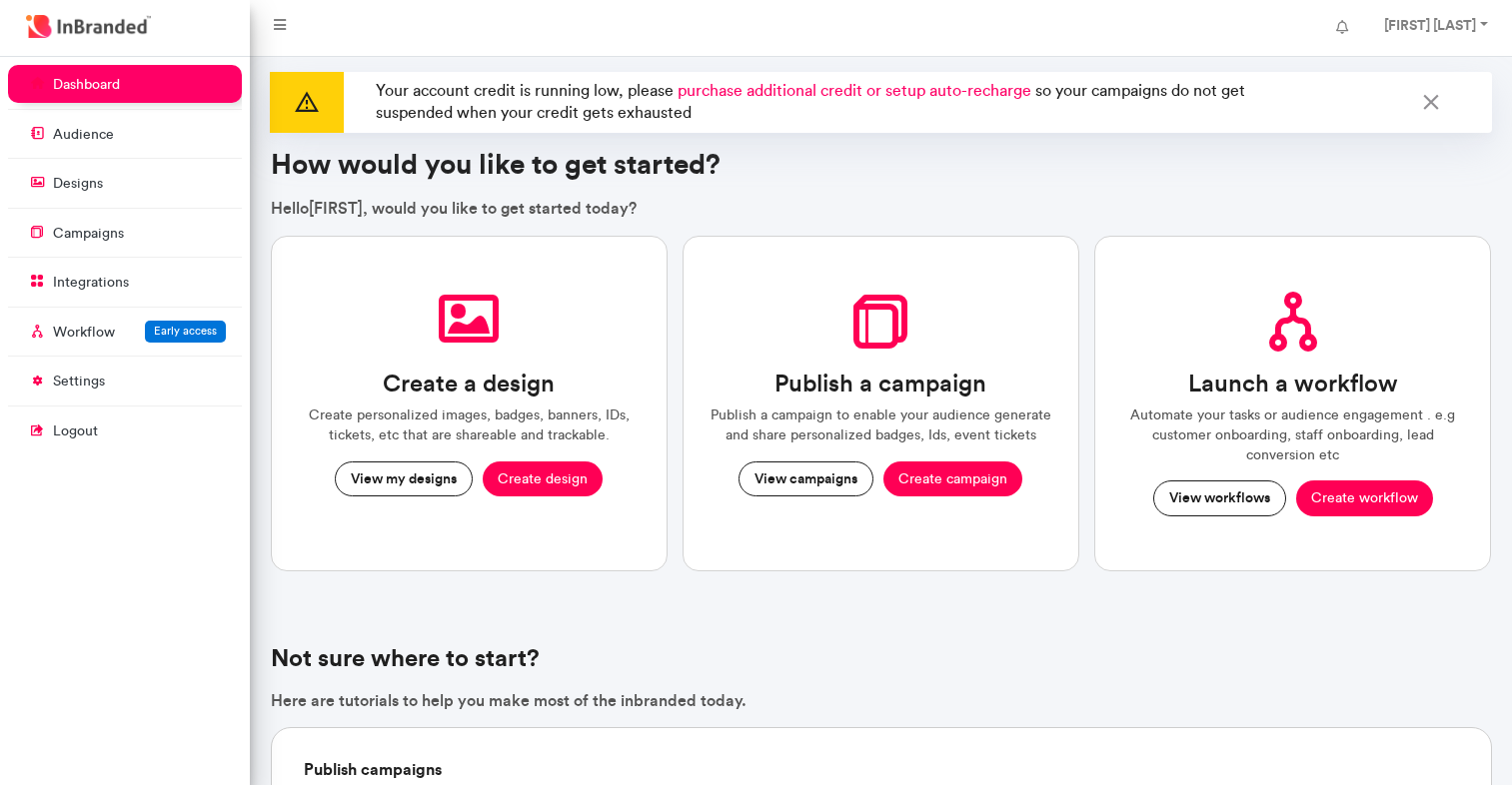 scroll, scrollTop: 0, scrollLeft: 0, axis: both 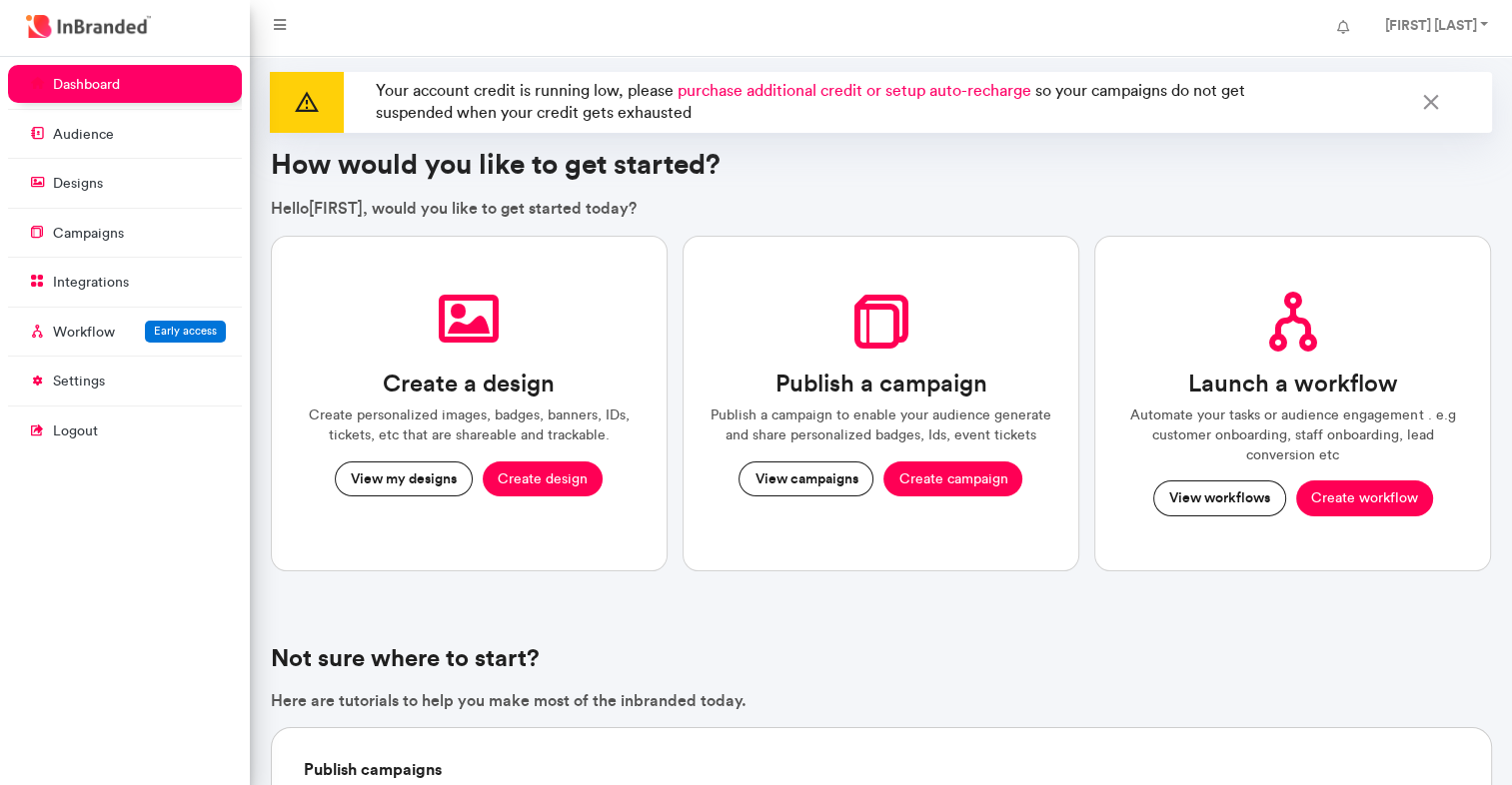 click on "purchase additional credit or setup auto-recharge" at bounding box center [854, 90] 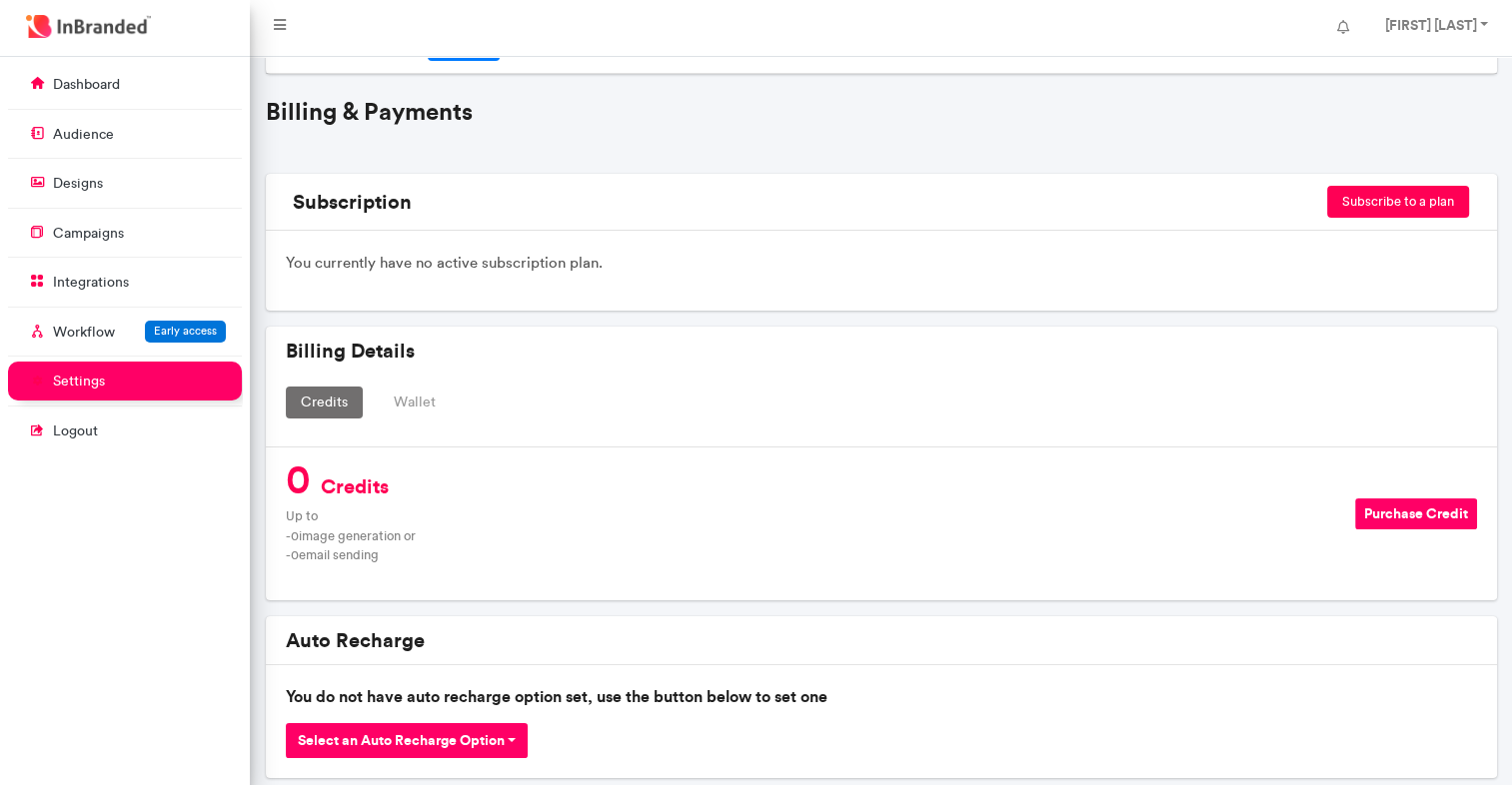 scroll, scrollTop: 76, scrollLeft: 0, axis: vertical 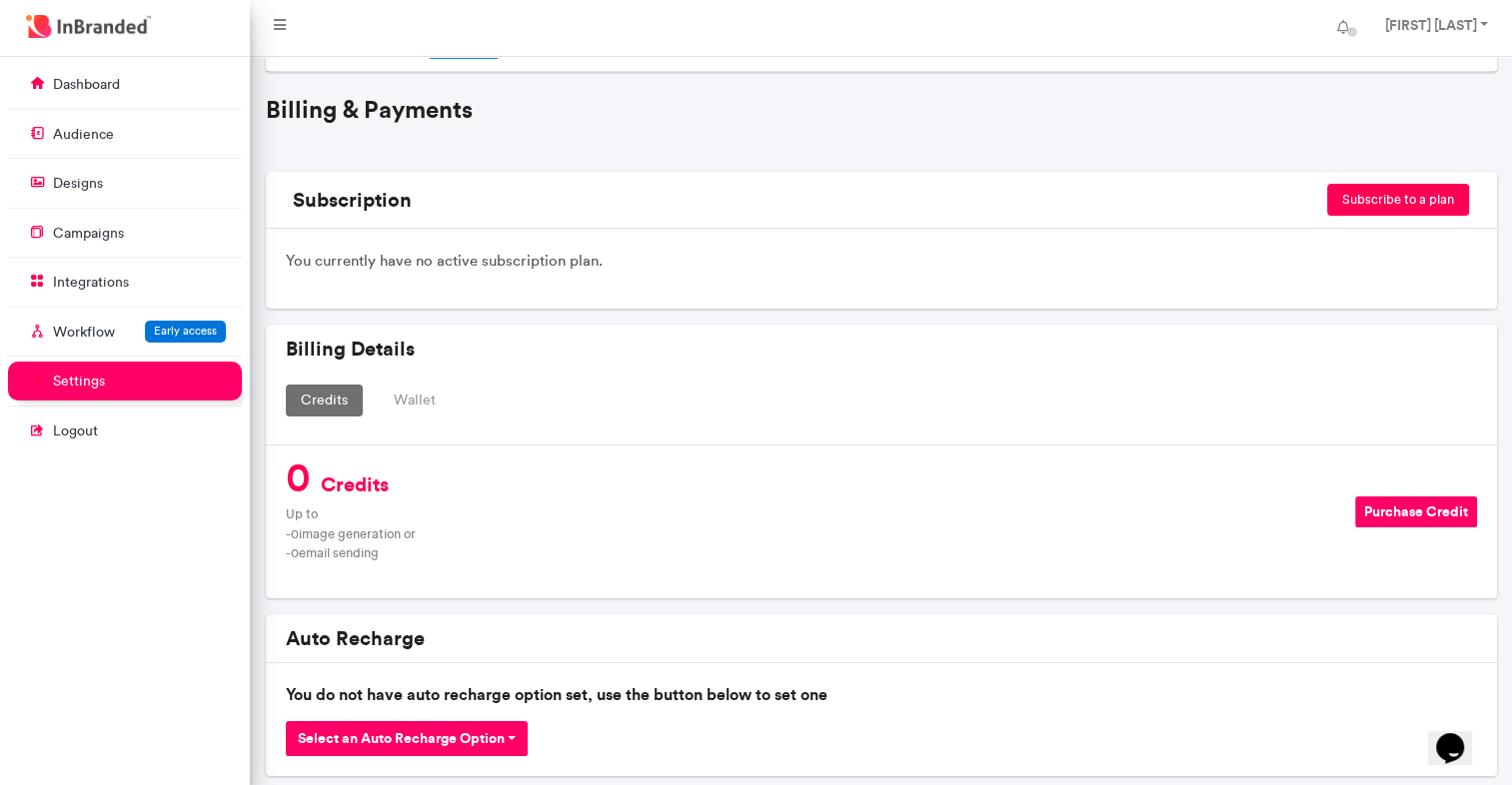 click on "Subscribe to a plan" at bounding box center (1398, 200) 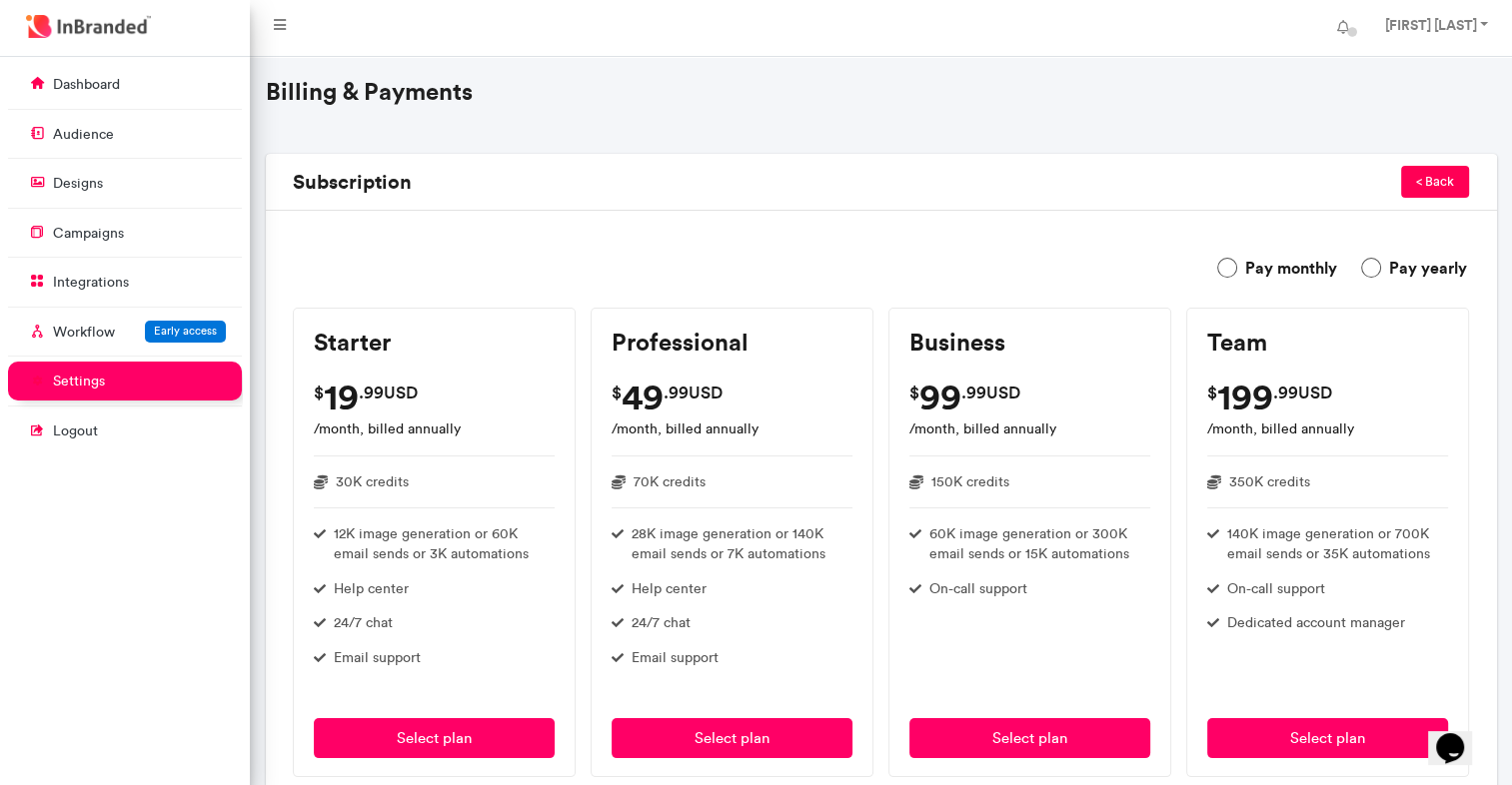 scroll, scrollTop: 0, scrollLeft: 0, axis: both 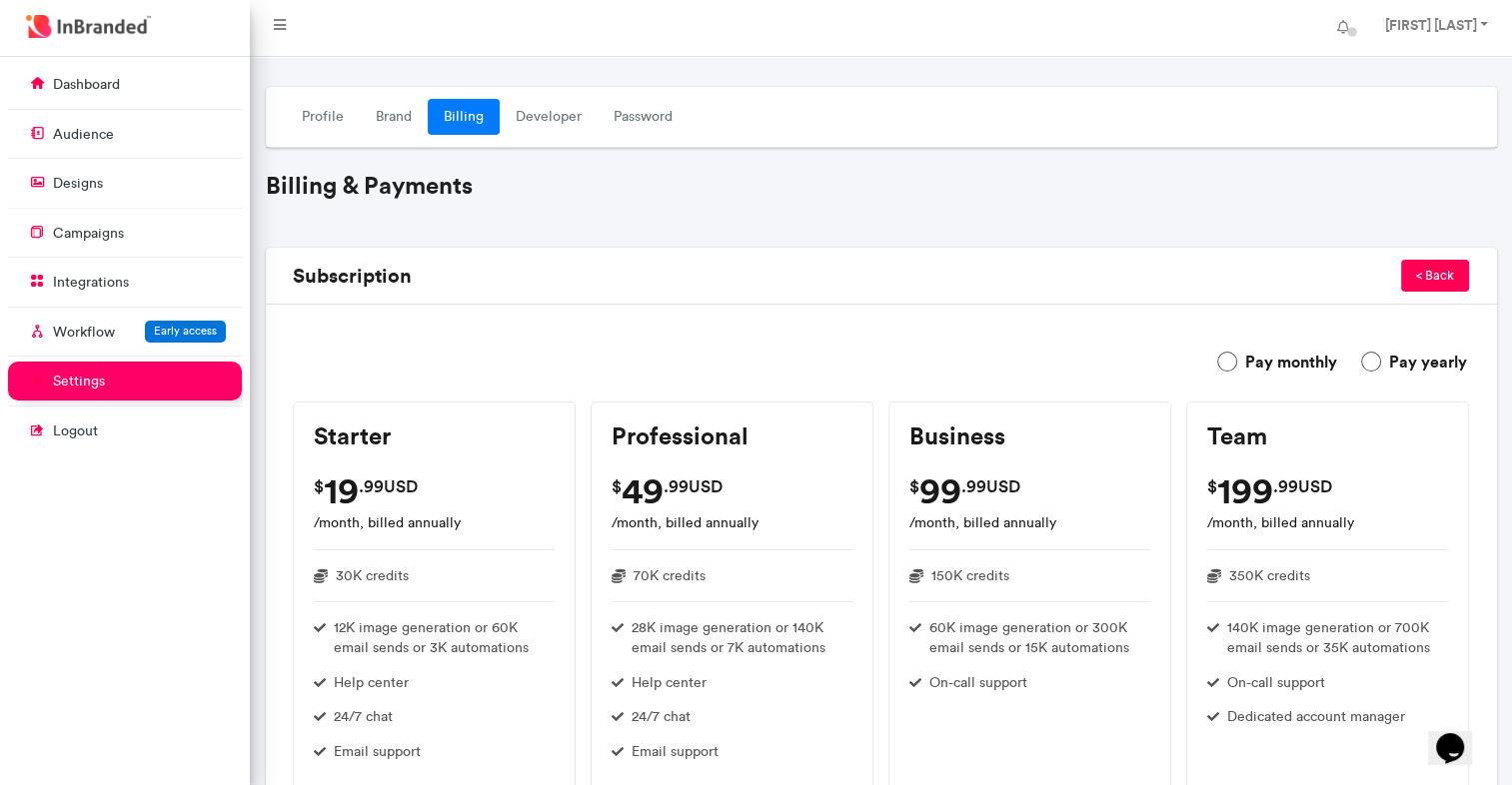 click on "< Back" at bounding box center (1435, 276) 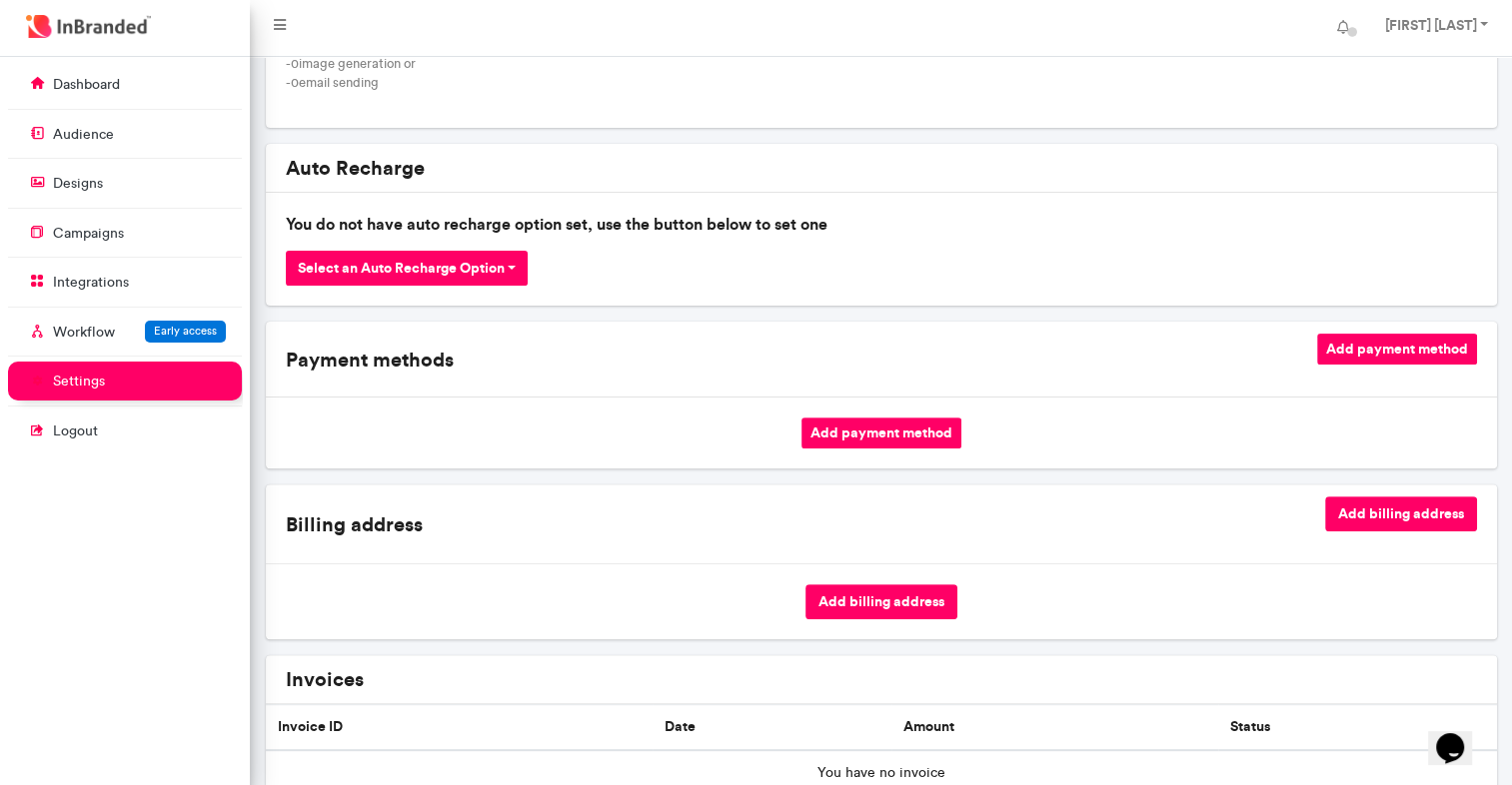 scroll, scrollTop: 499, scrollLeft: 0, axis: vertical 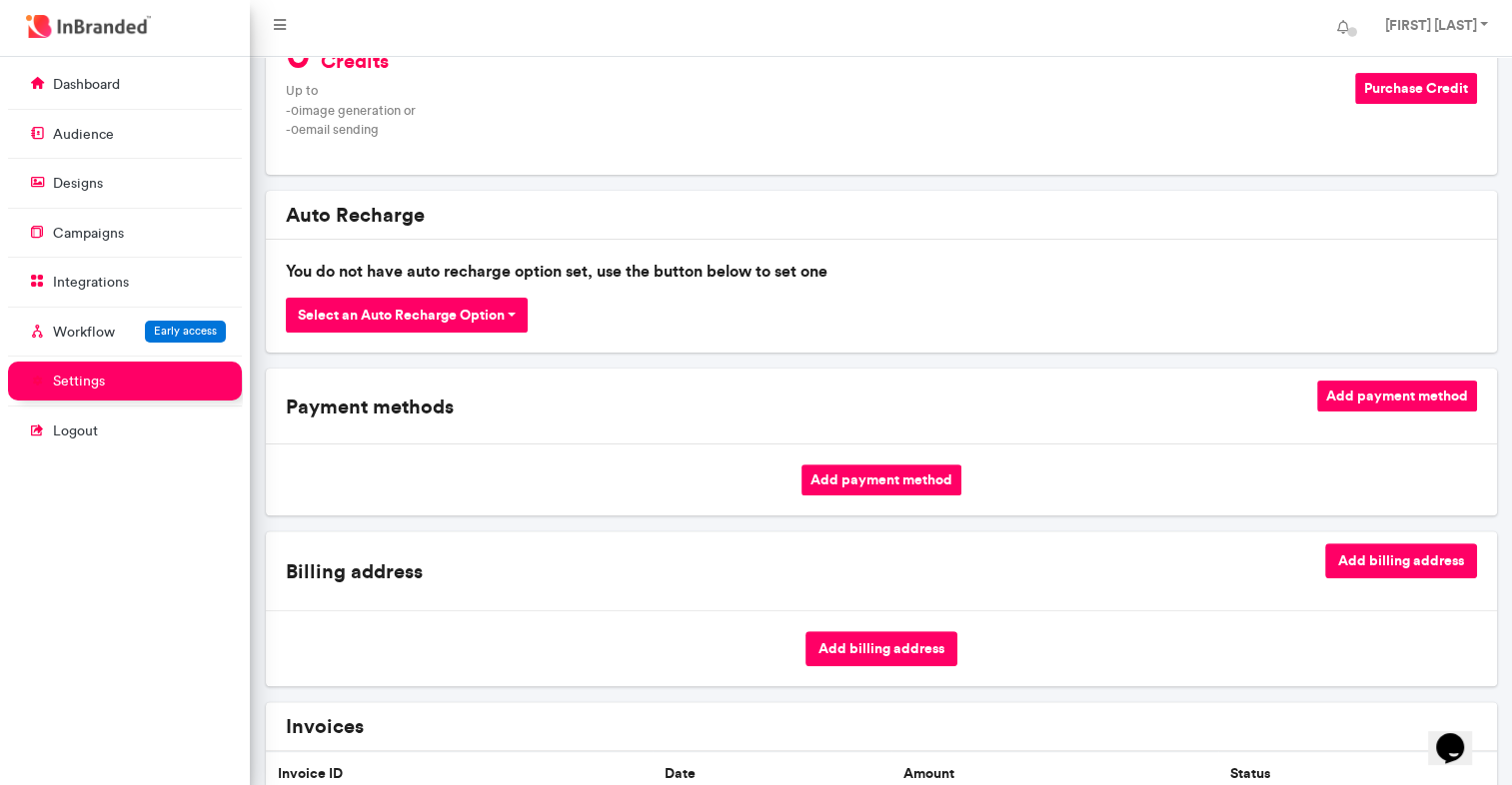 click on "Select an Auto Recharge Option" at bounding box center [407, 315] 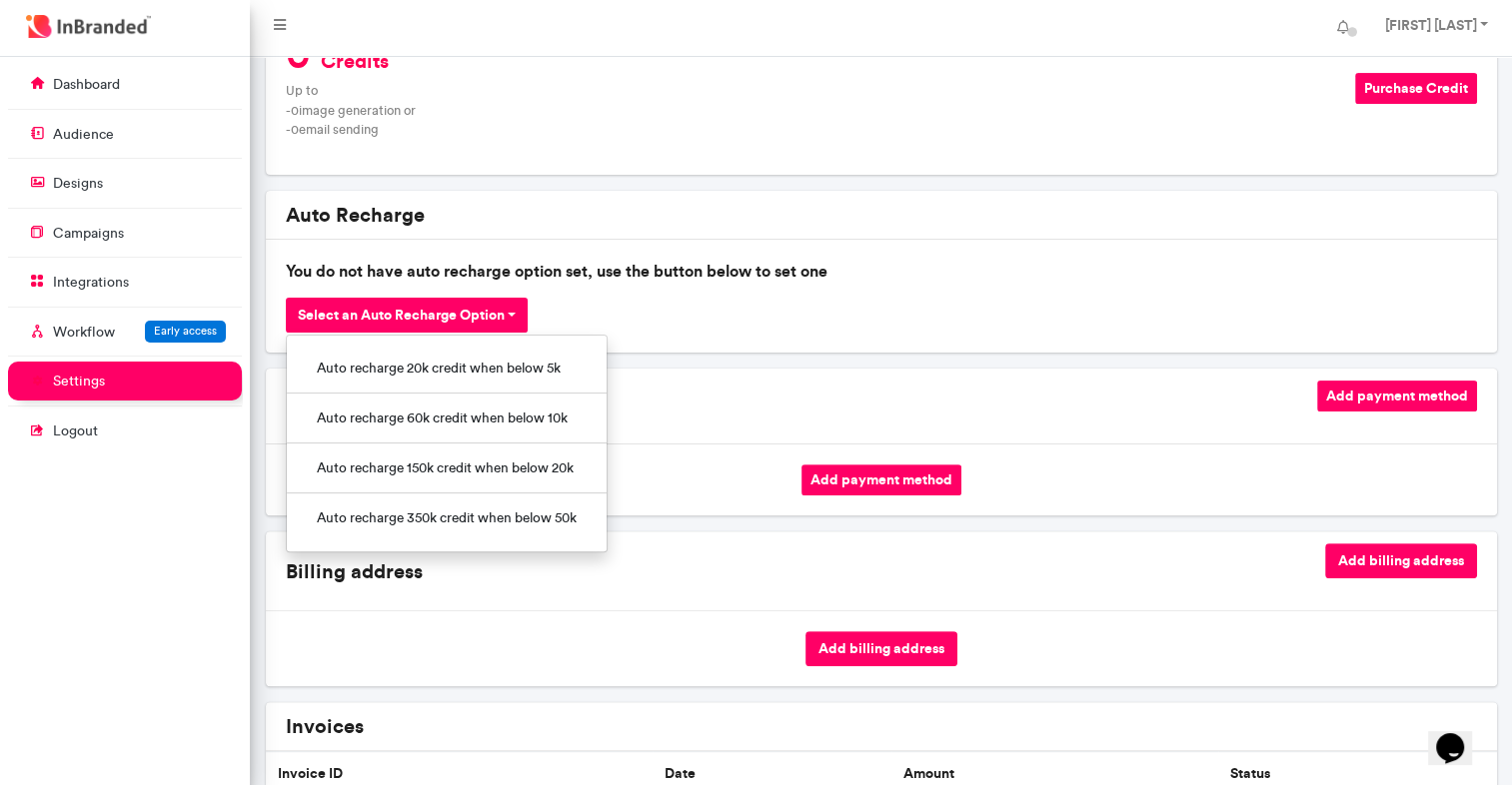click on "Select an Auto Recharge Option Auto recharge 20k credit when below 5k Auto recharge 60k credit when below 10k Auto recharge 150k credit when below 20k Auto recharge 350k credit when below 50k" at bounding box center (881, 315) 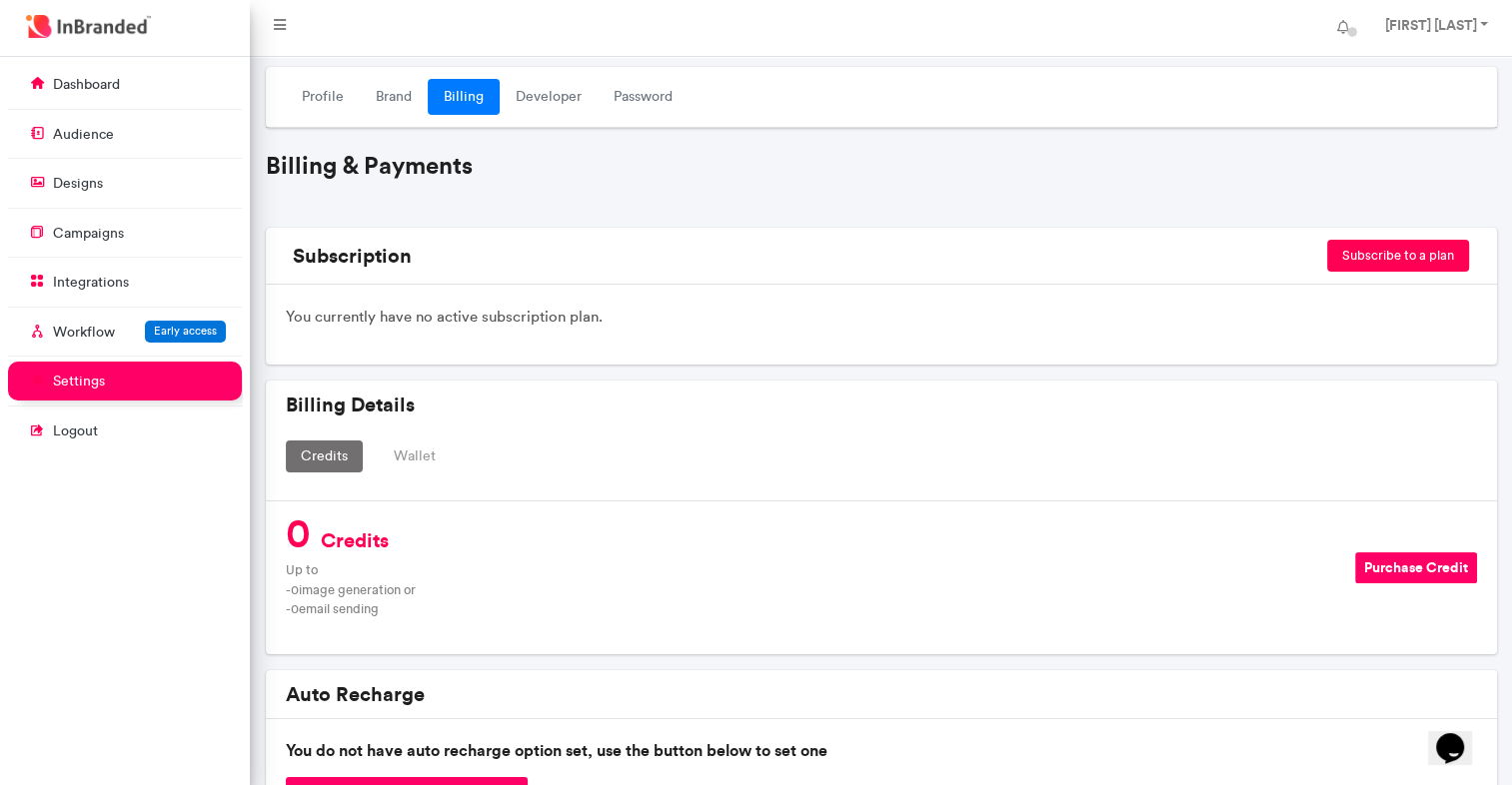 scroll, scrollTop: 19, scrollLeft: 0, axis: vertical 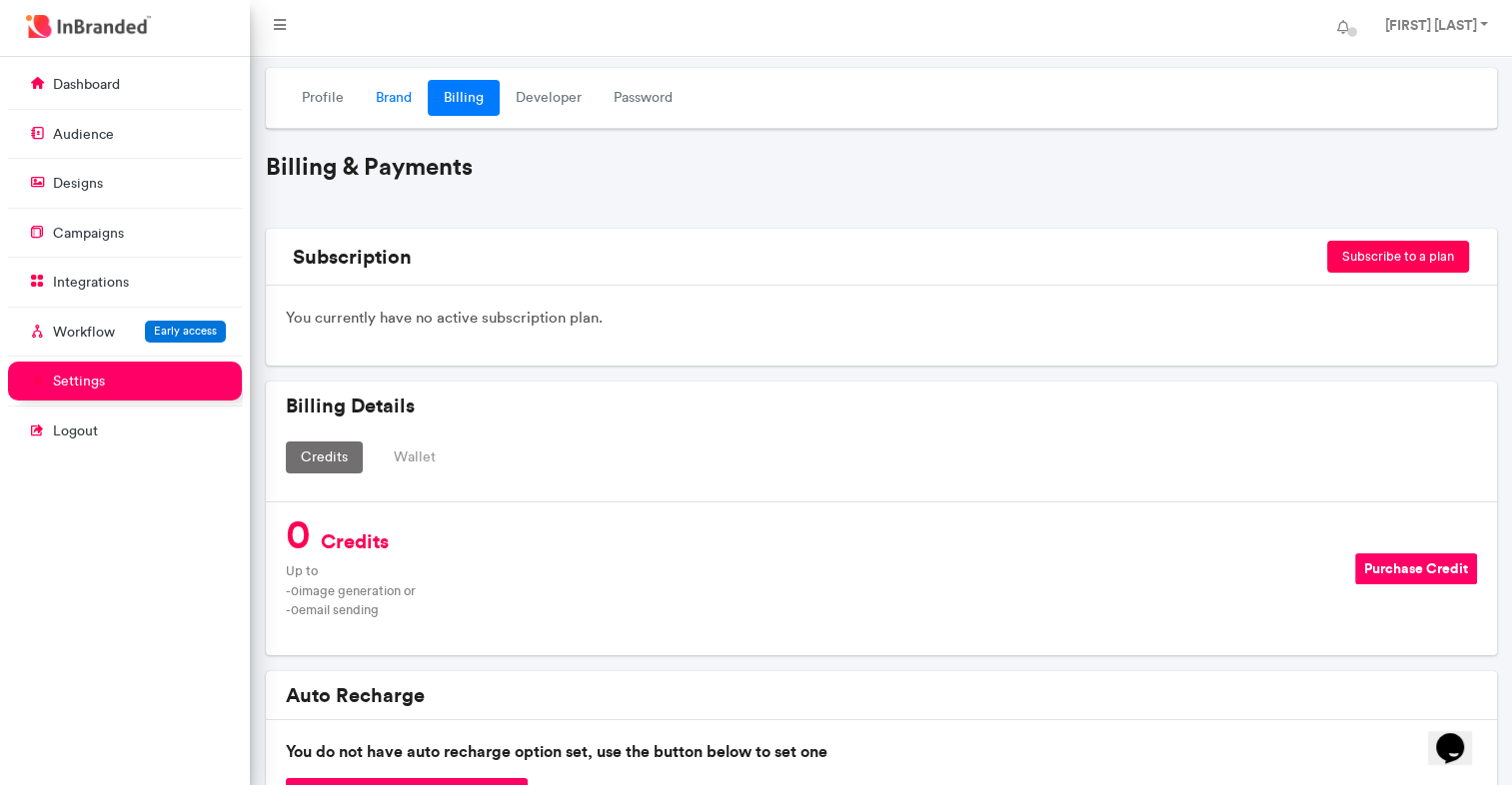 click on "Brand" at bounding box center (394, 98) 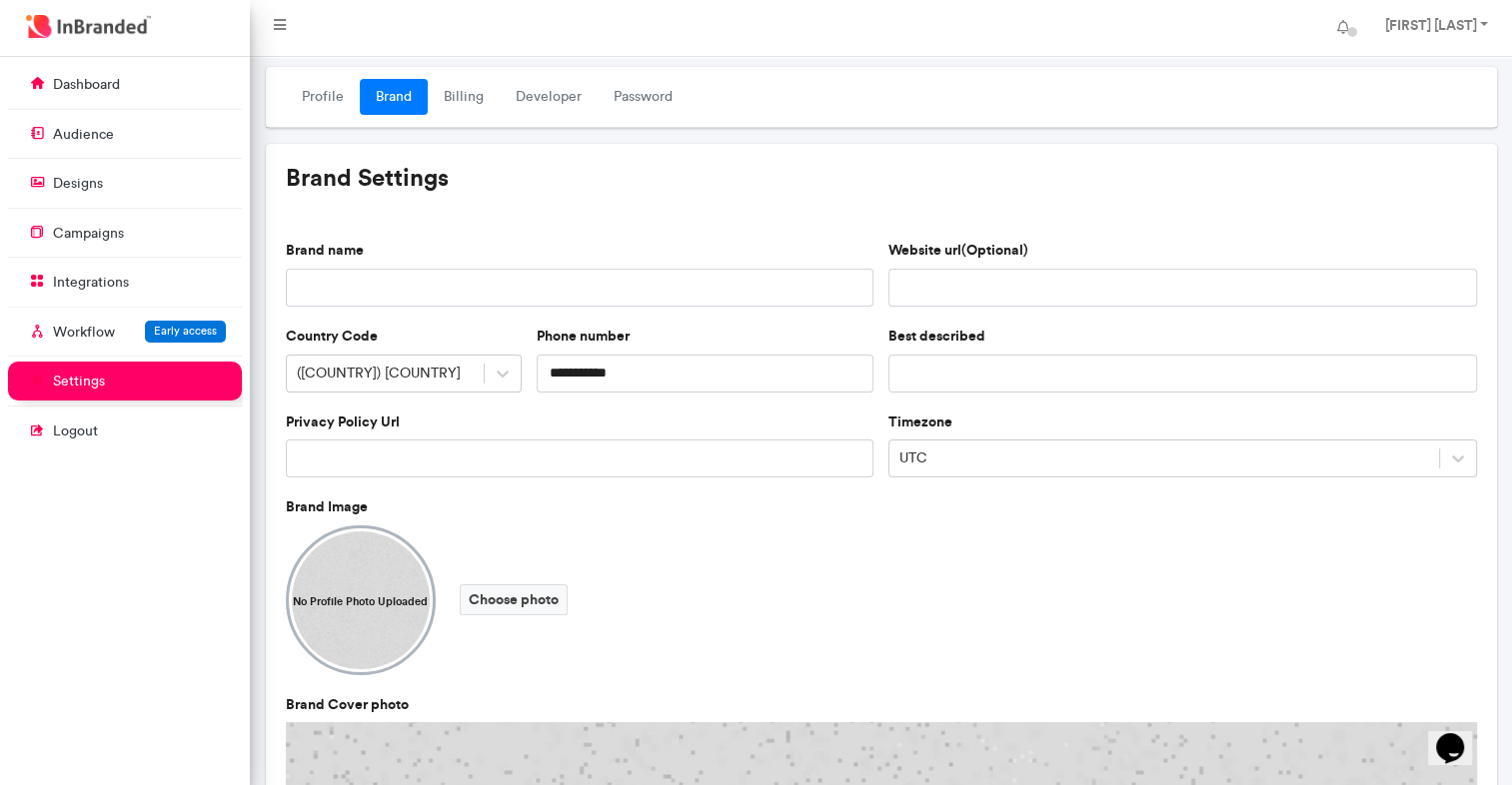 scroll, scrollTop: 19, scrollLeft: 0, axis: vertical 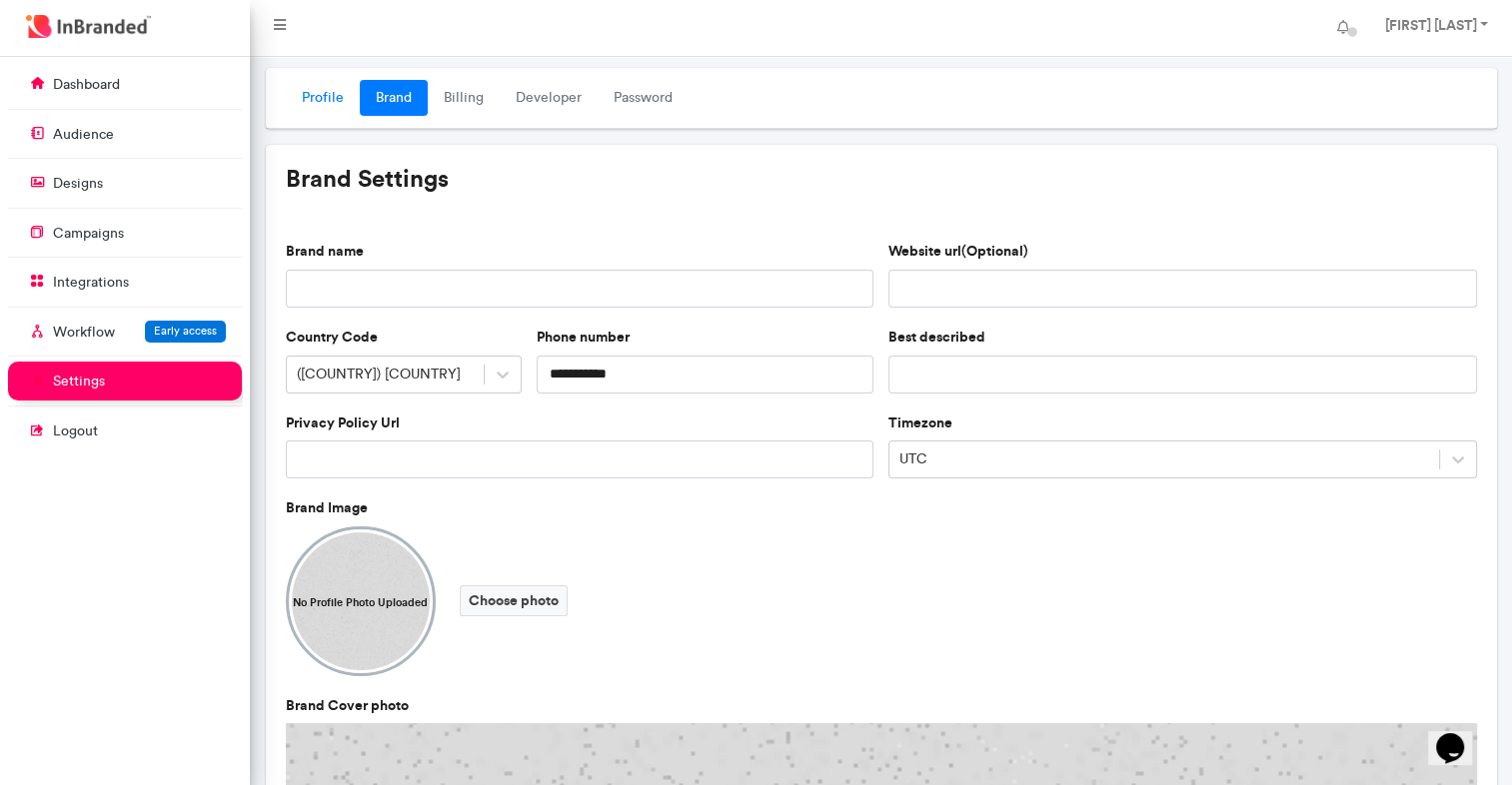 click on "Profile" at bounding box center [323, 98] 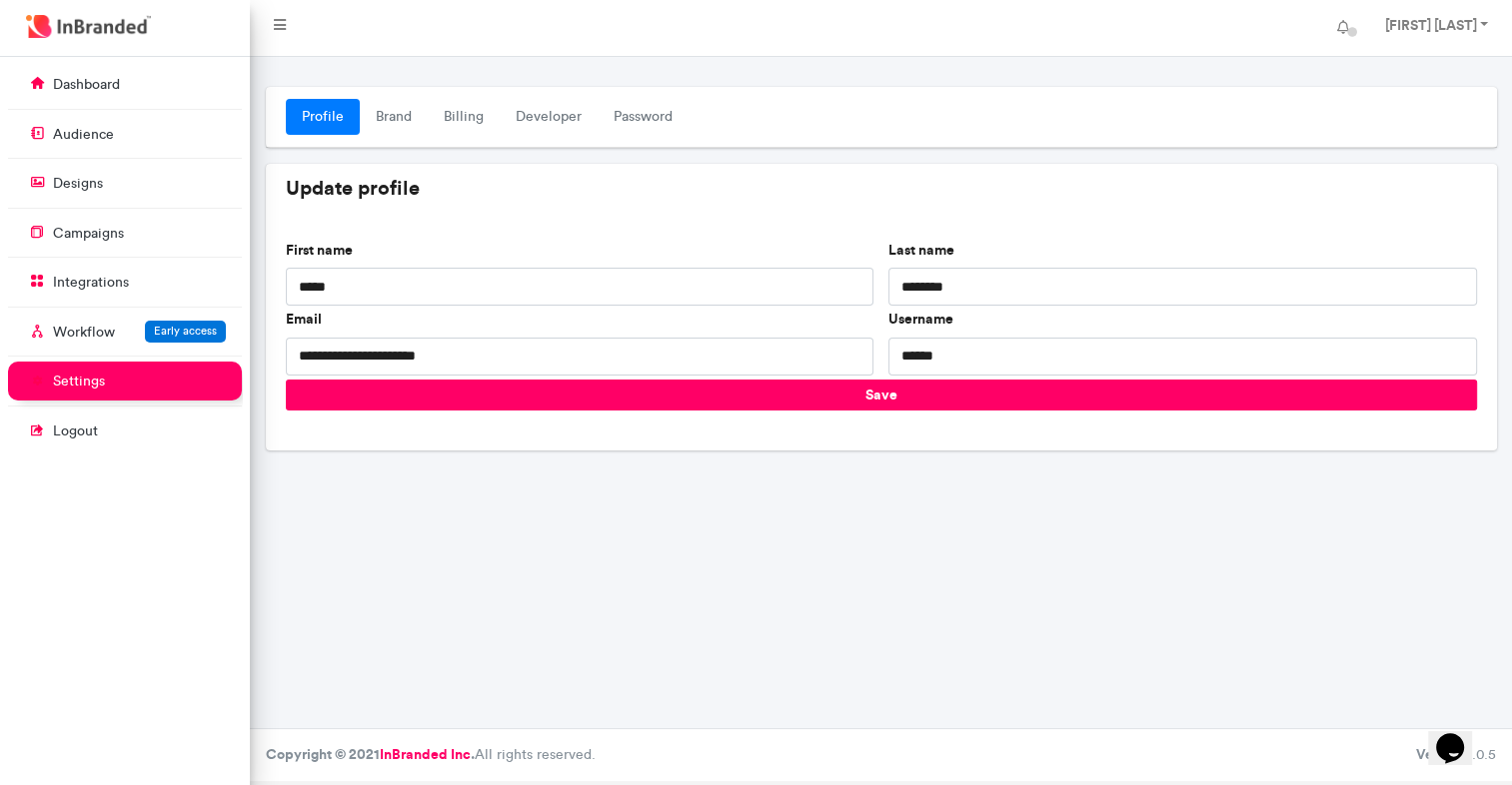 scroll, scrollTop: 0, scrollLeft: 0, axis: both 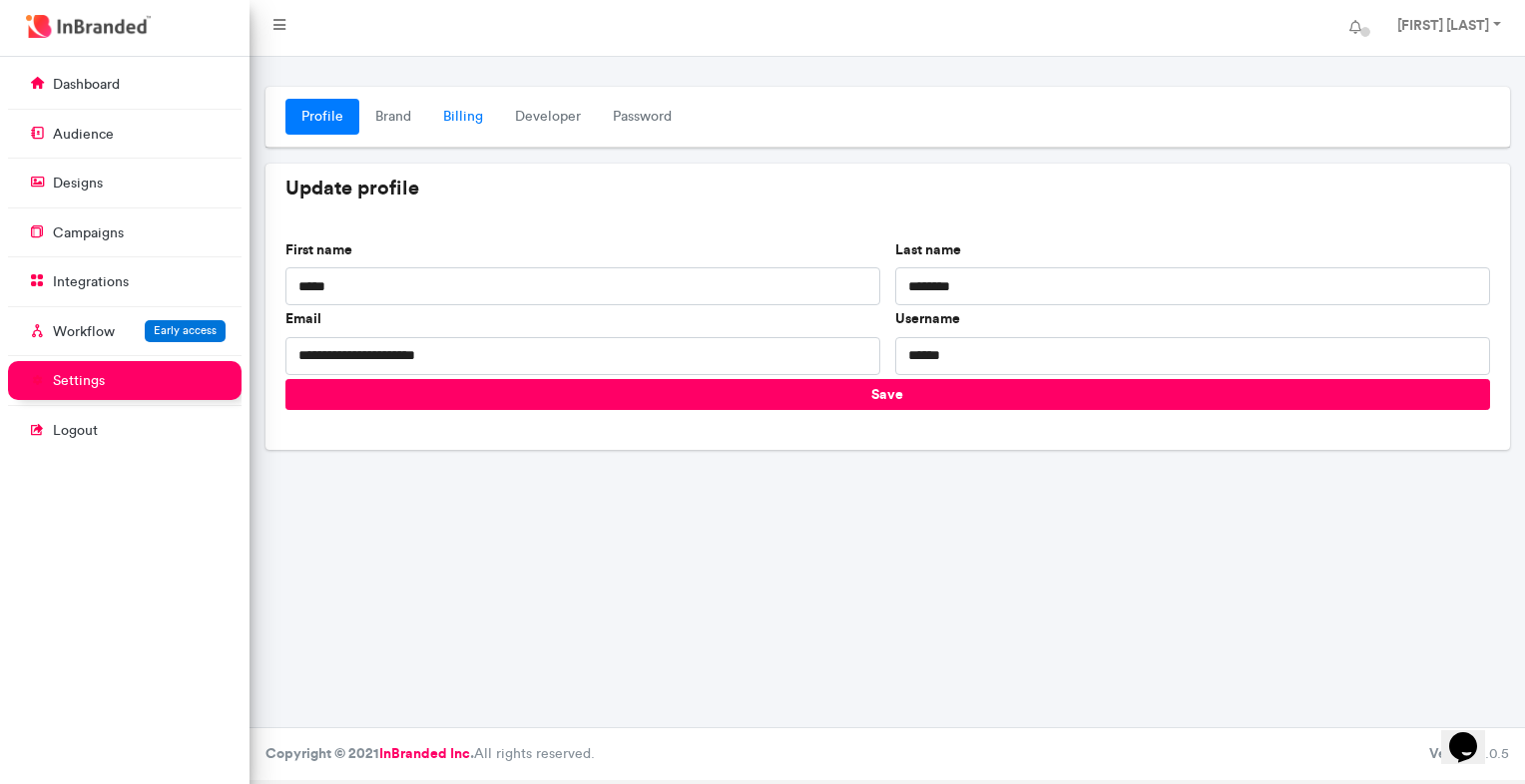 click on "Billing" at bounding box center [463, 117] 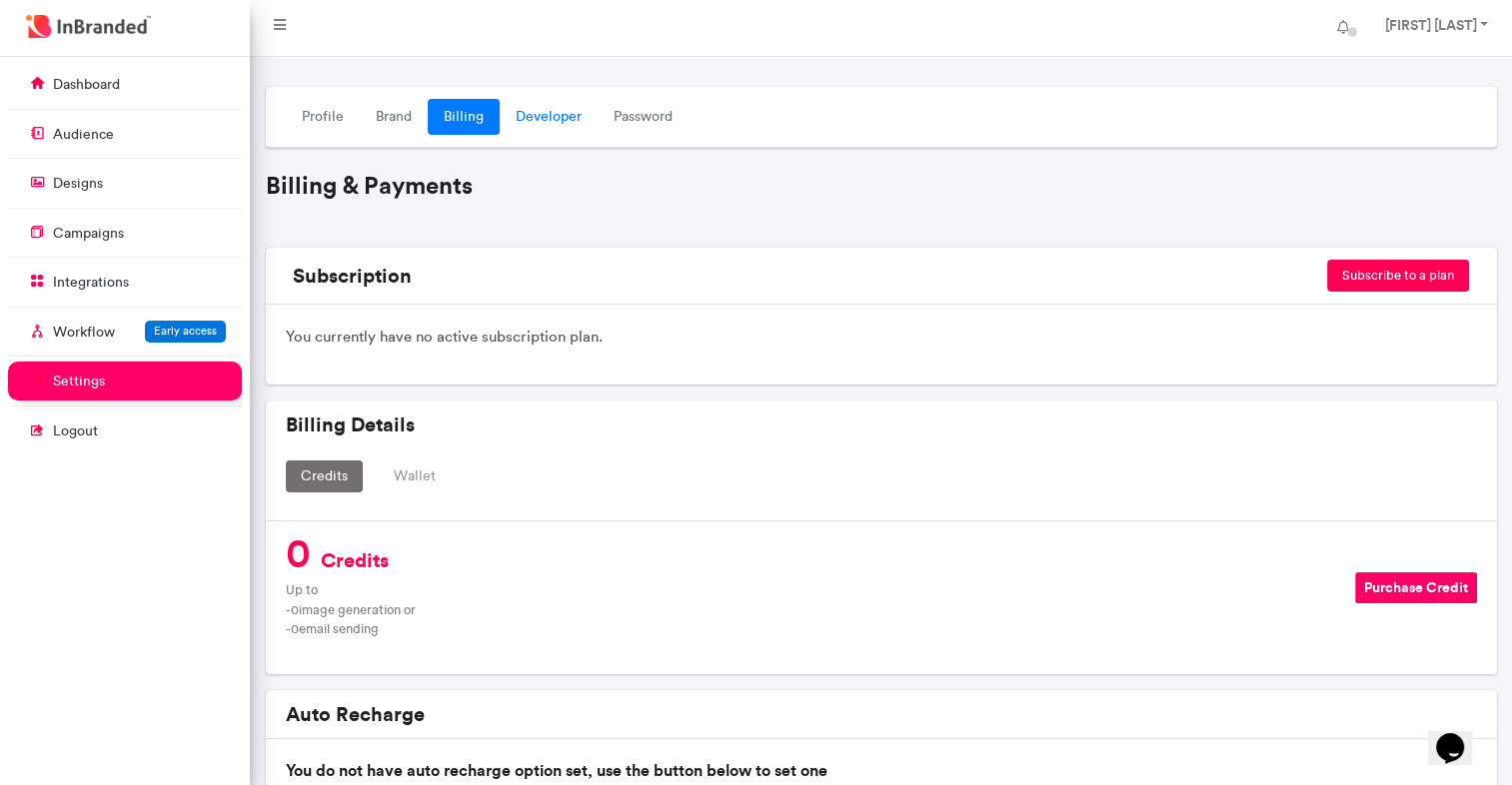 click on "Developer" at bounding box center [549, 117] 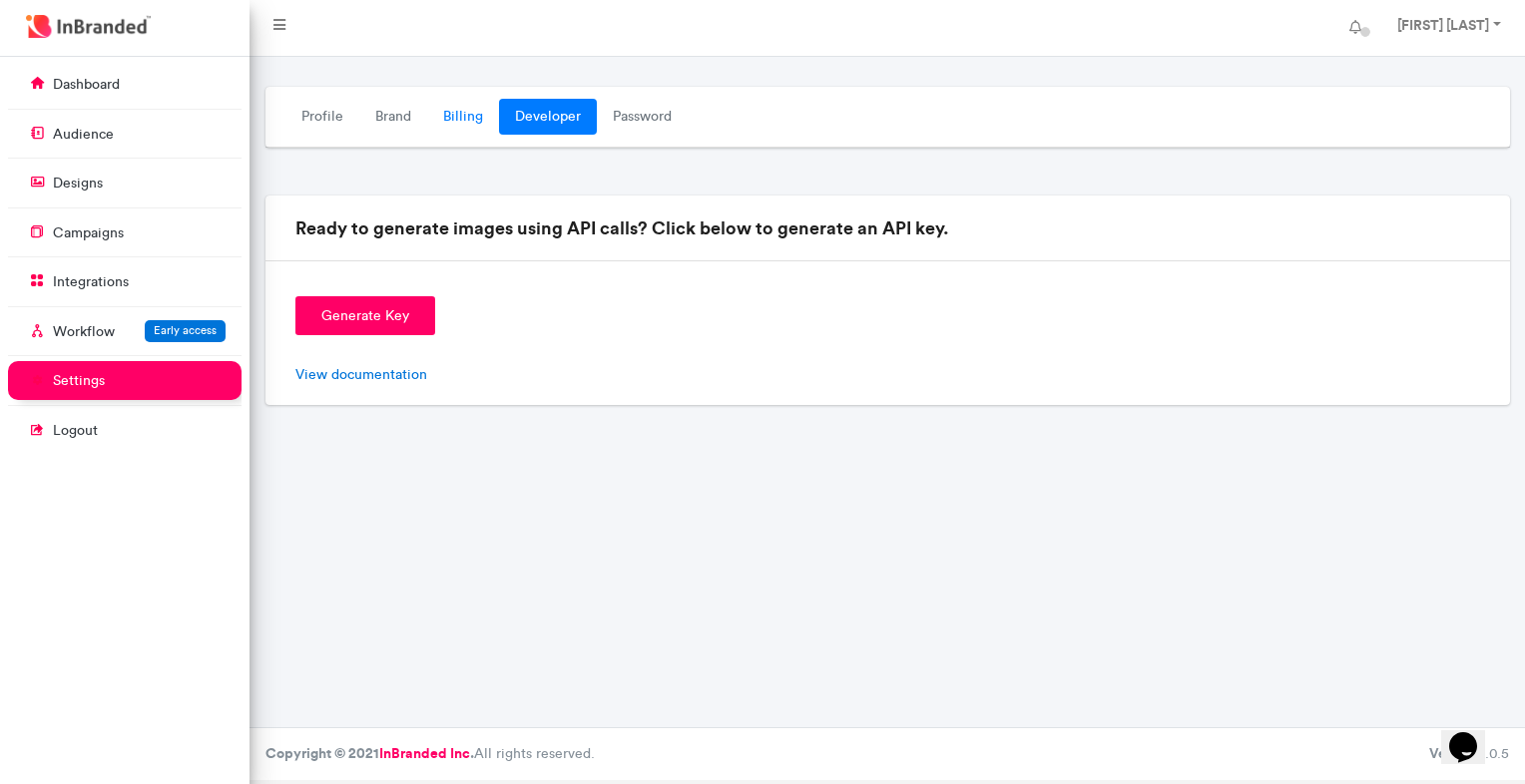 click on "Billing" at bounding box center (463, 117) 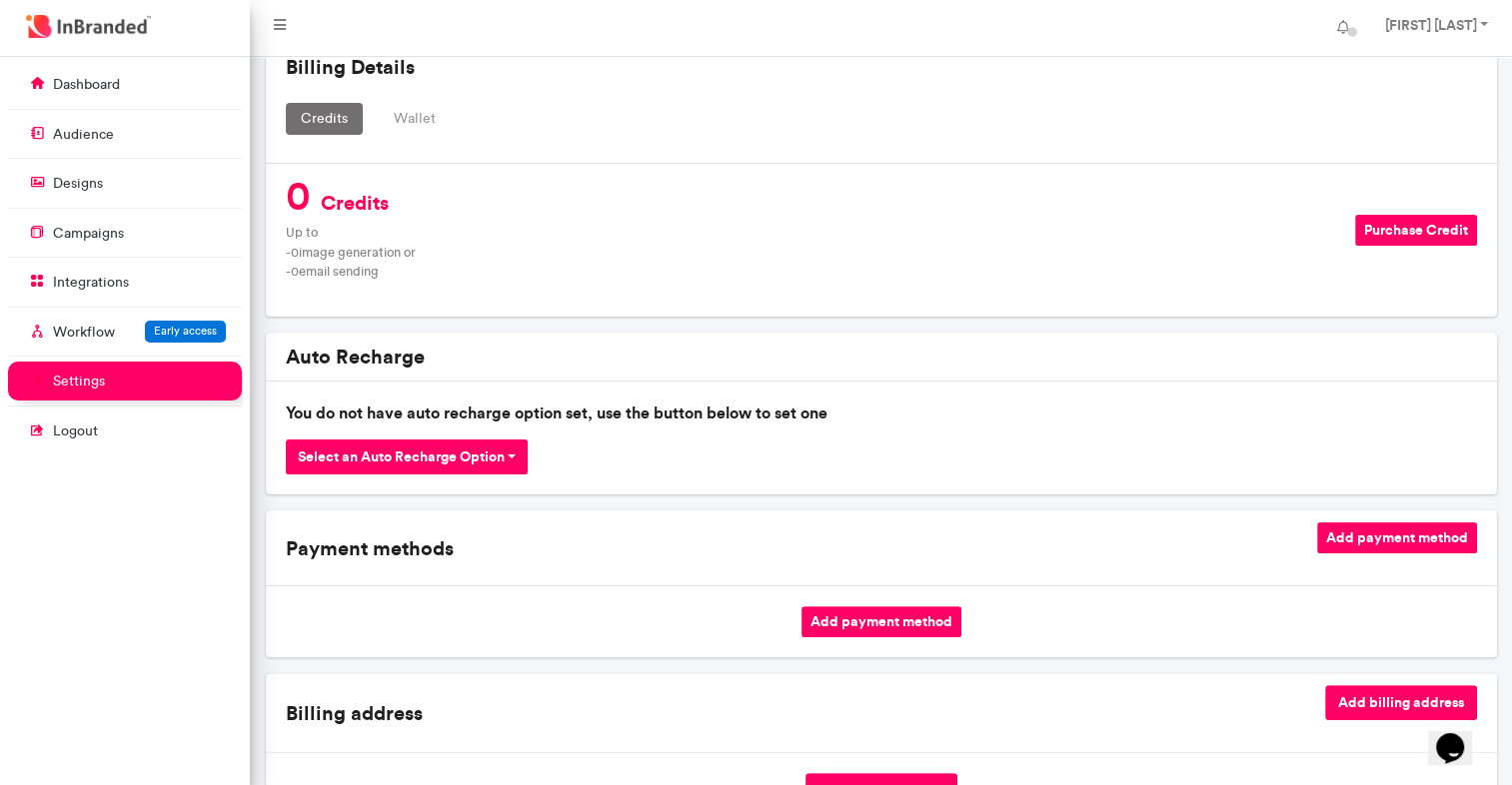 scroll, scrollTop: 360, scrollLeft: 0, axis: vertical 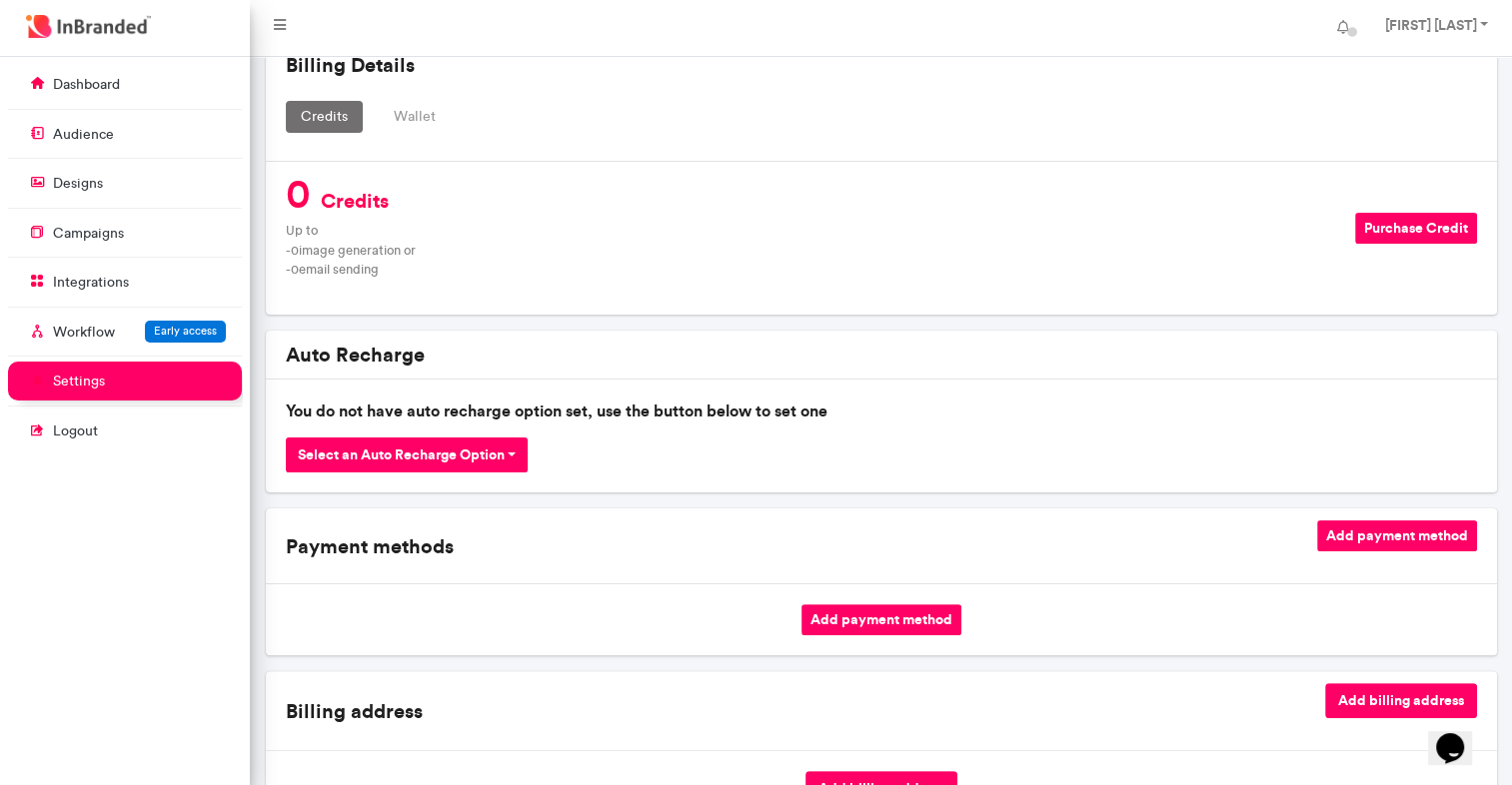 click on "Purchase Credit" at bounding box center [1416, 228] 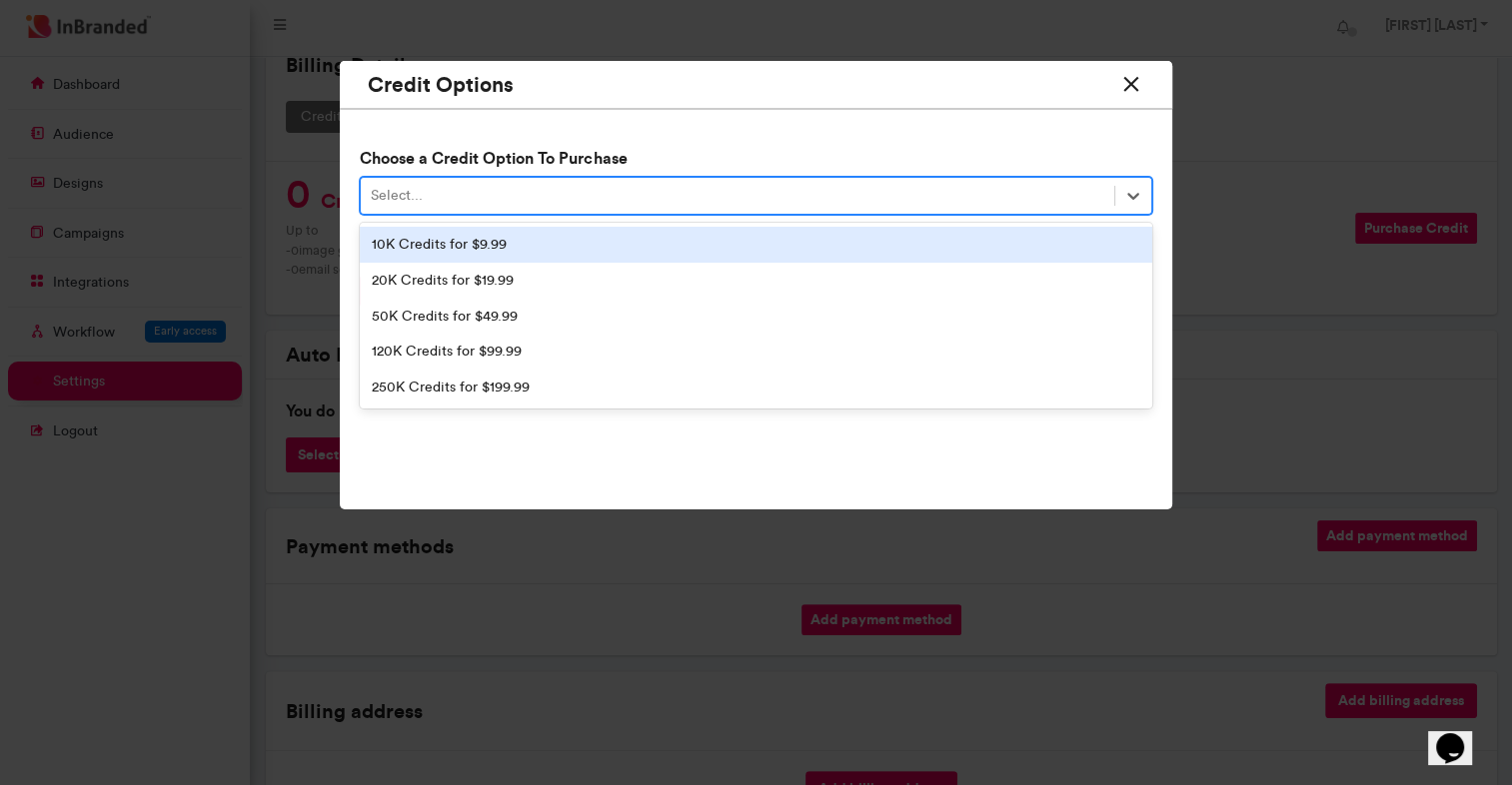 click on "Select..." at bounding box center (737, 196) 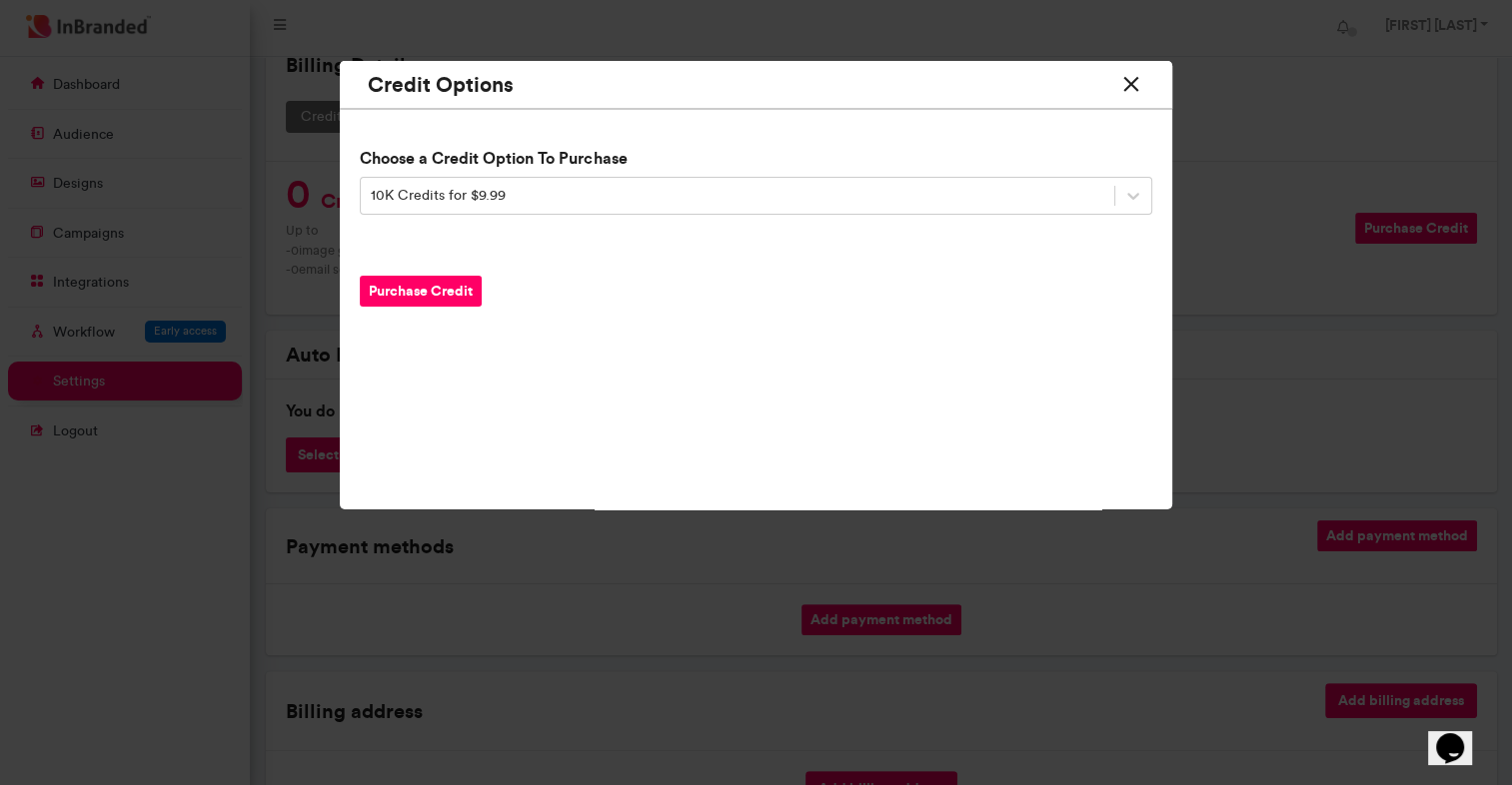 click on "Purchase Credit" at bounding box center (421, 291) 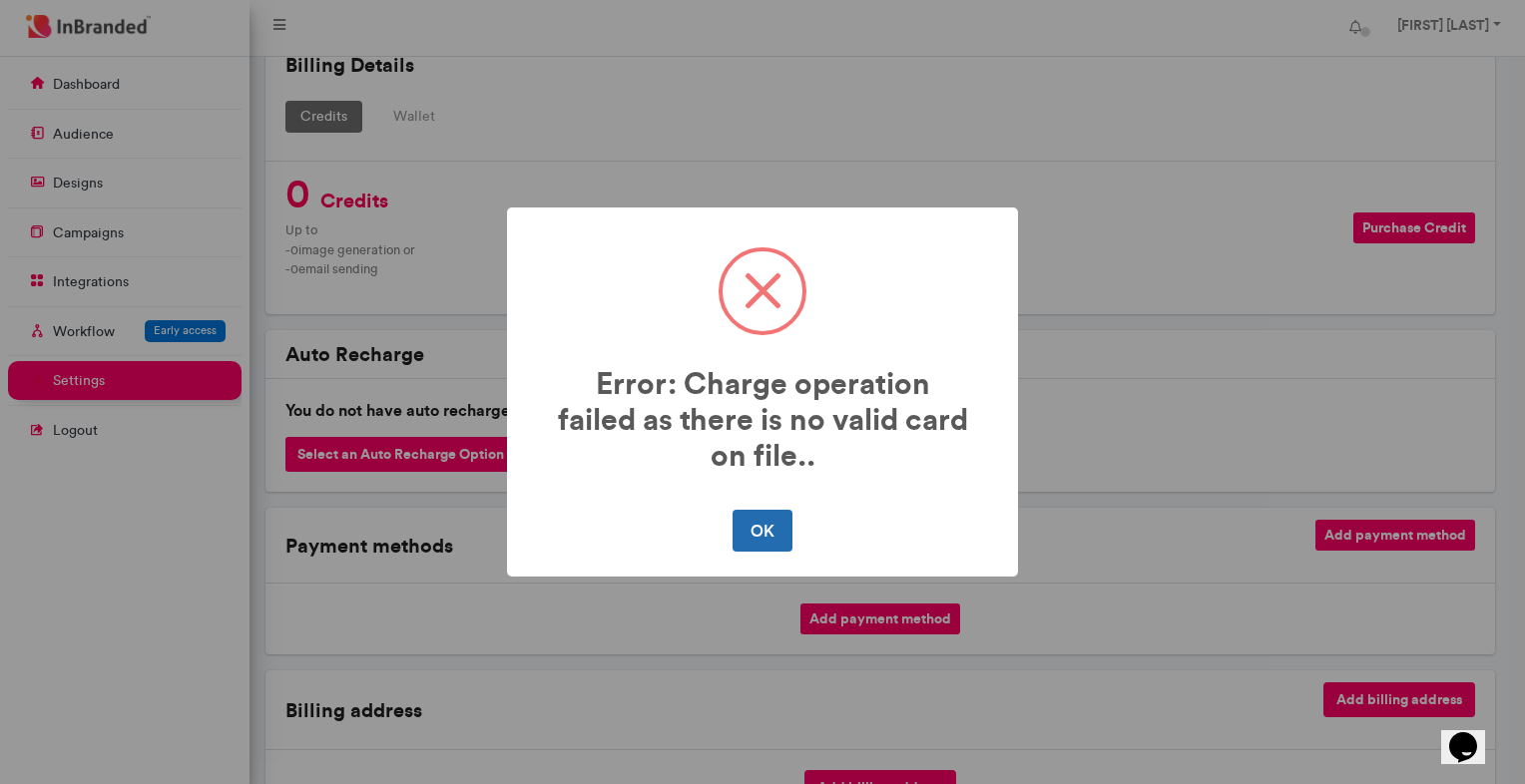 click on "OK" at bounding box center [762, 531] 